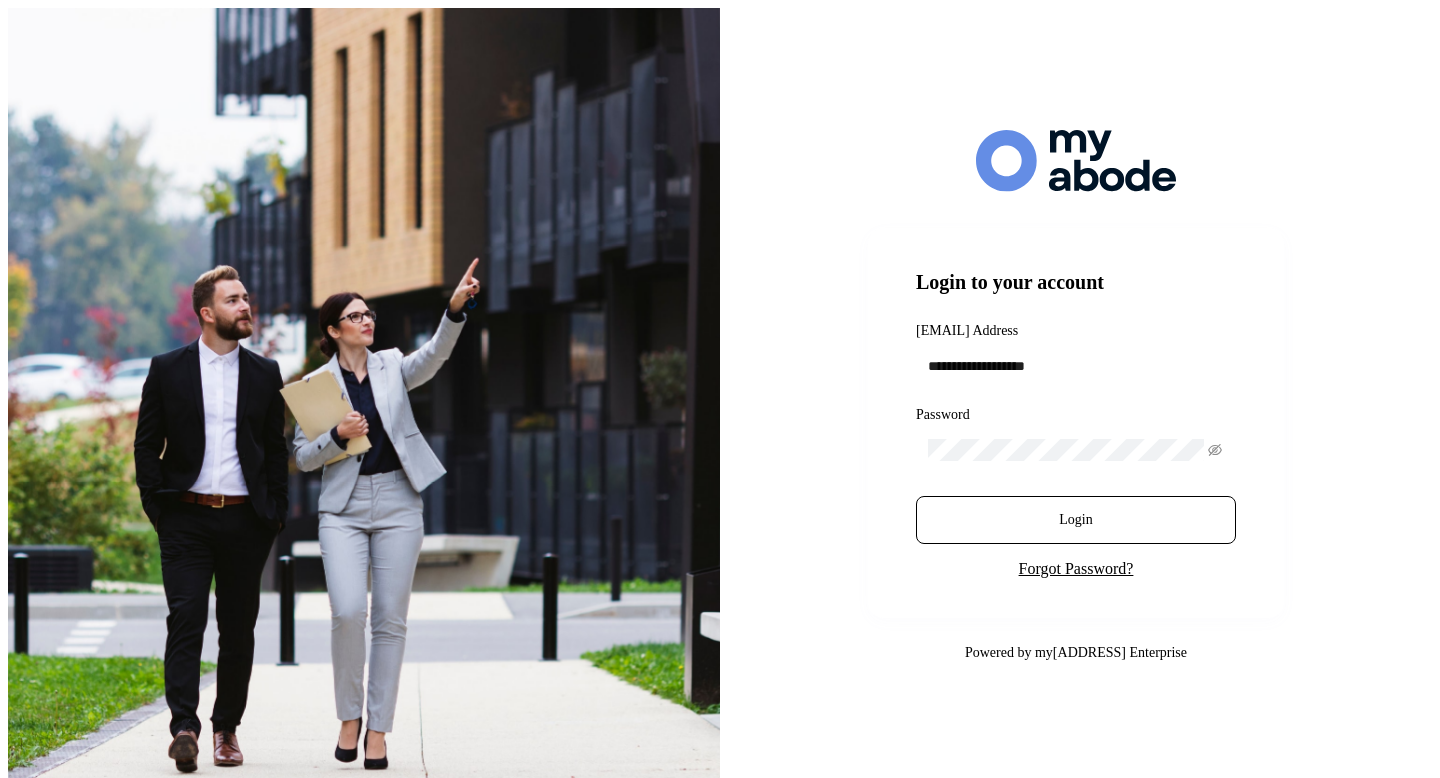 scroll, scrollTop: 0, scrollLeft: 0, axis: both 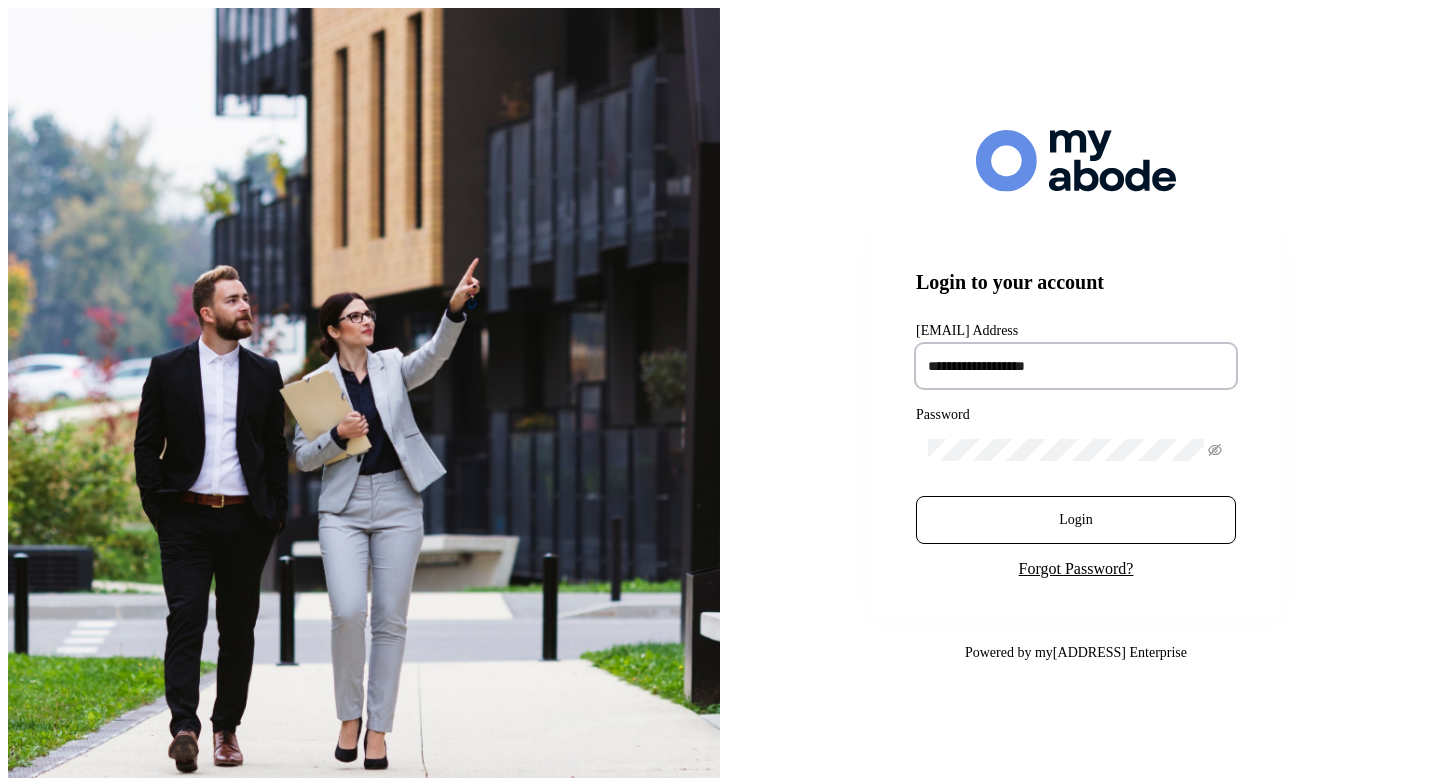 click at bounding box center (1076, 366) 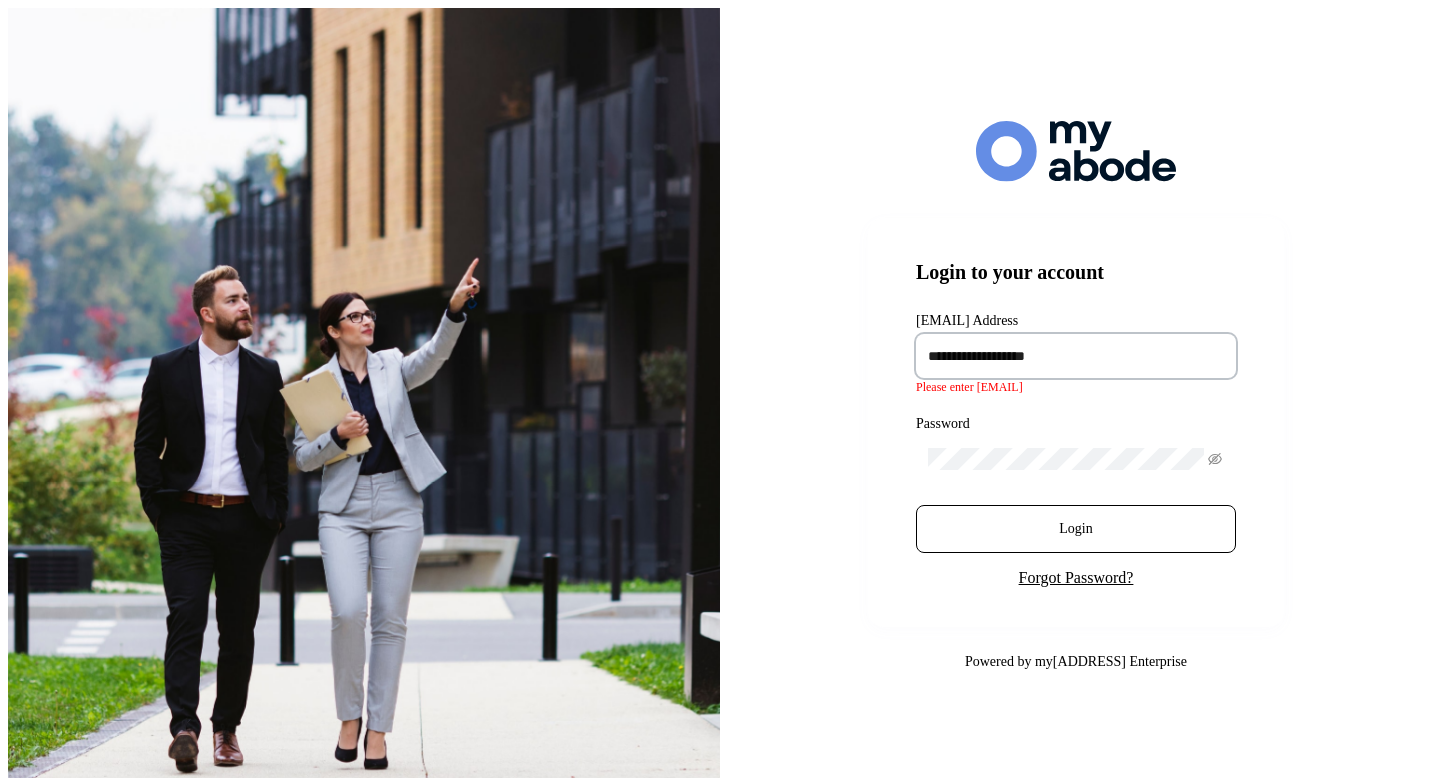 type on "**********" 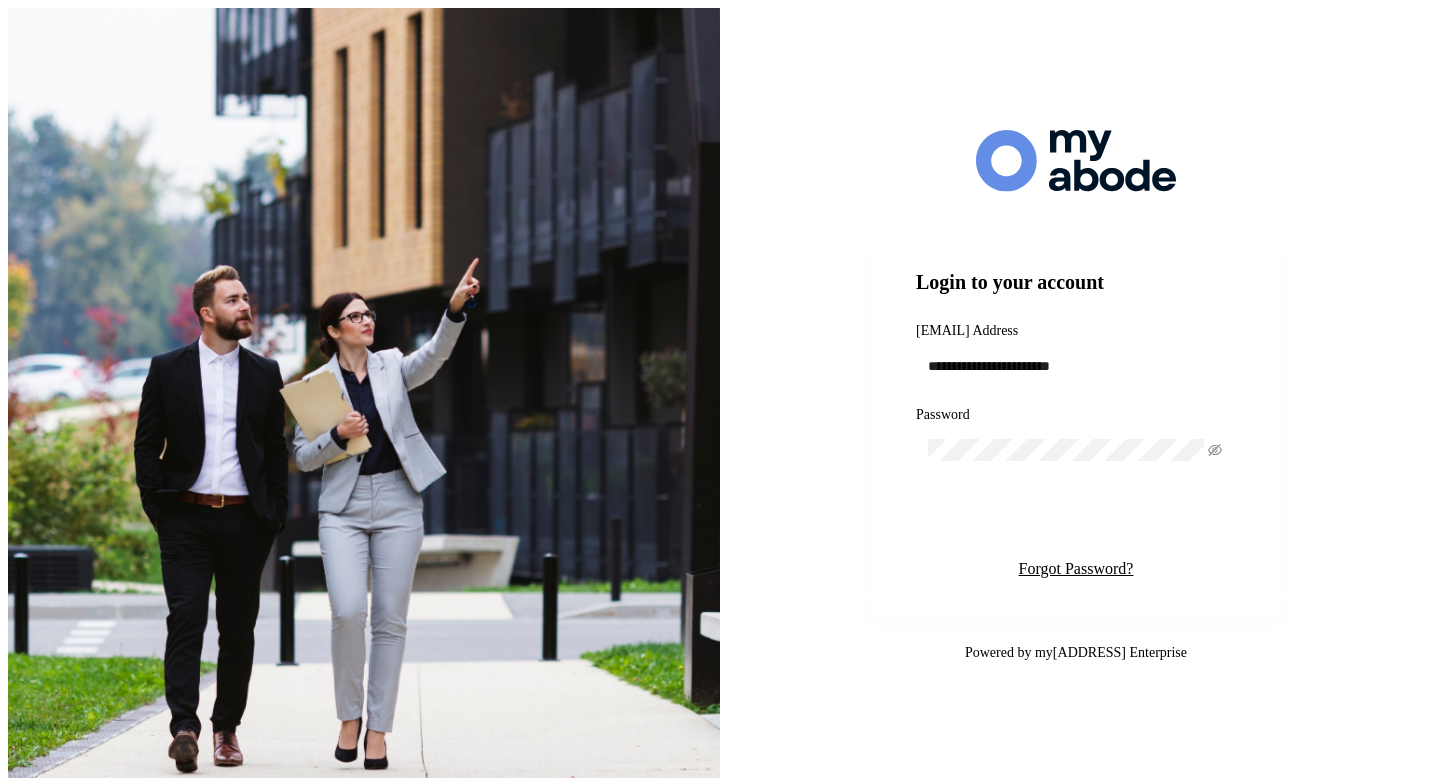 click on "Login" at bounding box center [1076, 520] 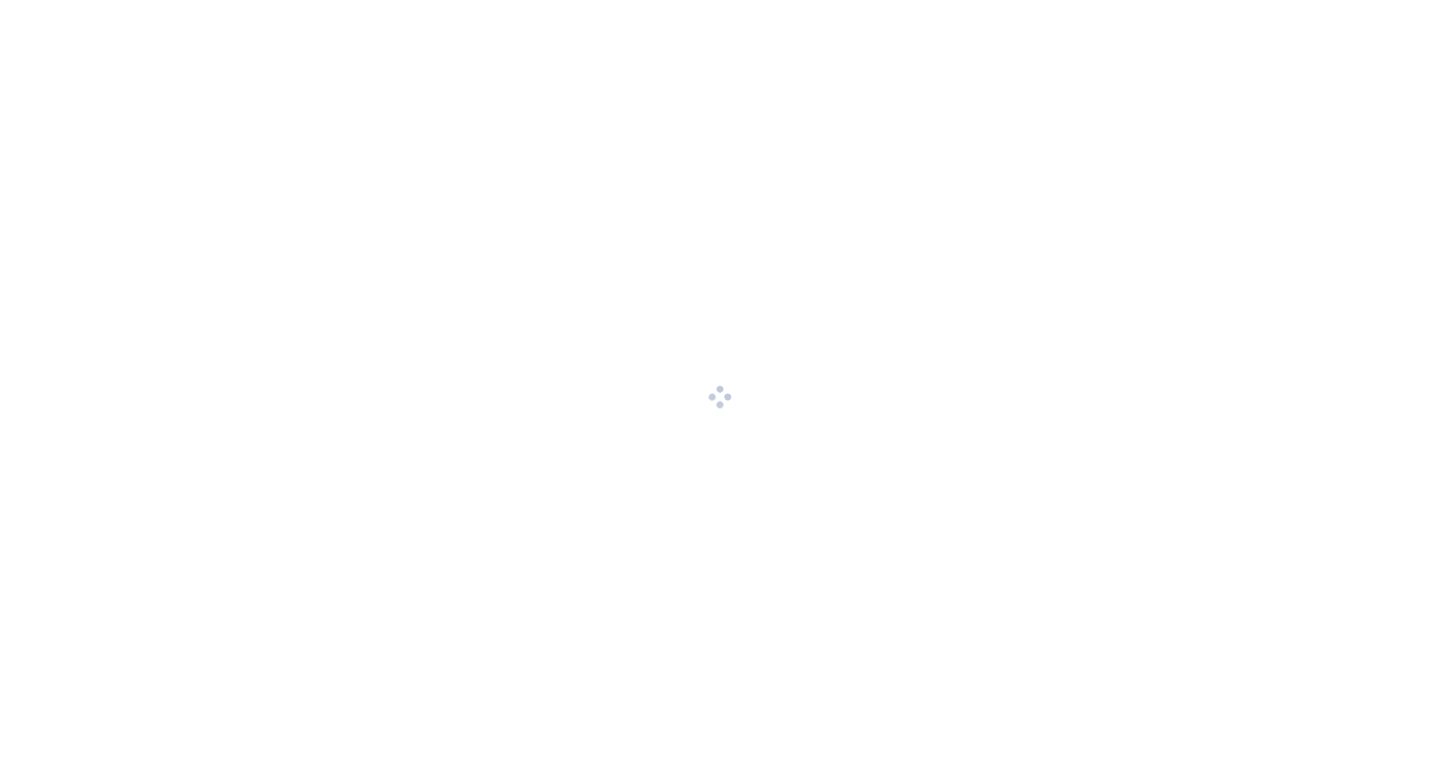scroll, scrollTop: 0, scrollLeft: 0, axis: both 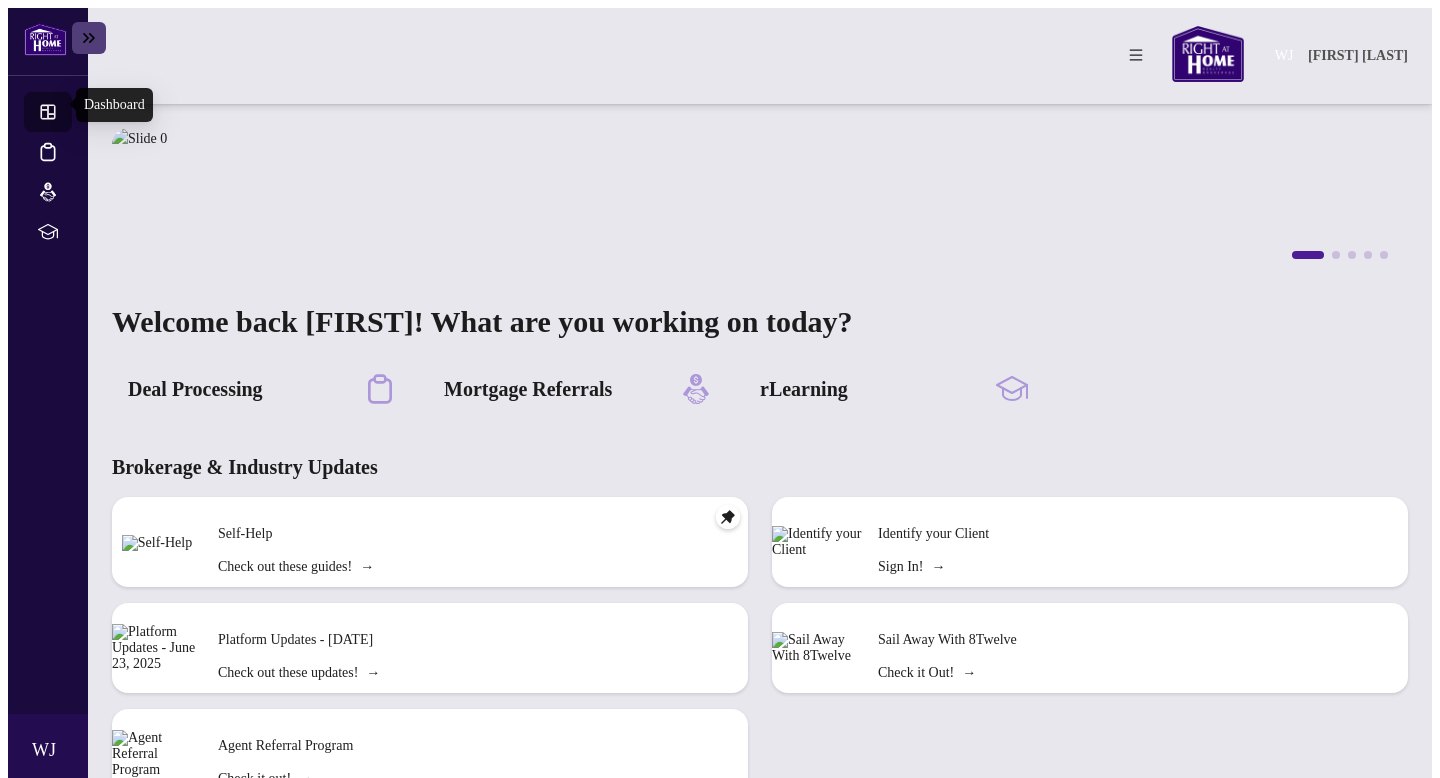 click on "Dashboard" at bounding box center (66, 114) 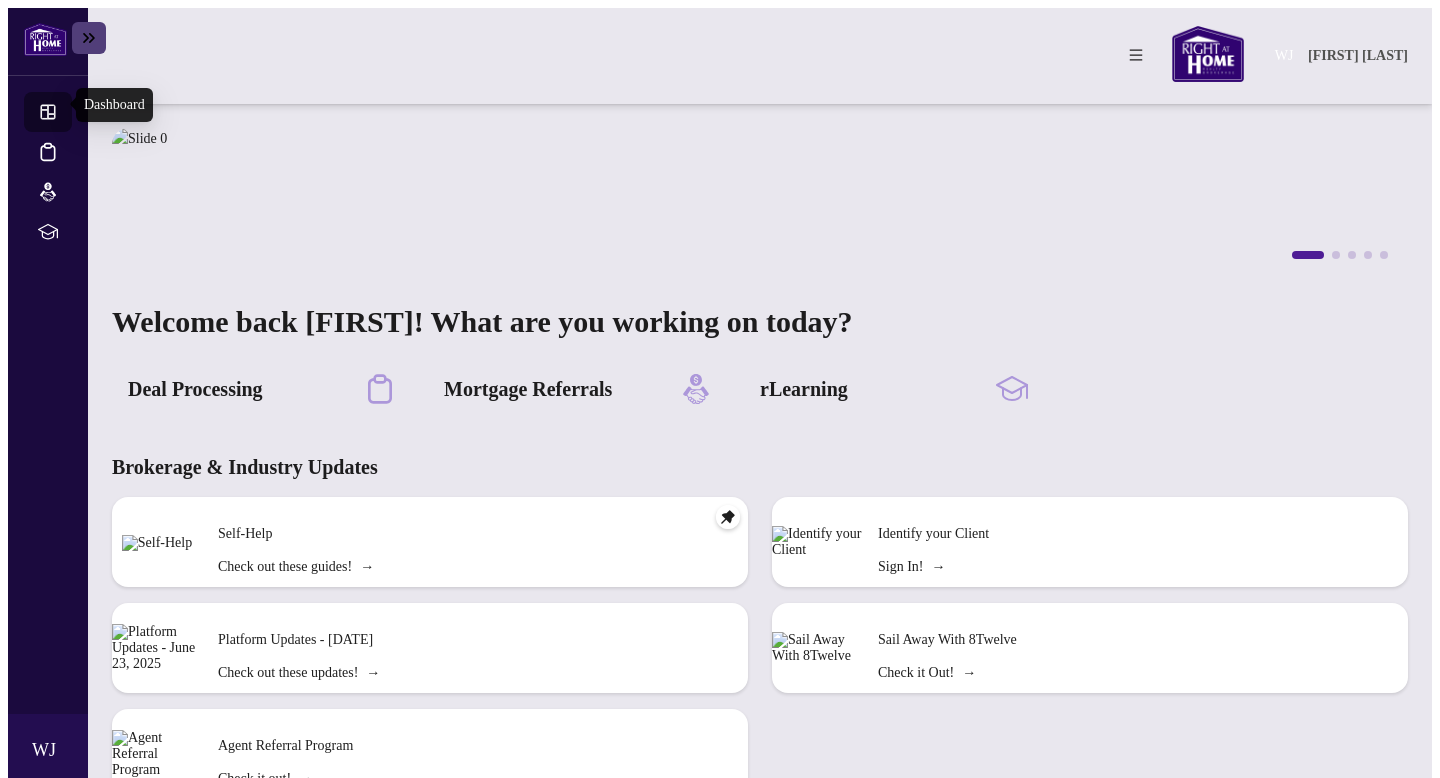 click on "Dashboard" at bounding box center (66, 114) 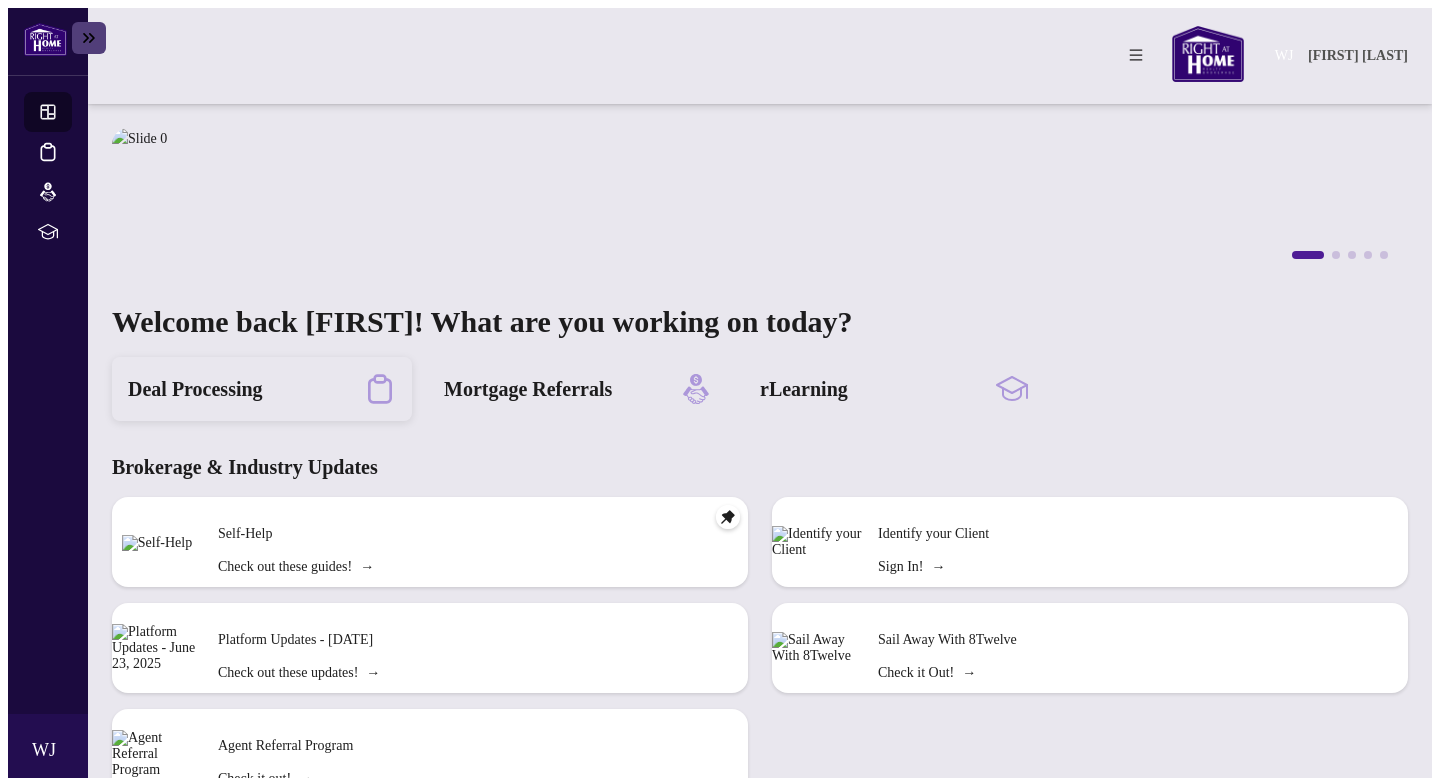 click on "Deal Processing" at bounding box center (195, 389) 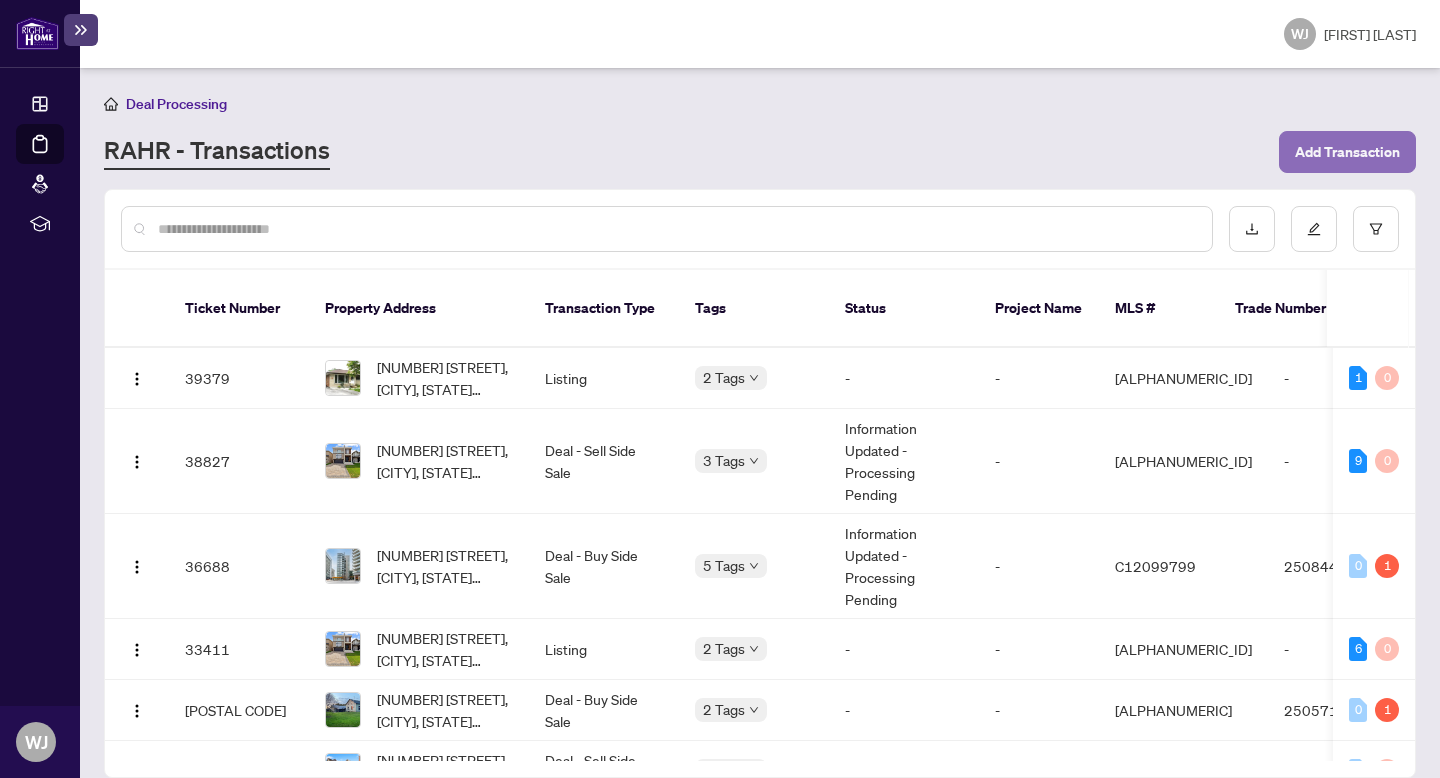 click on "Add Transaction" at bounding box center (1347, 152) 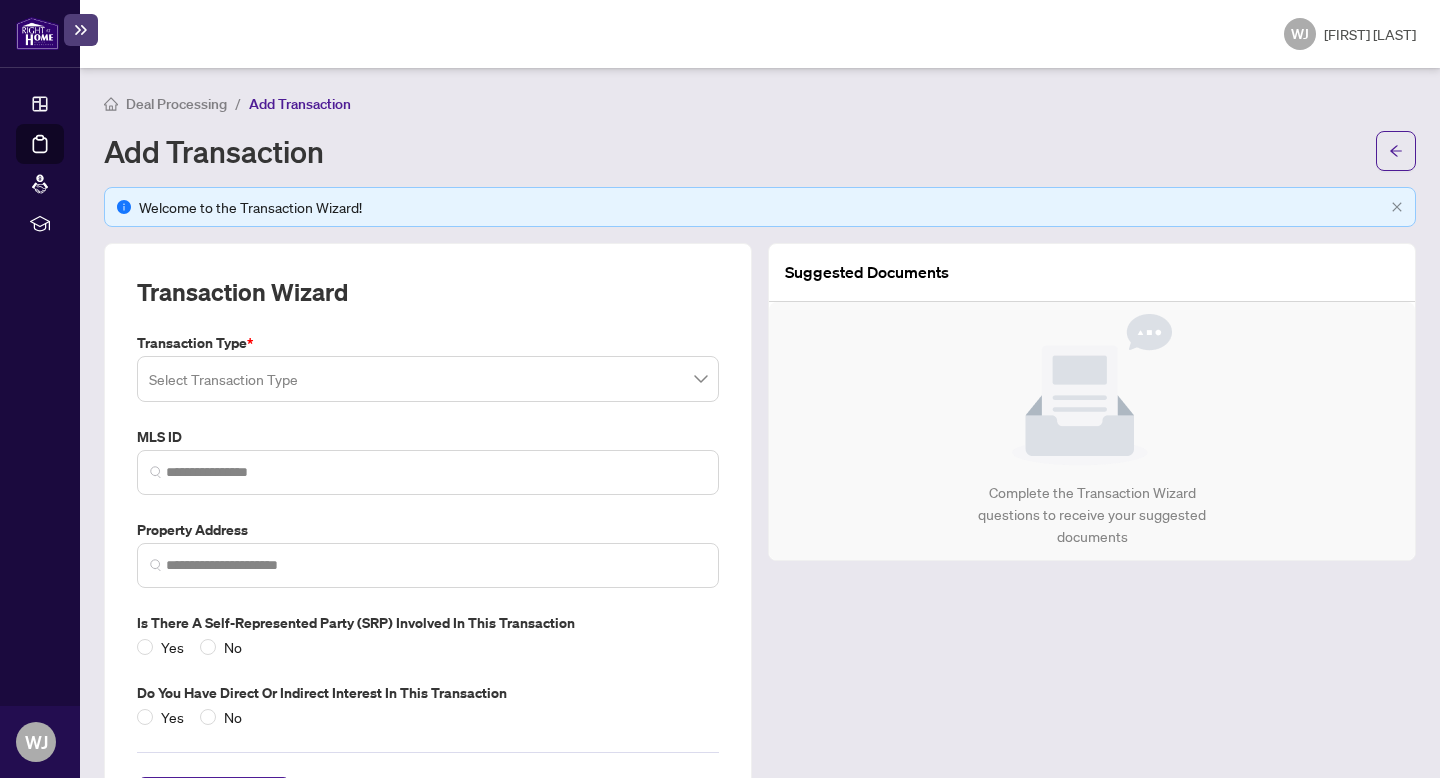 click at bounding box center [428, 379] 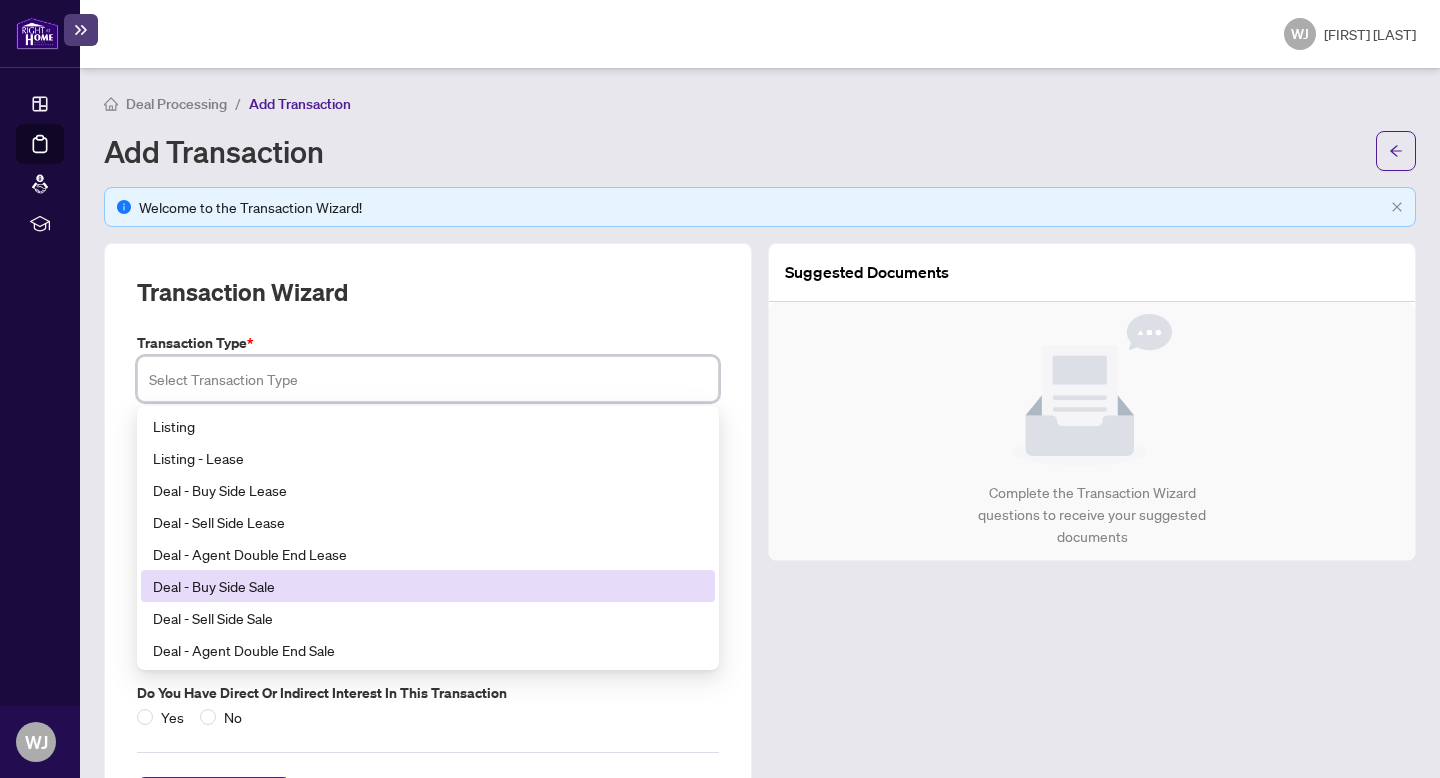 click on "Deal - Buy Side Sale" at bounding box center (428, 586) 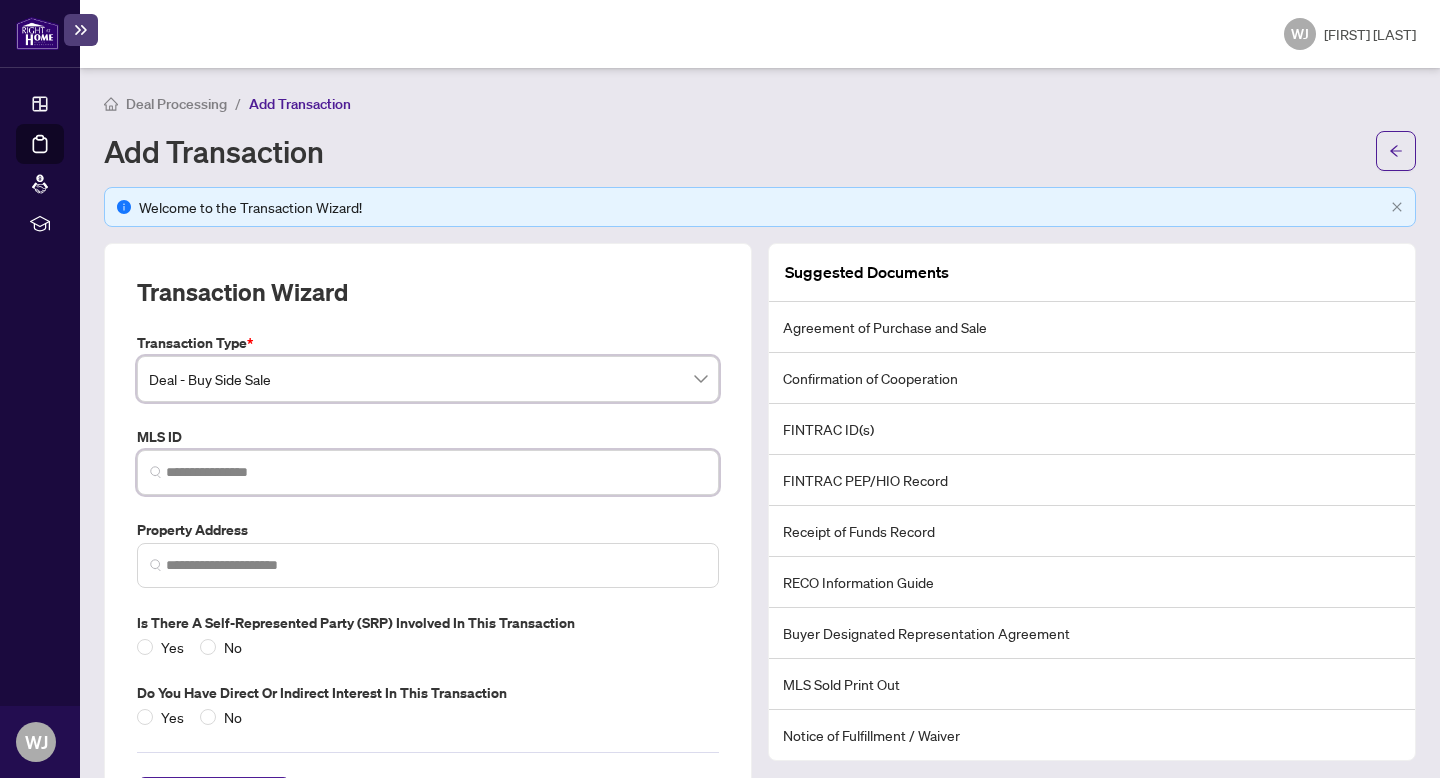 click at bounding box center [436, 472] 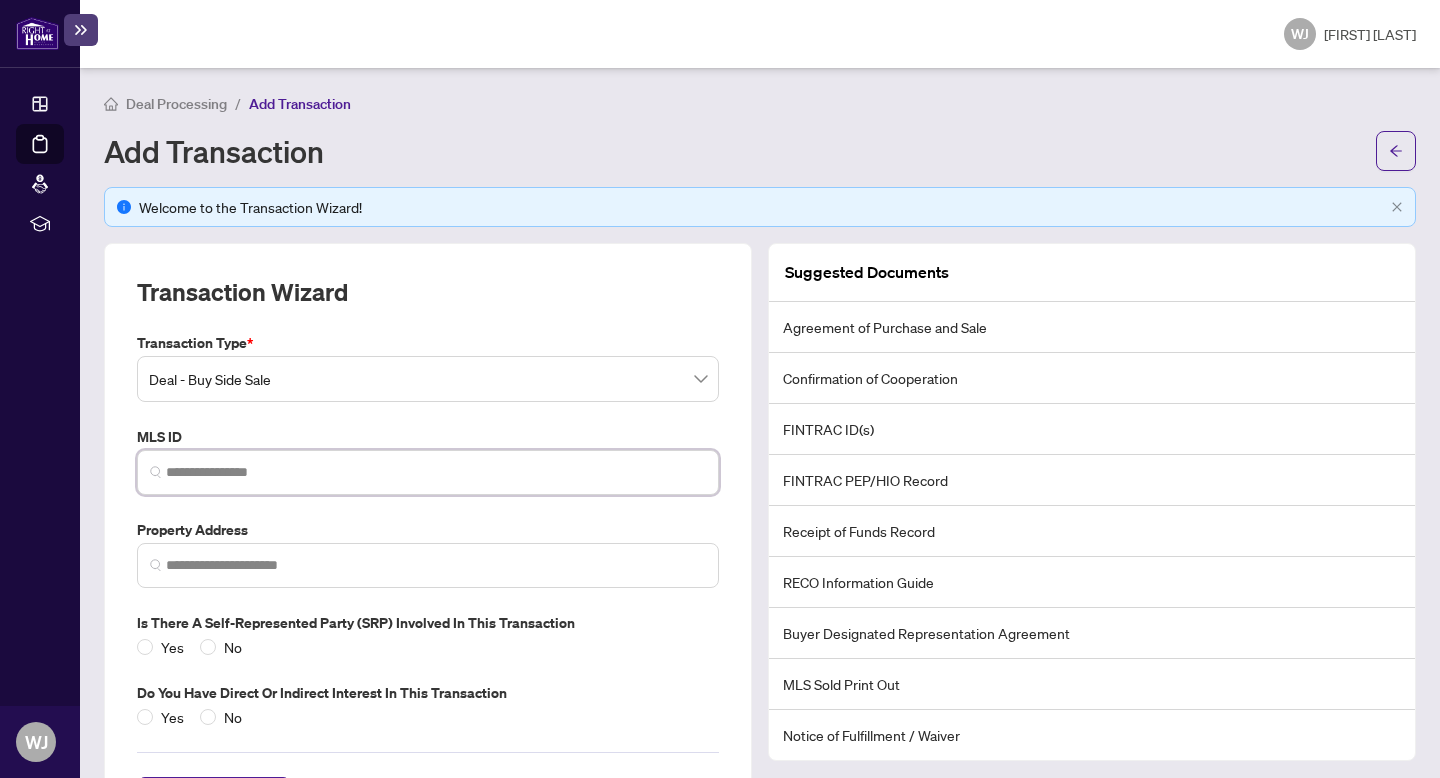 paste on "*********" 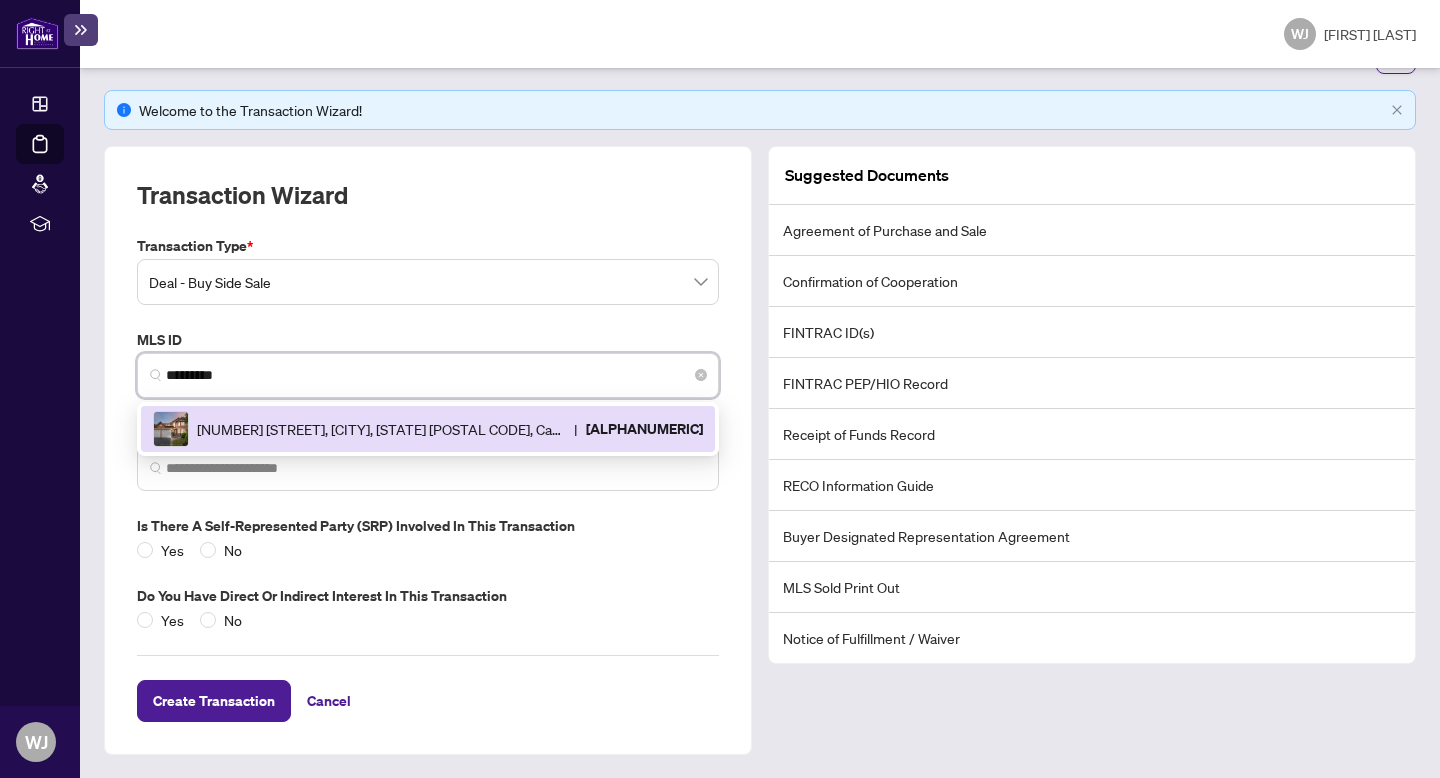 scroll, scrollTop: 96, scrollLeft: 0, axis: vertical 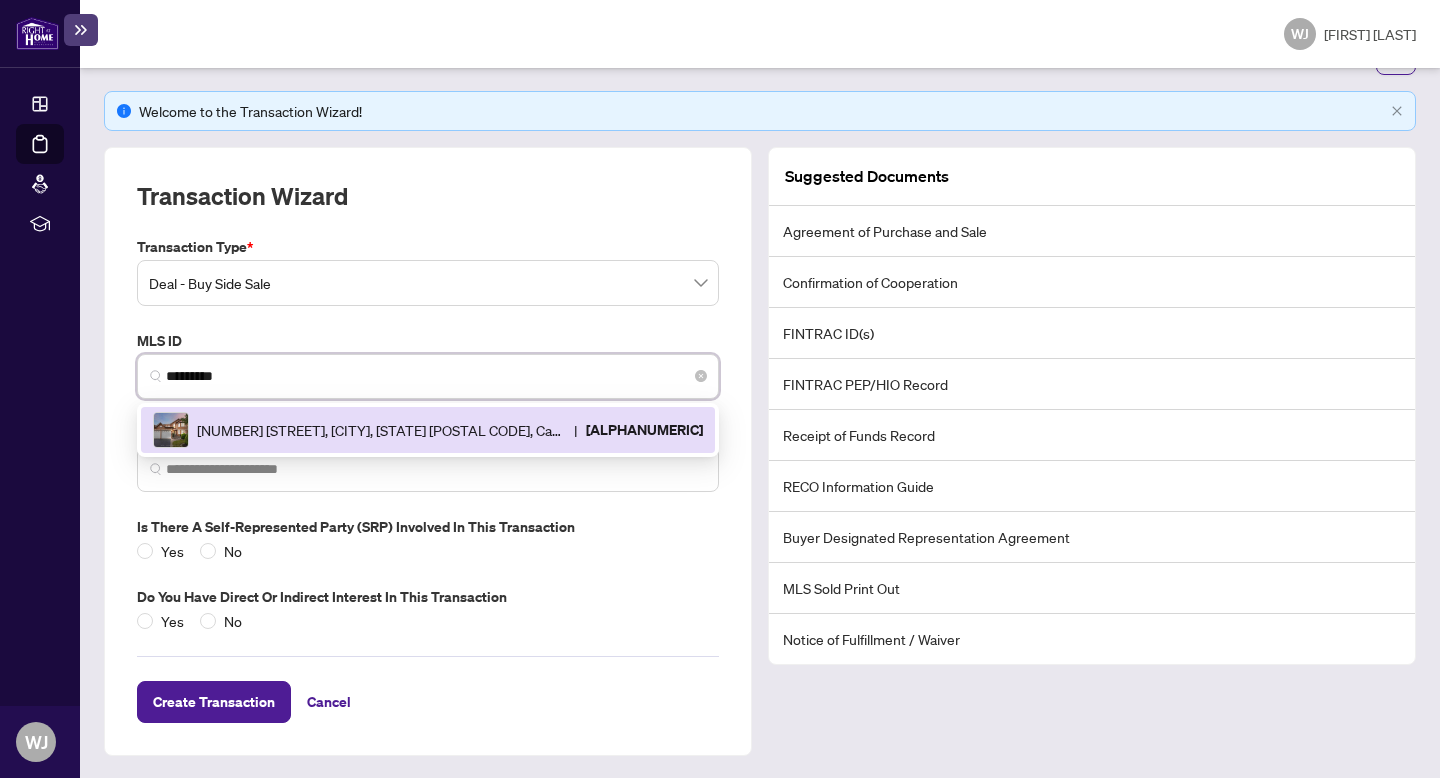 click on "62 [STREET], [CITY], [STATE] [POSTAL CODE], [COUNTRY] | E12237211" at bounding box center (428, 430) 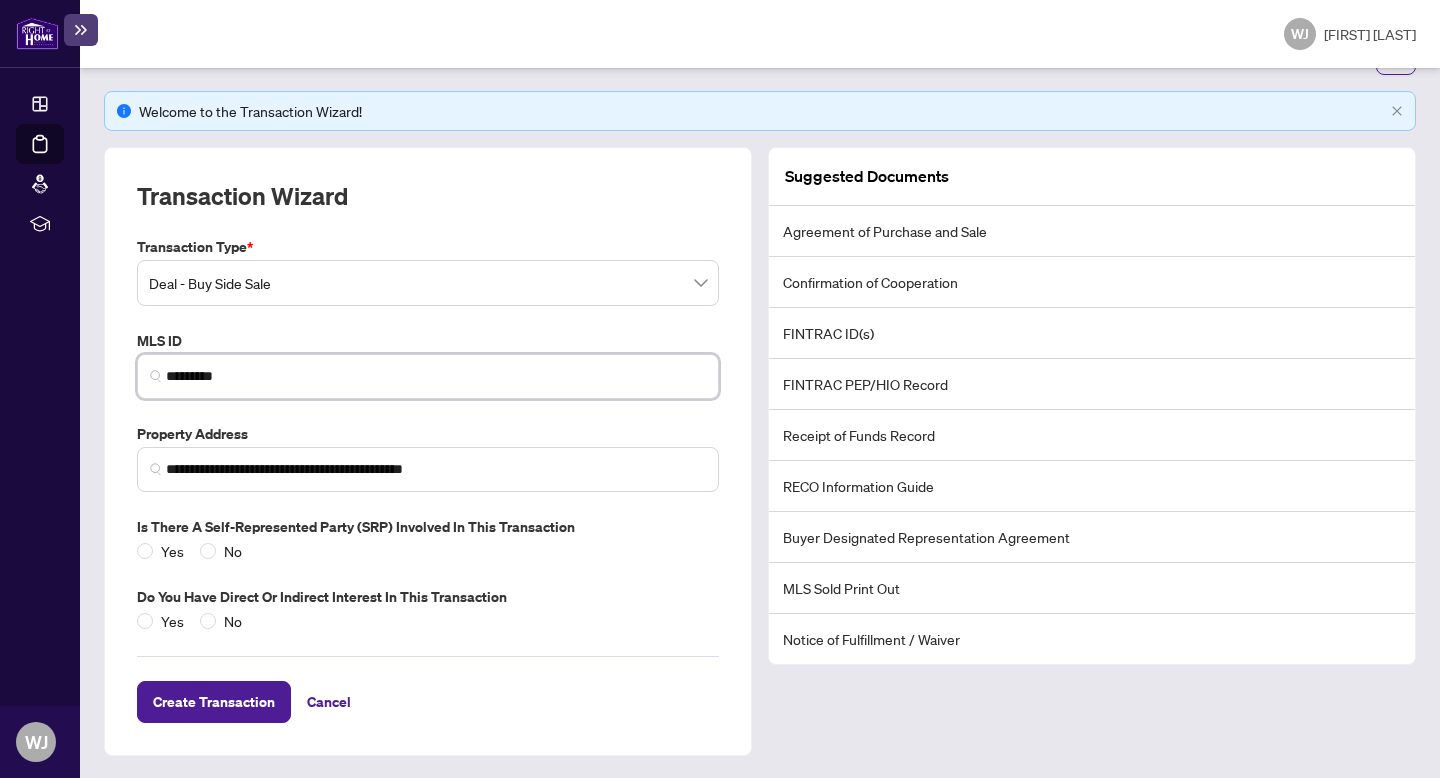 scroll, scrollTop: 97, scrollLeft: 0, axis: vertical 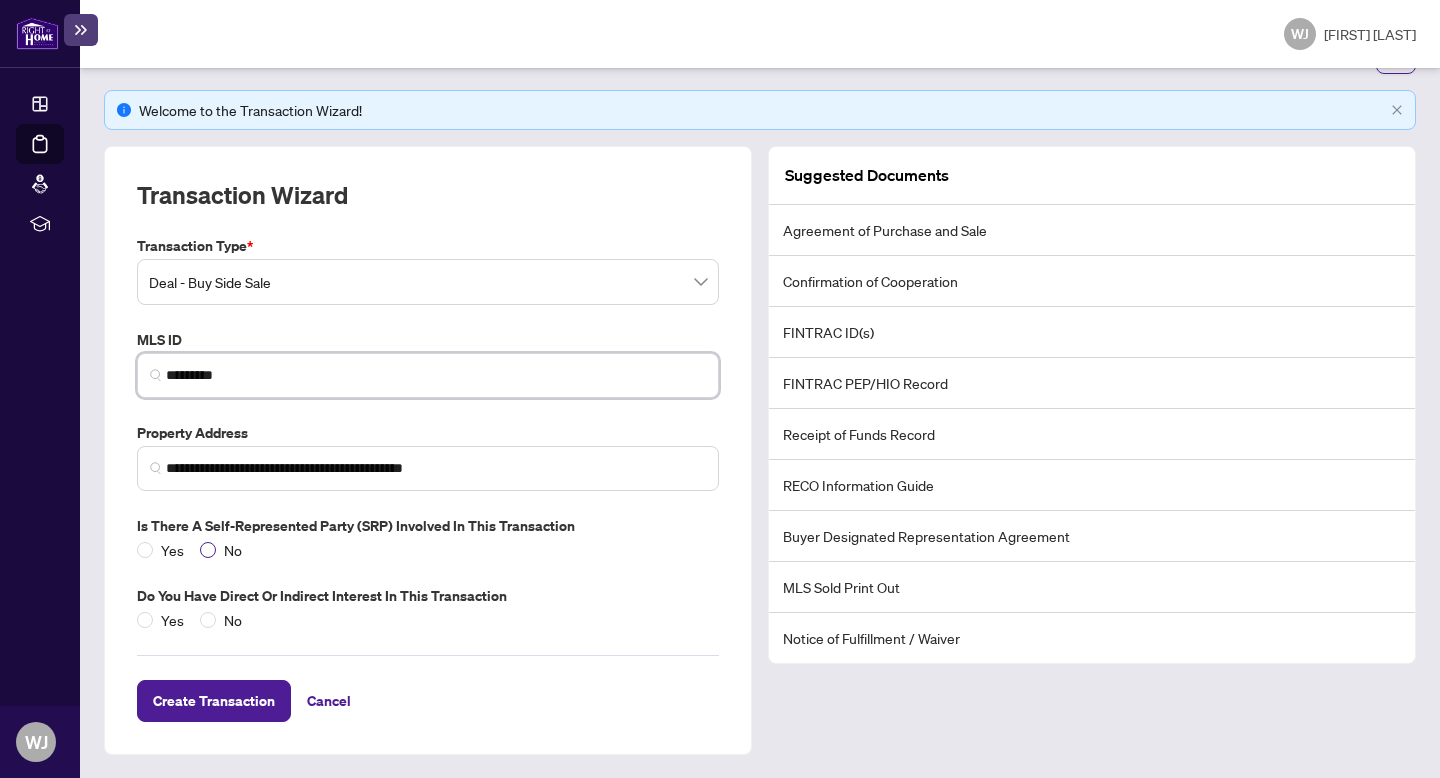 type on "*********" 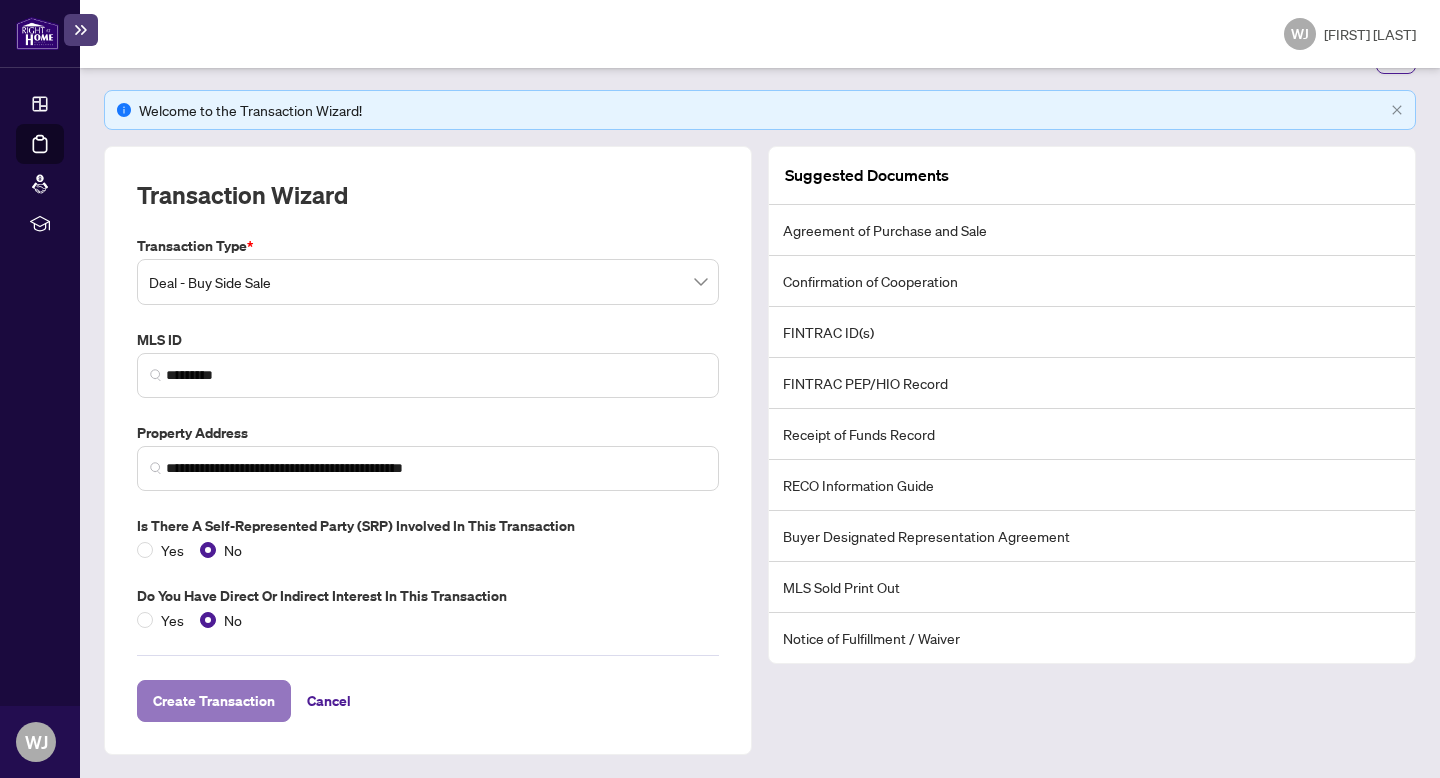 click on "Create Transaction" at bounding box center (214, 701) 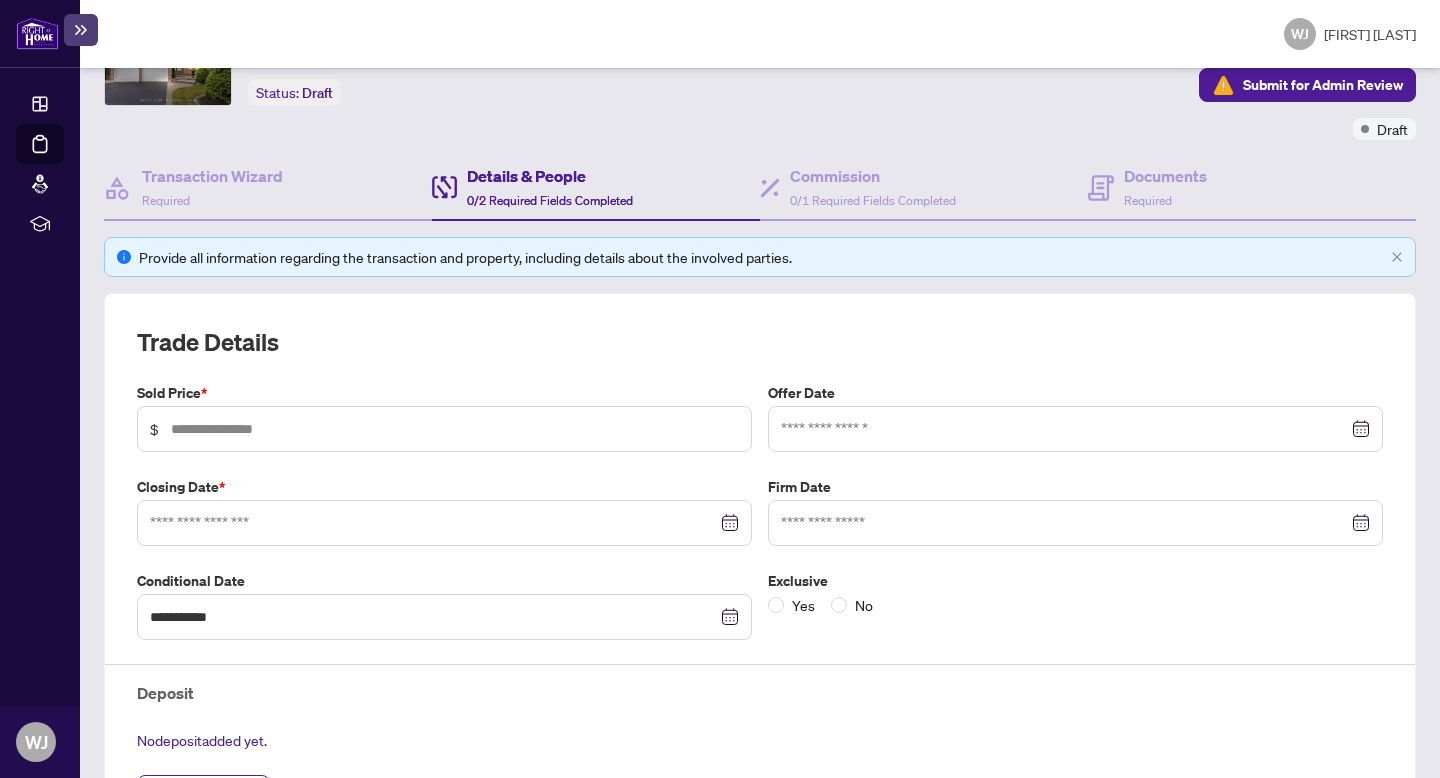 scroll, scrollTop: 122, scrollLeft: 0, axis: vertical 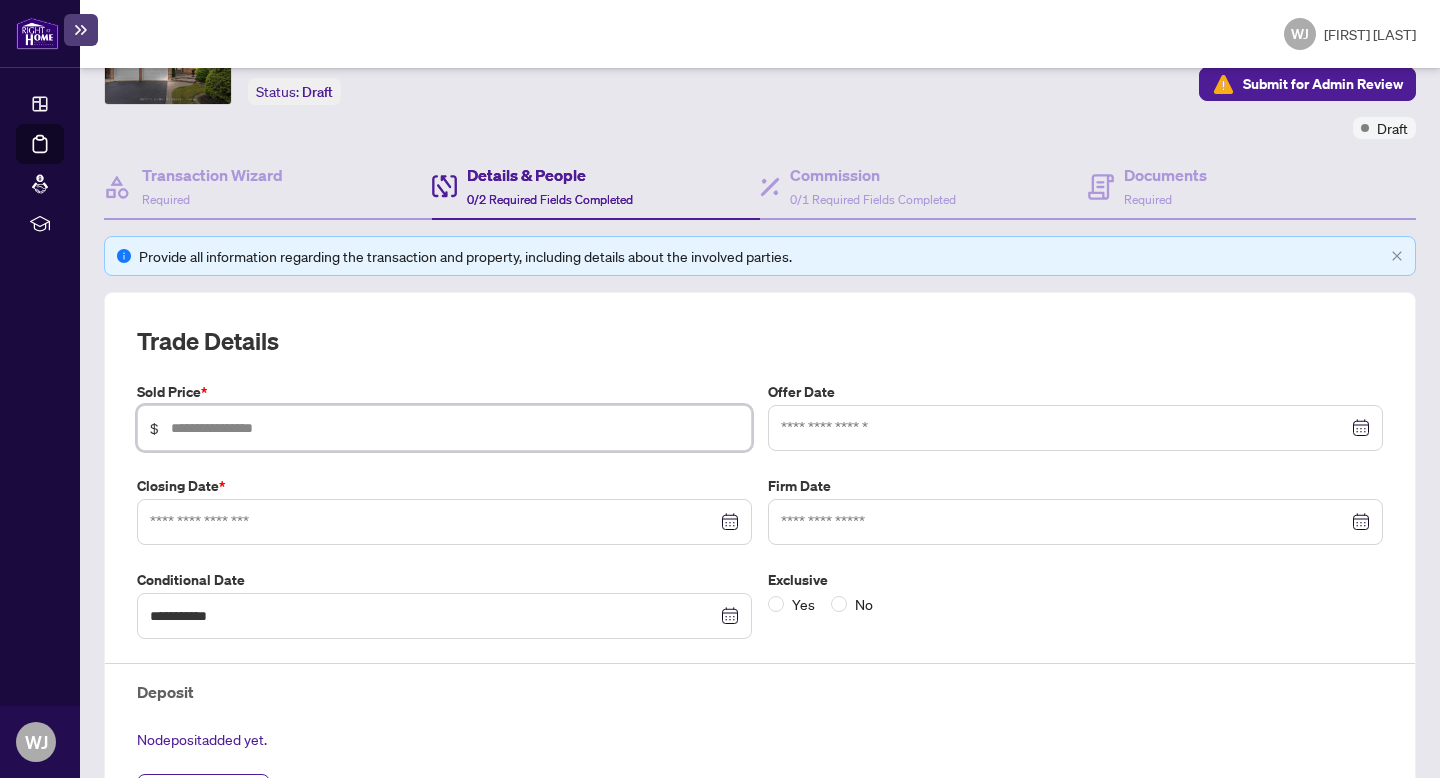 click at bounding box center [455, 428] 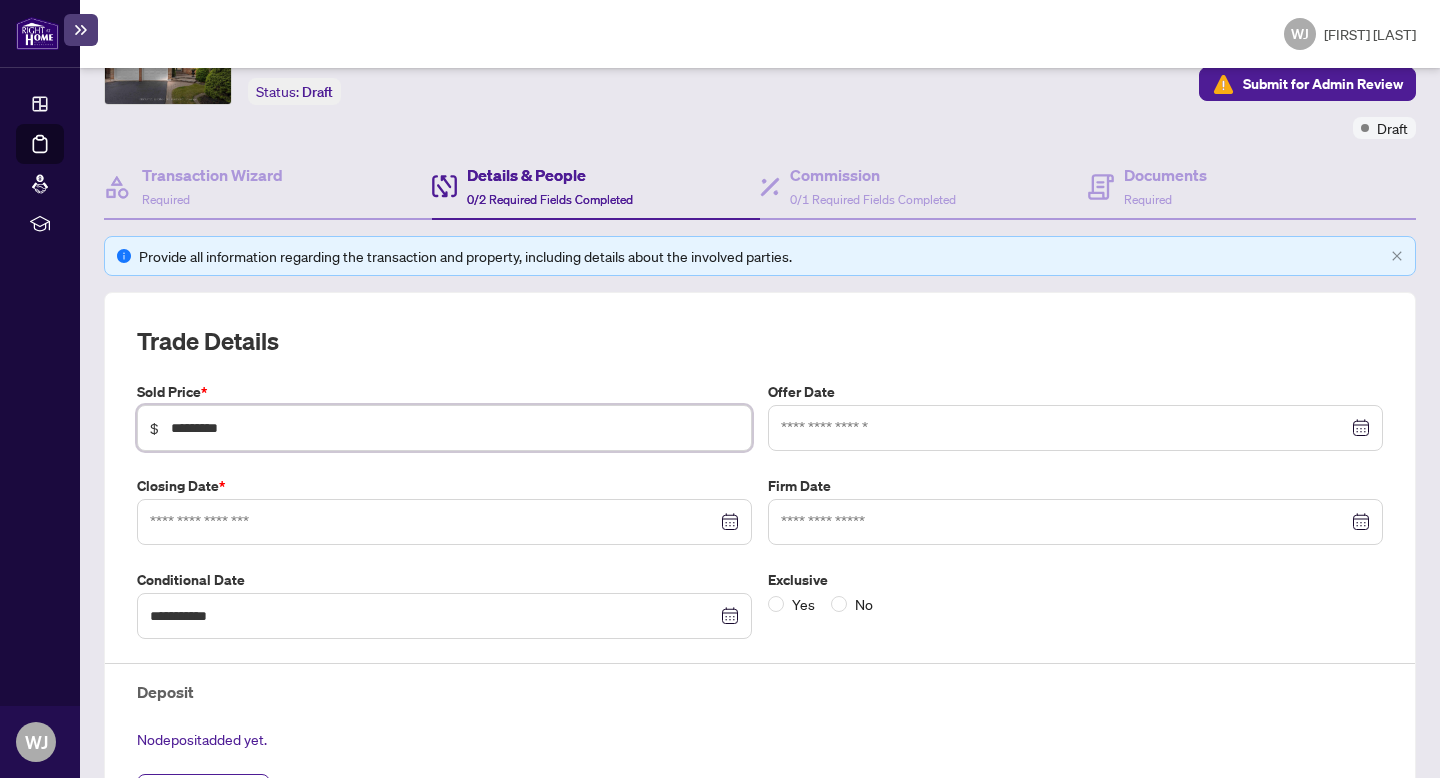type on "*********" 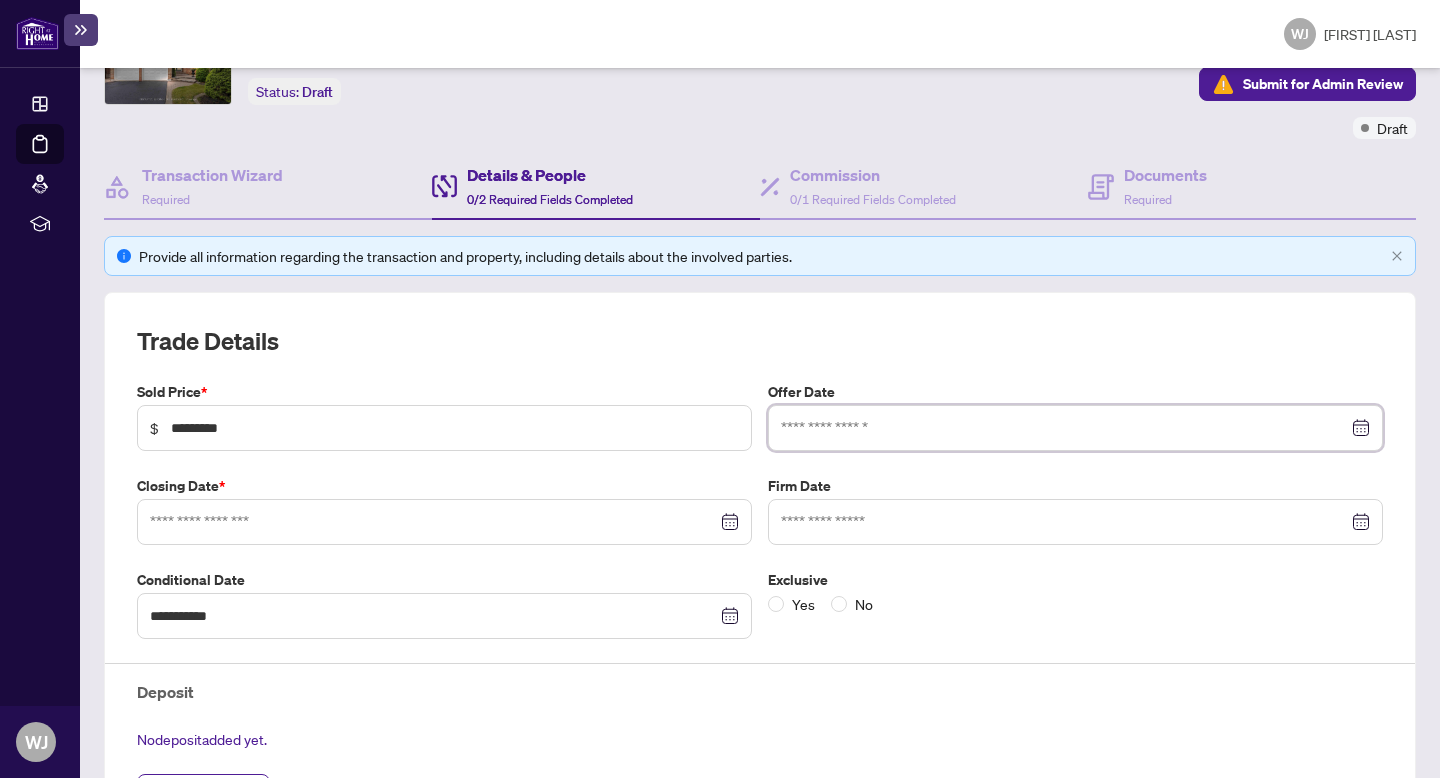 click at bounding box center [1064, 428] 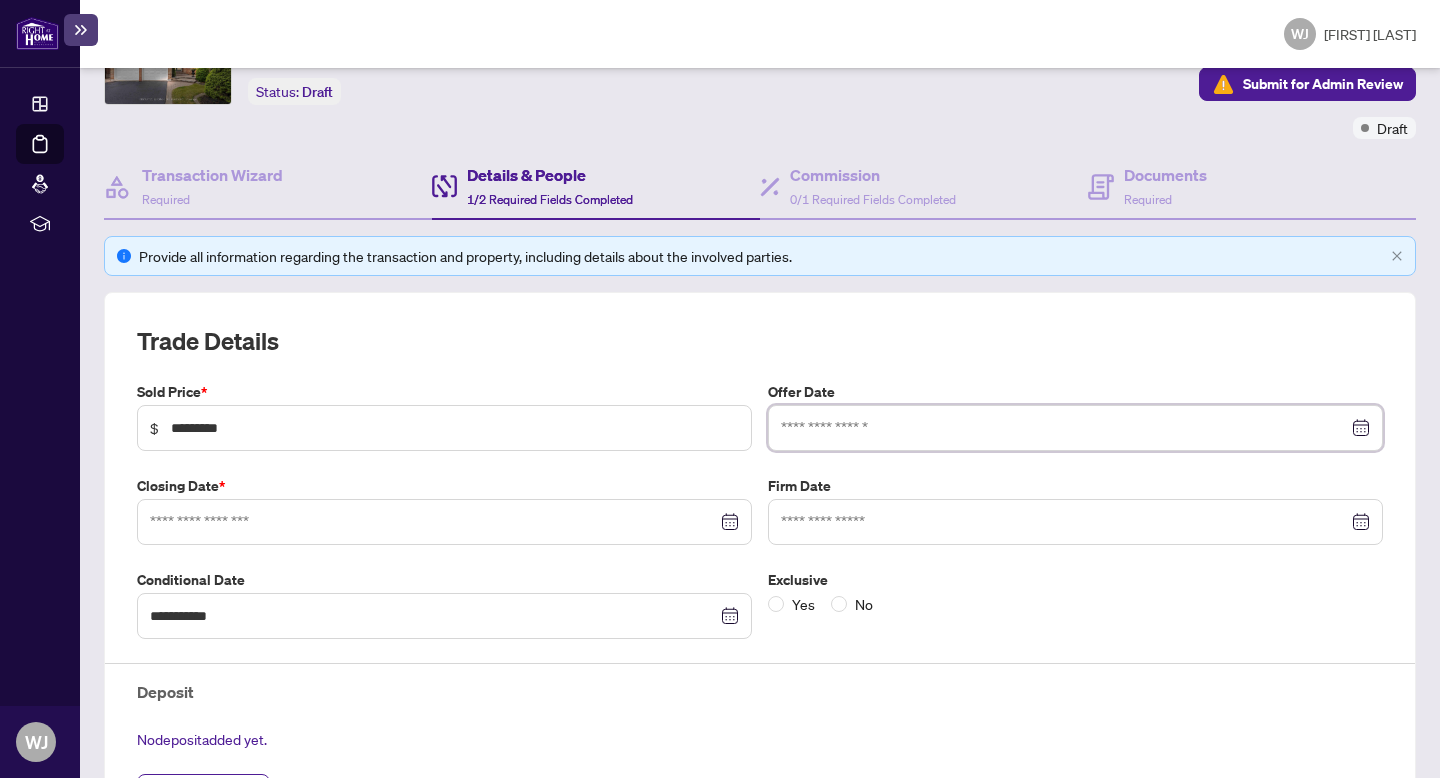 click at bounding box center [1064, 428] 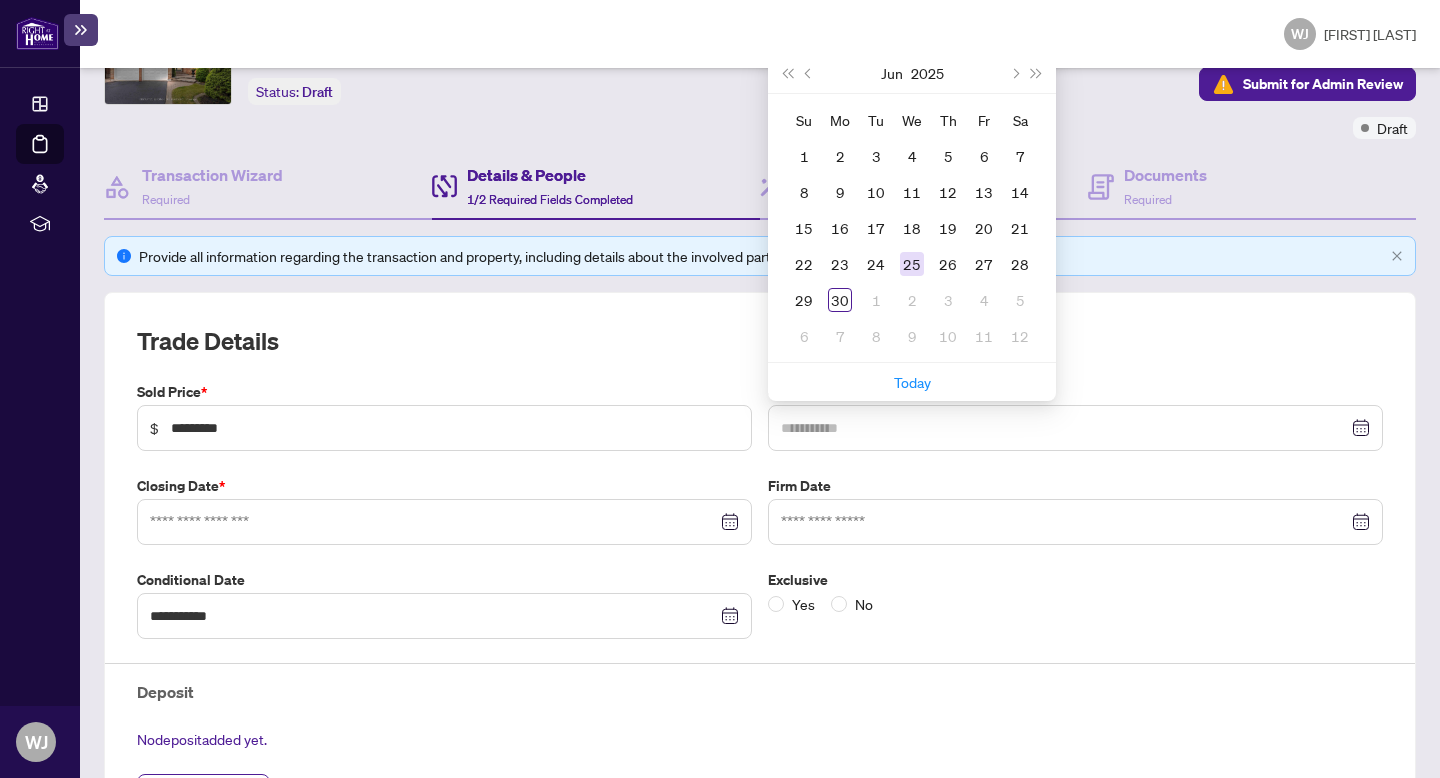 click on "25" at bounding box center (912, 264) 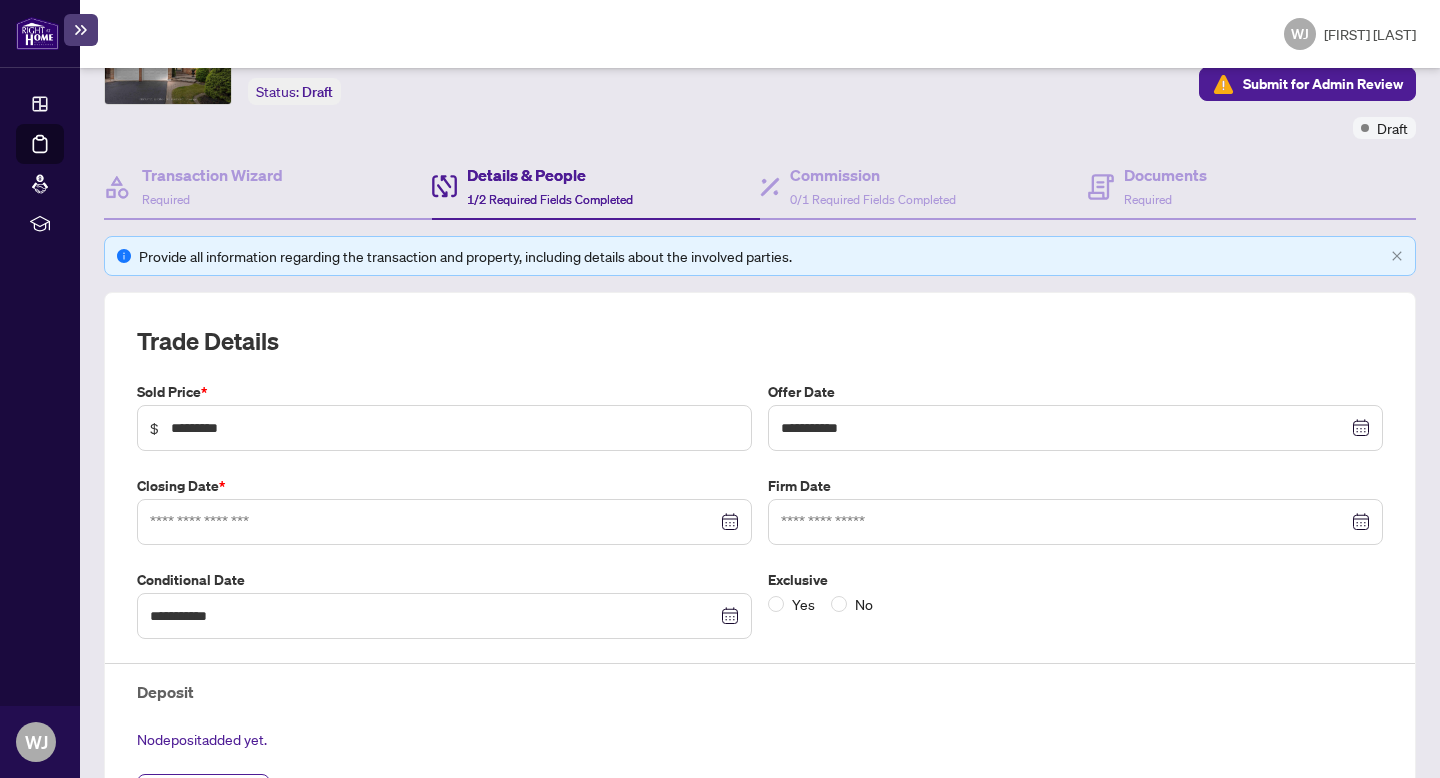 click on "Trade Details" at bounding box center [760, 341] 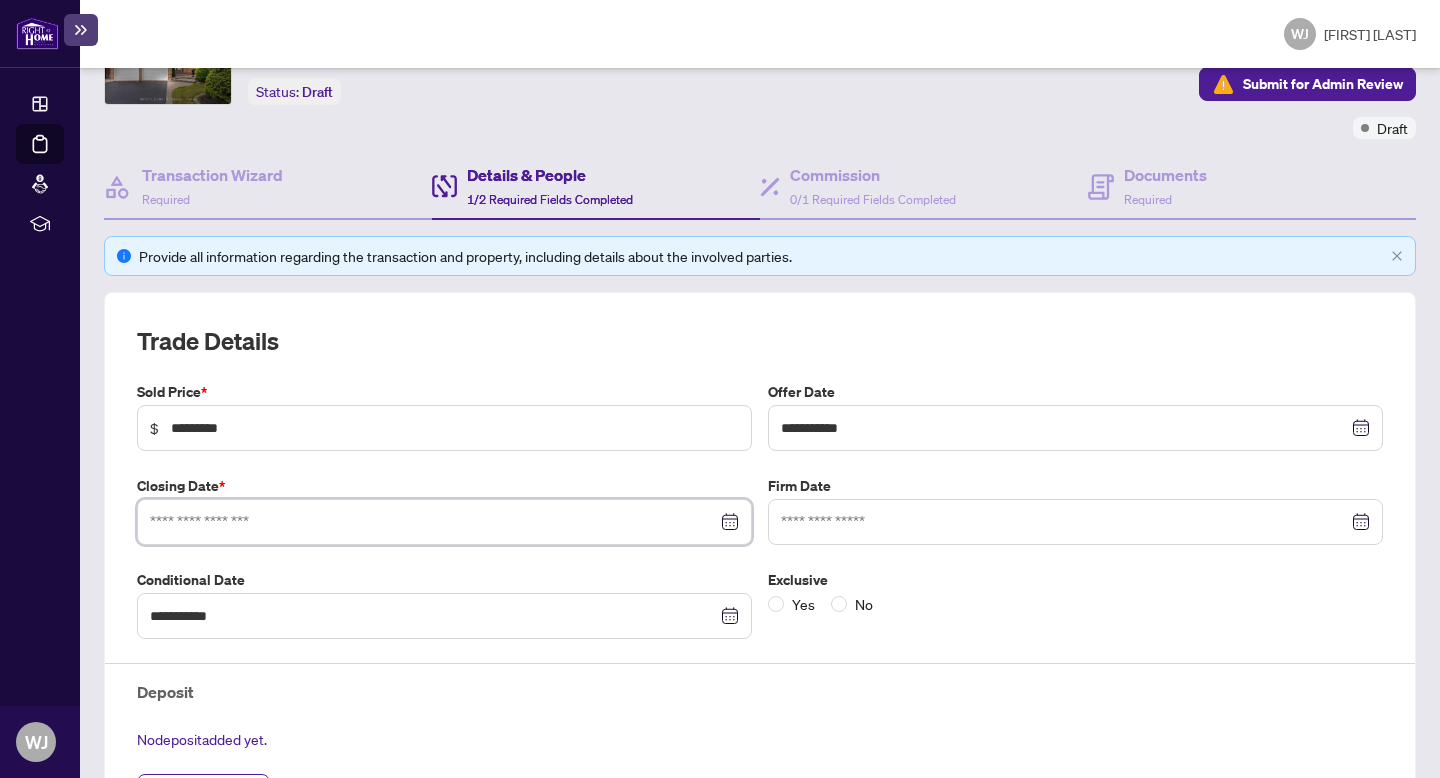 click at bounding box center (433, 522) 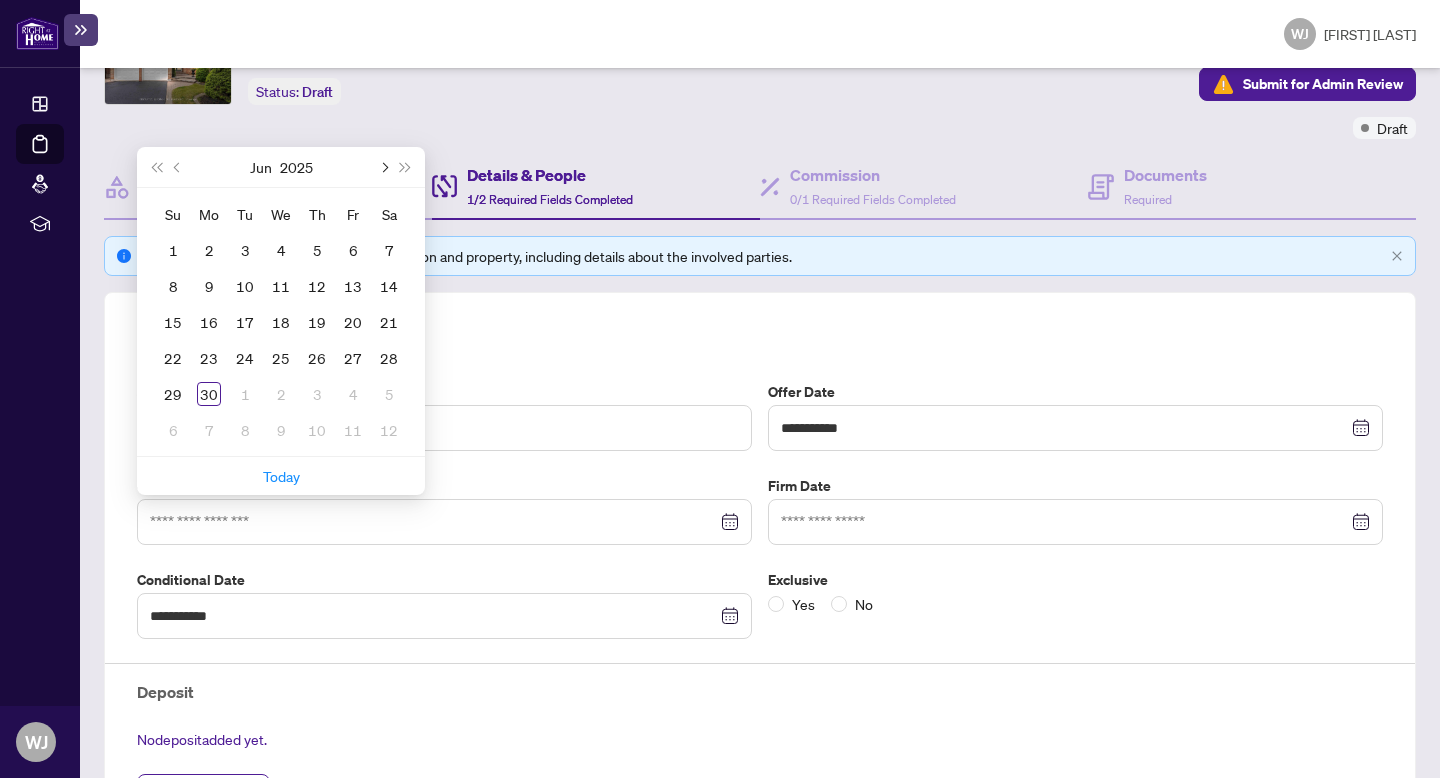 click at bounding box center [0, 0] 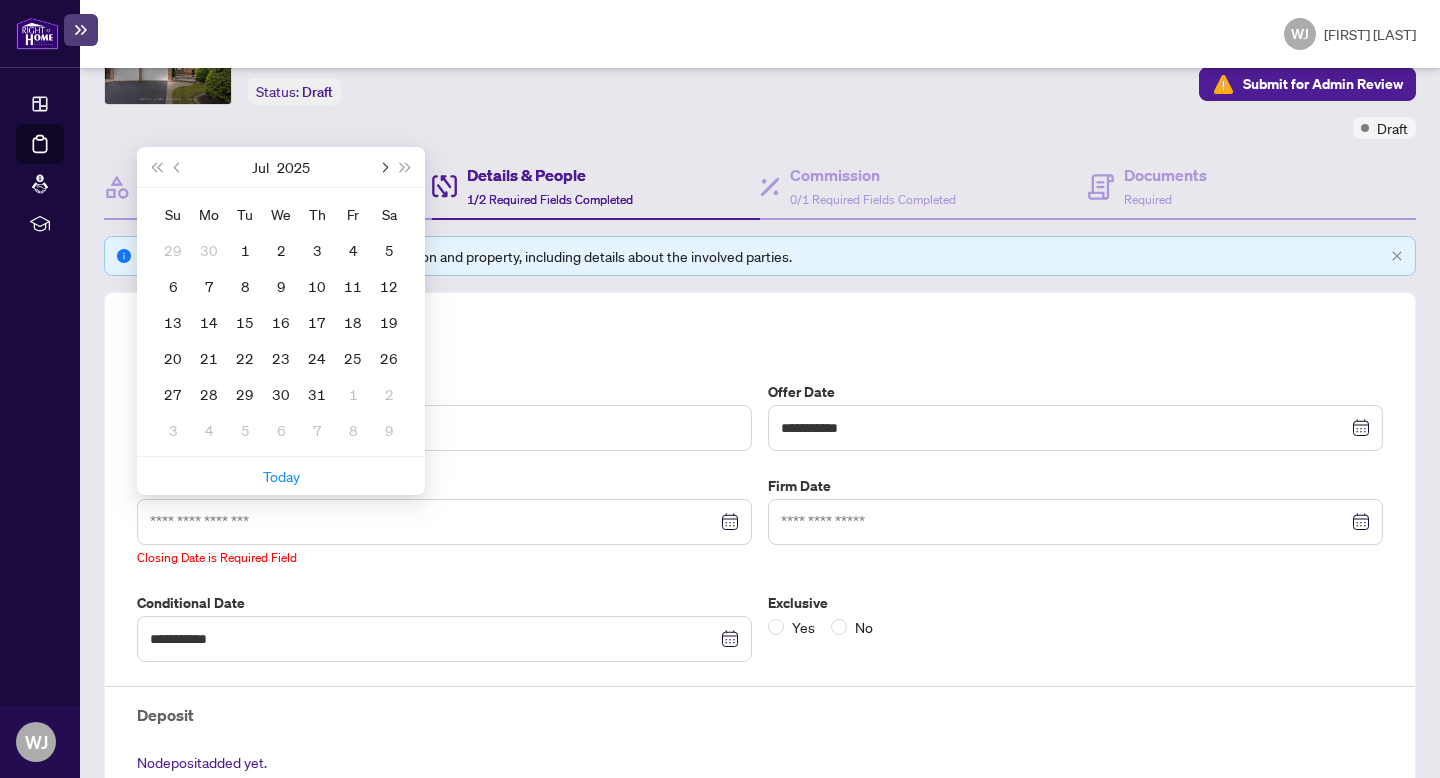 click at bounding box center [0, 0] 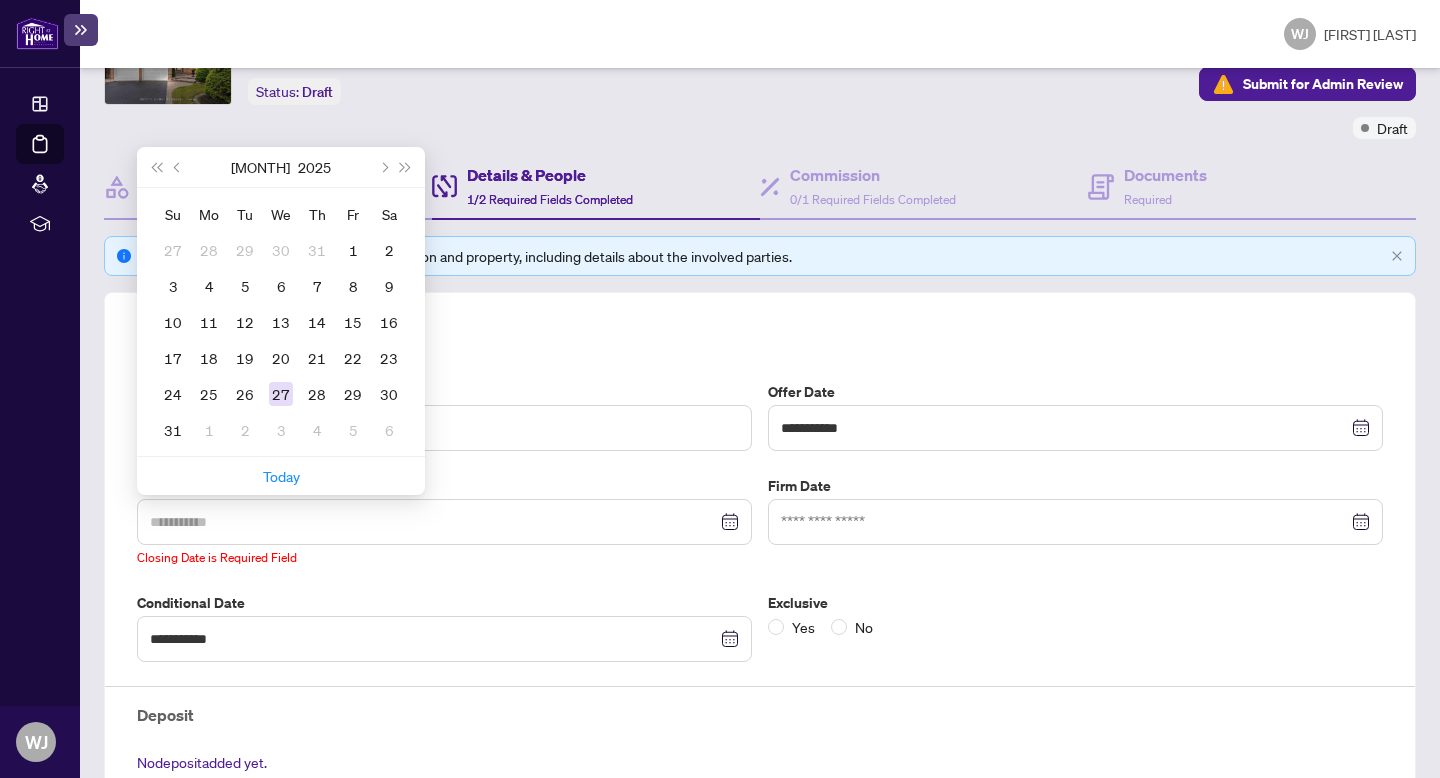 click on "27" at bounding box center (0, 0) 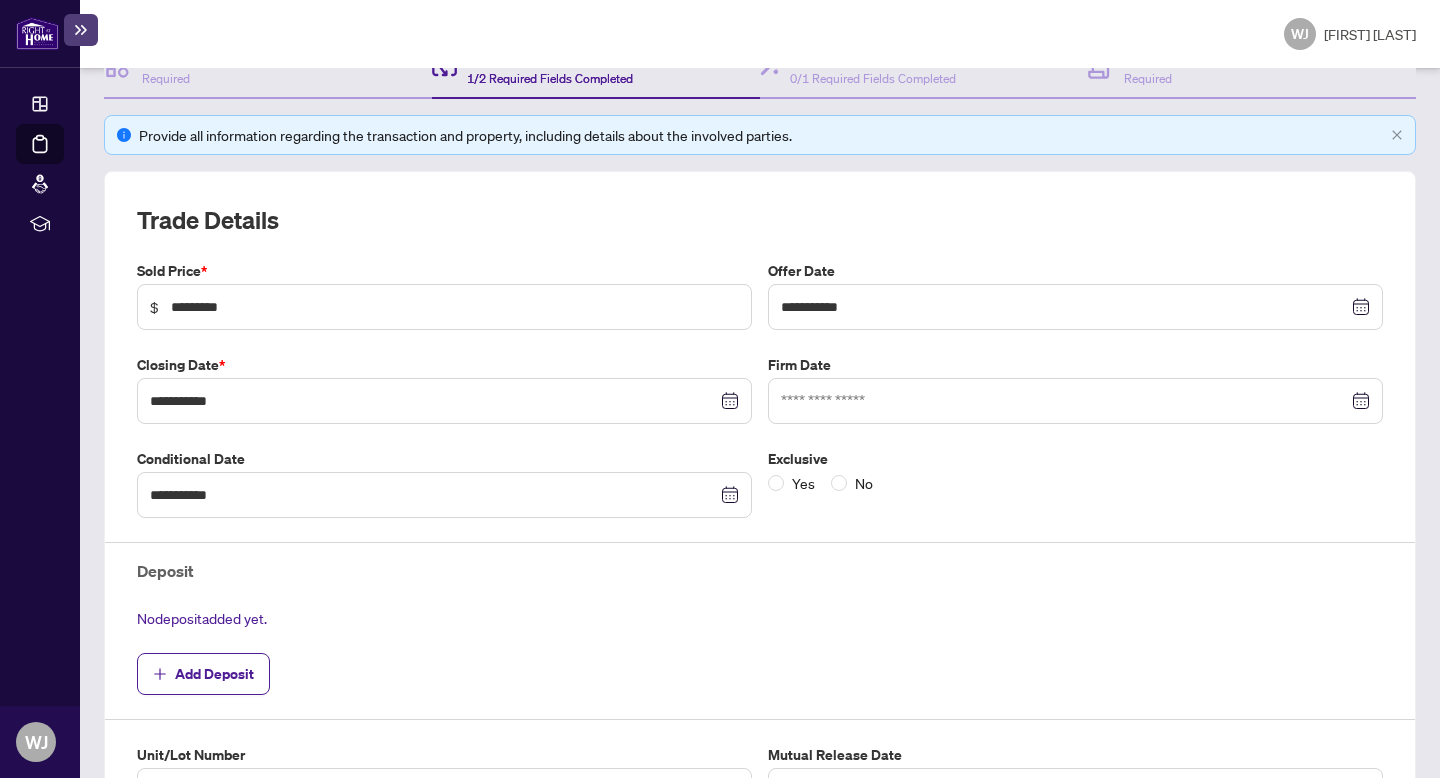 scroll, scrollTop: 244, scrollLeft: 0, axis: vertical 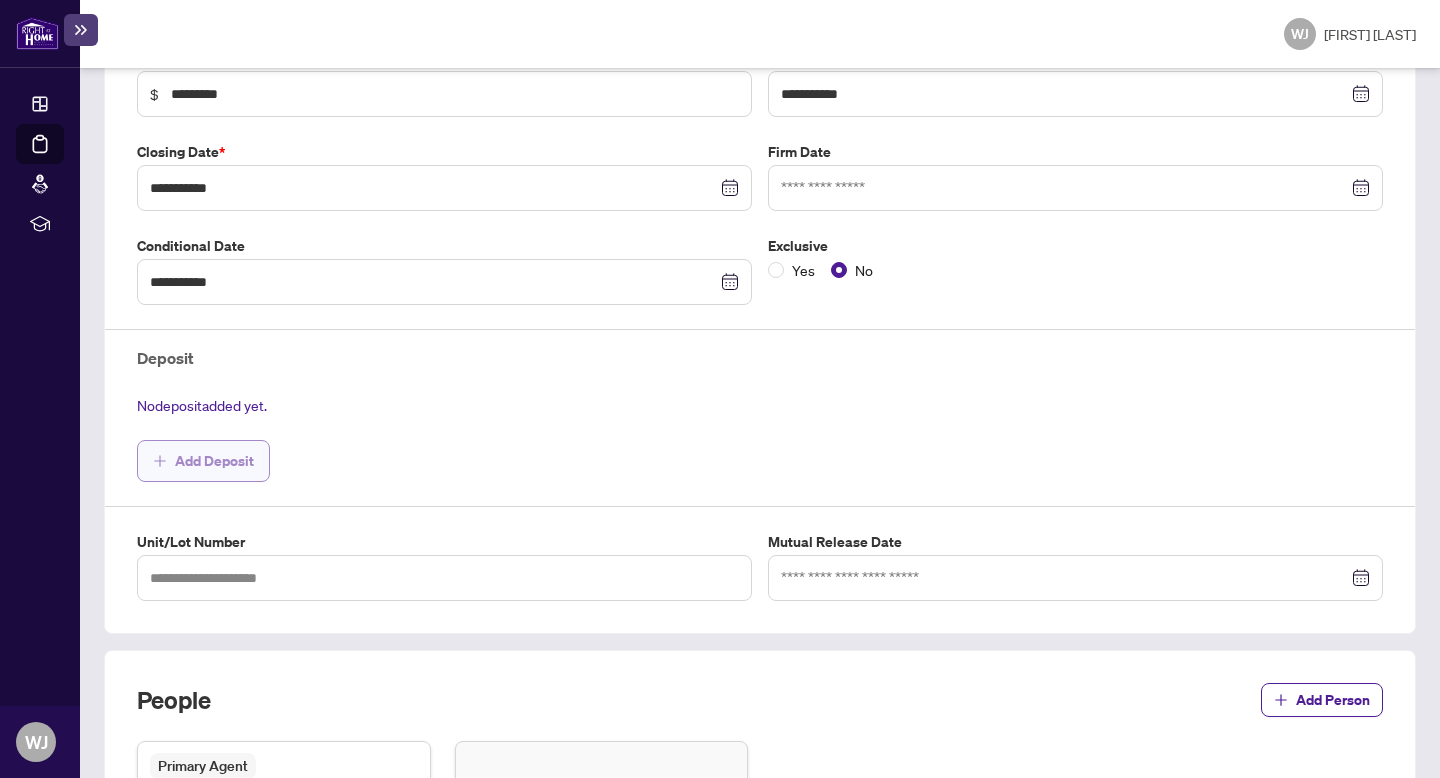 click on "Add Deposit" at bounding box center [214, 461] 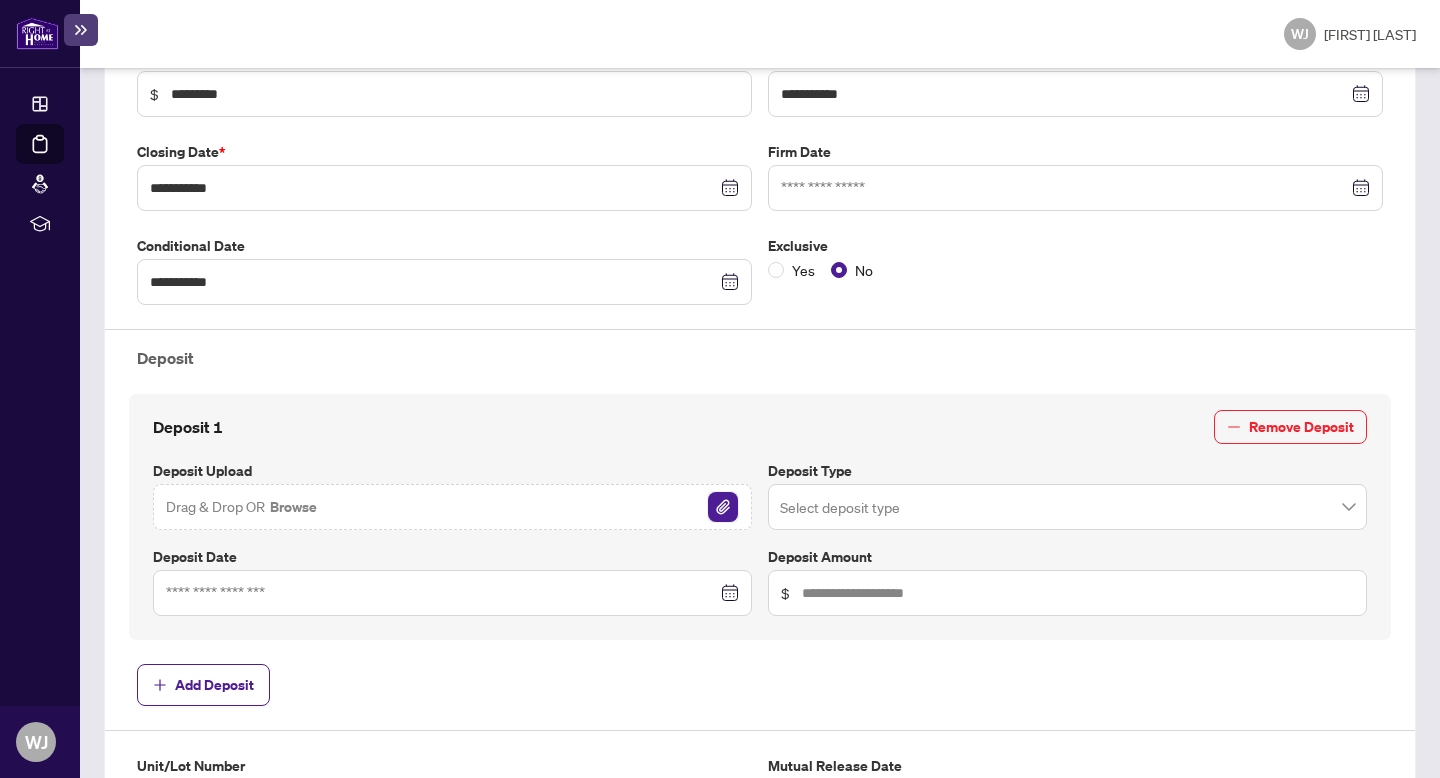 click at bounding box center (723, 507) 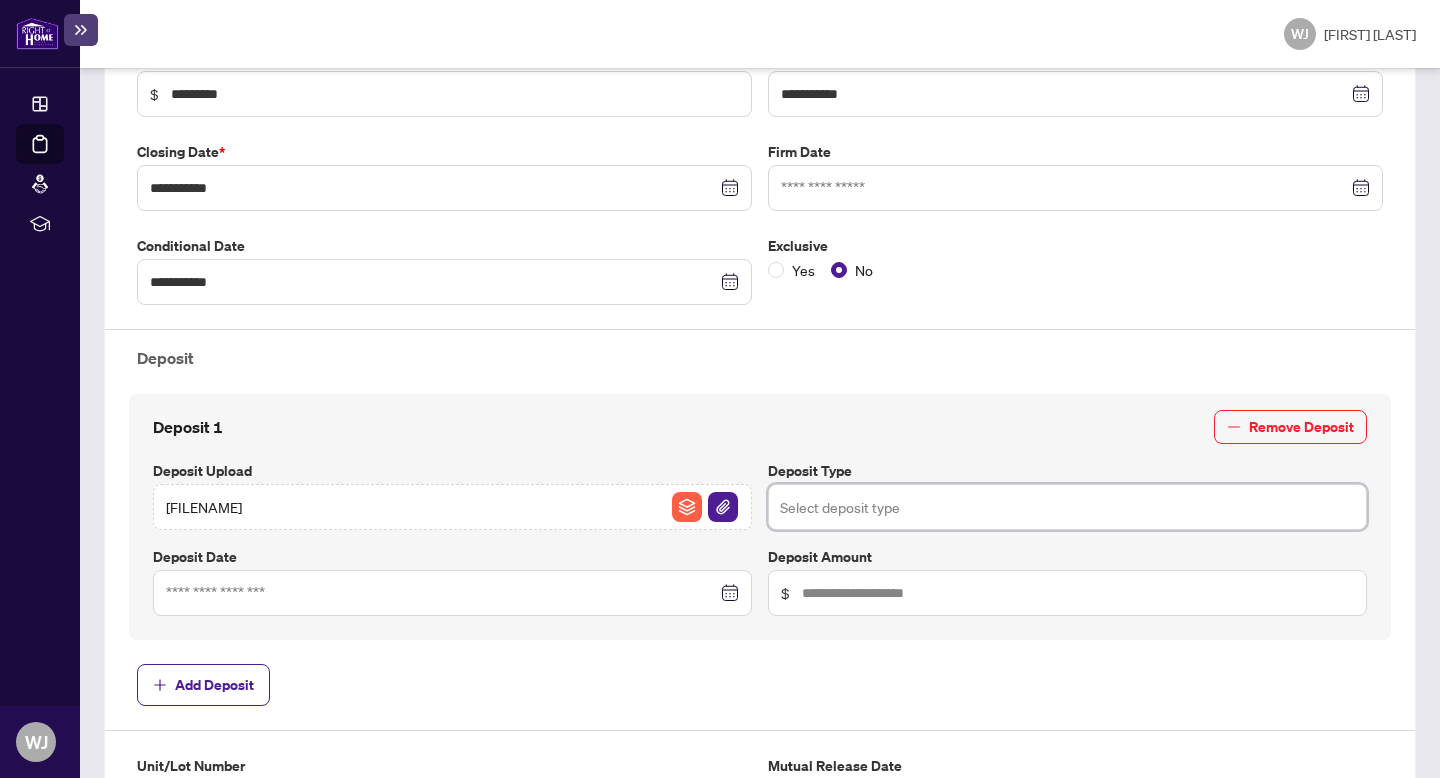click at bounding box center [1067, 507] 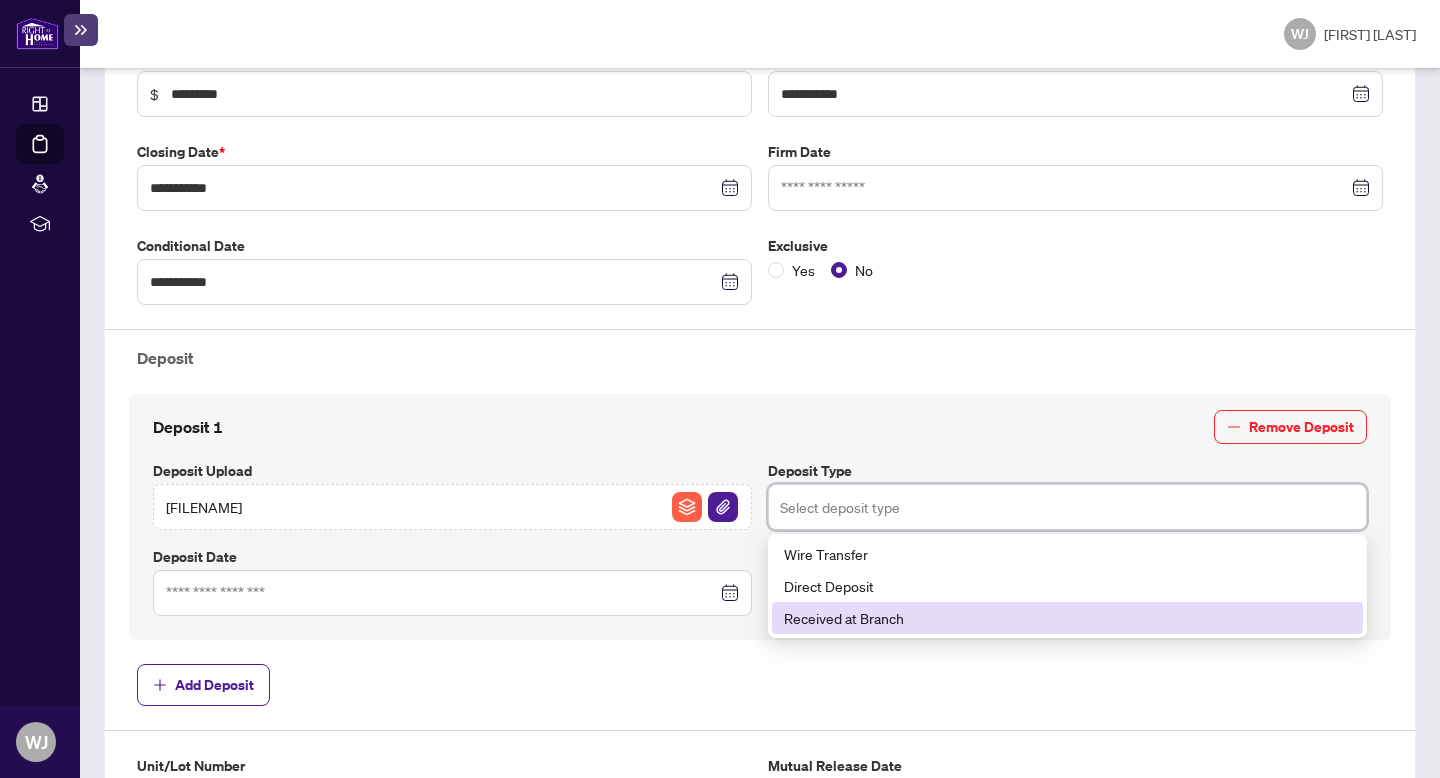 click on "Received at Branch" at bounding box center (1067, 618) 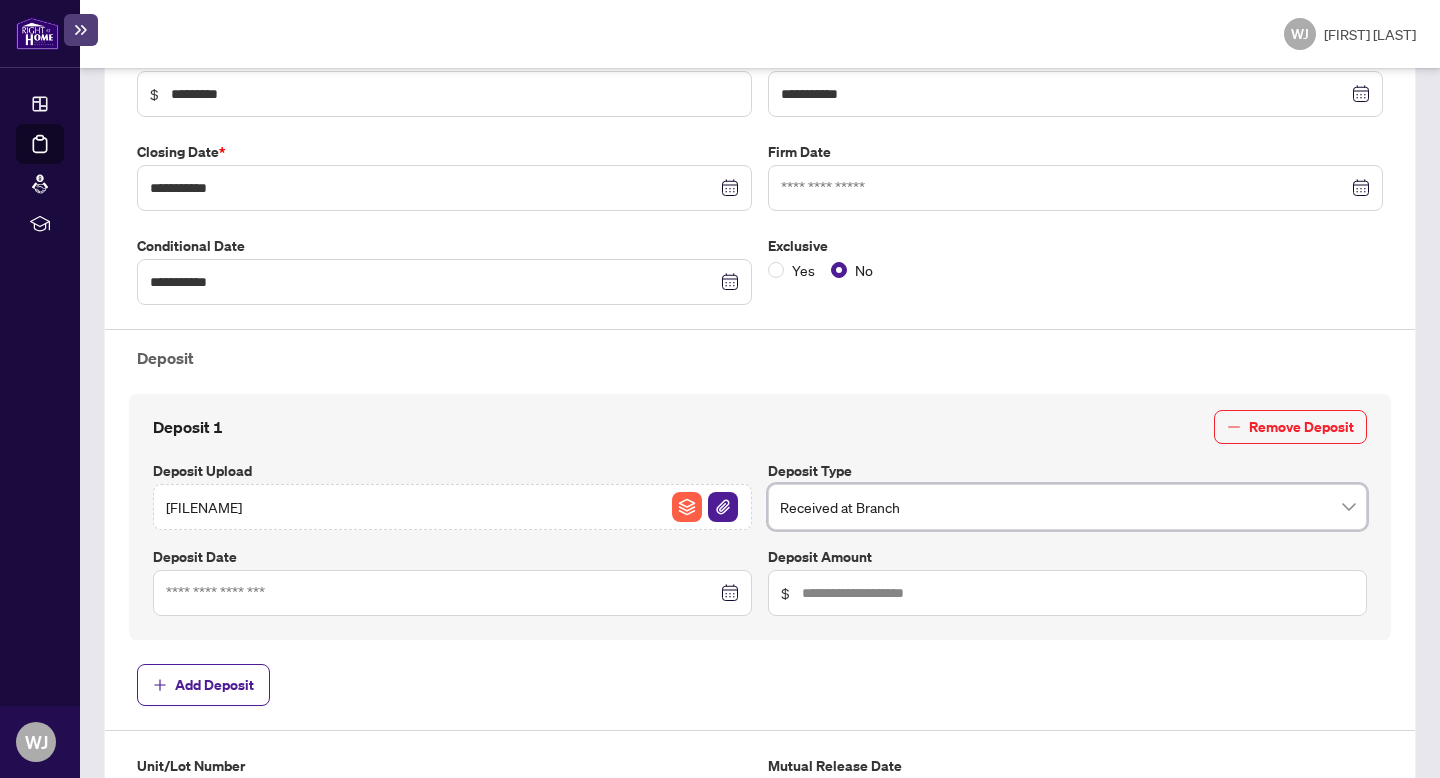 click on "Deposit 1 Remove Deposit" at bounding box center (760, 427) 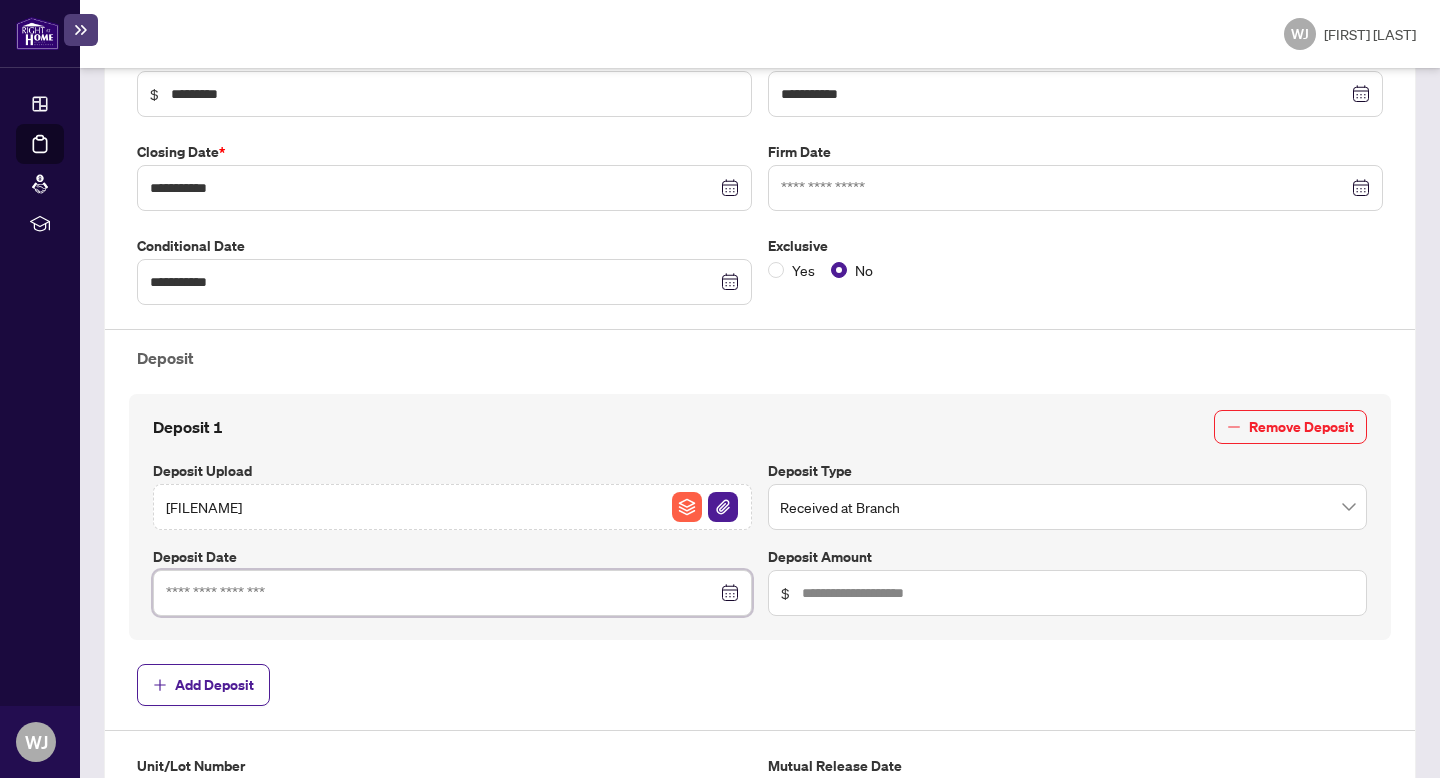 click at bounding box center (441, 593) 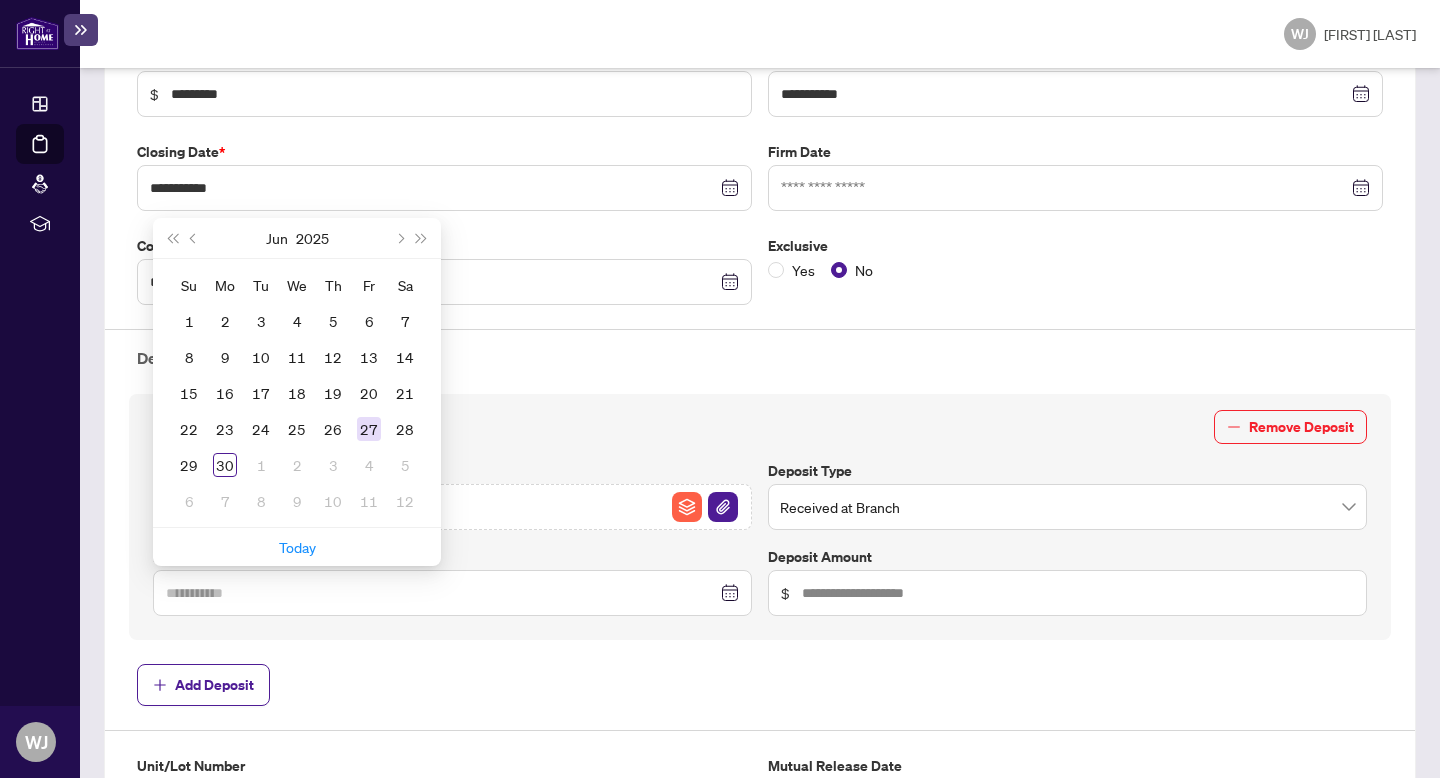 click on "27" at bounding box center (369, 429) 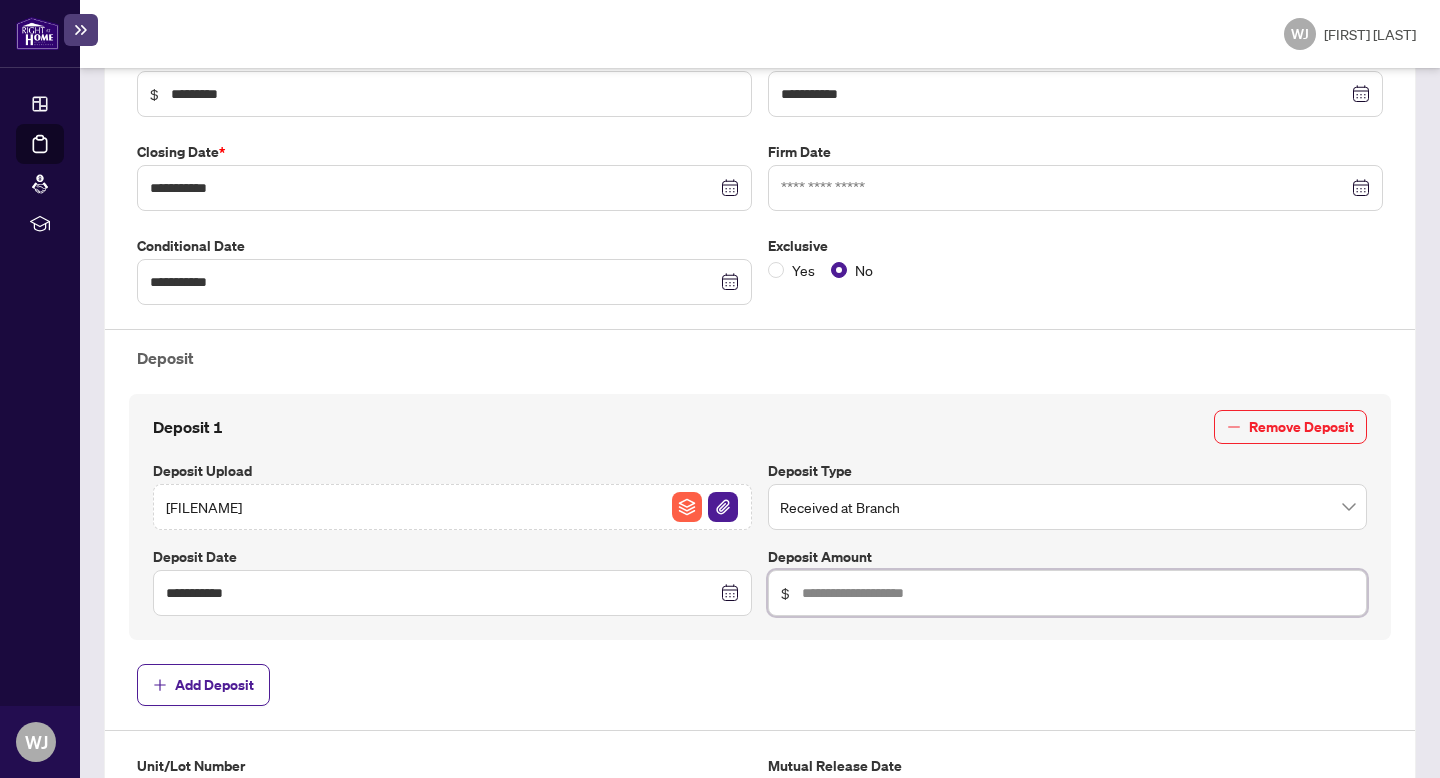 click at bounding box center [1078, 593] 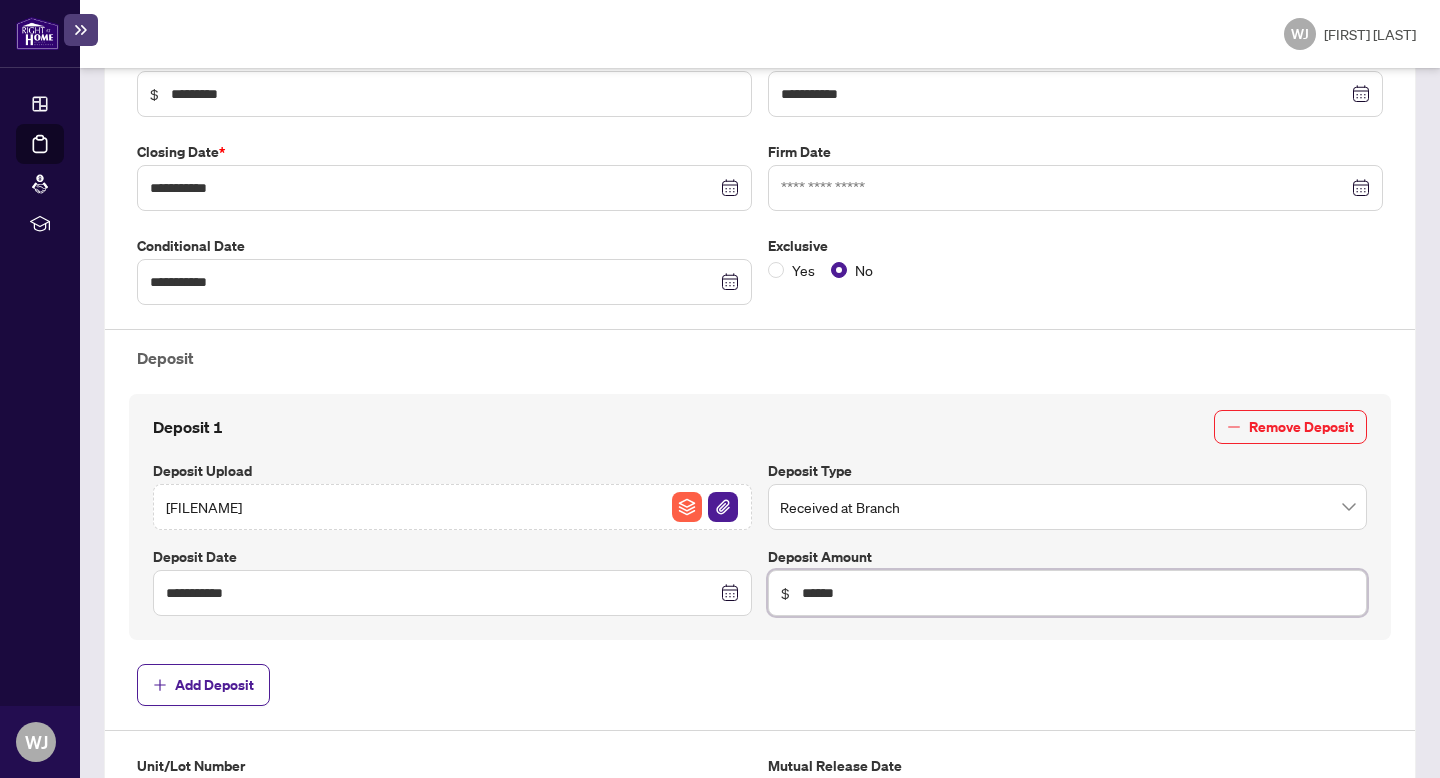 type on "******" 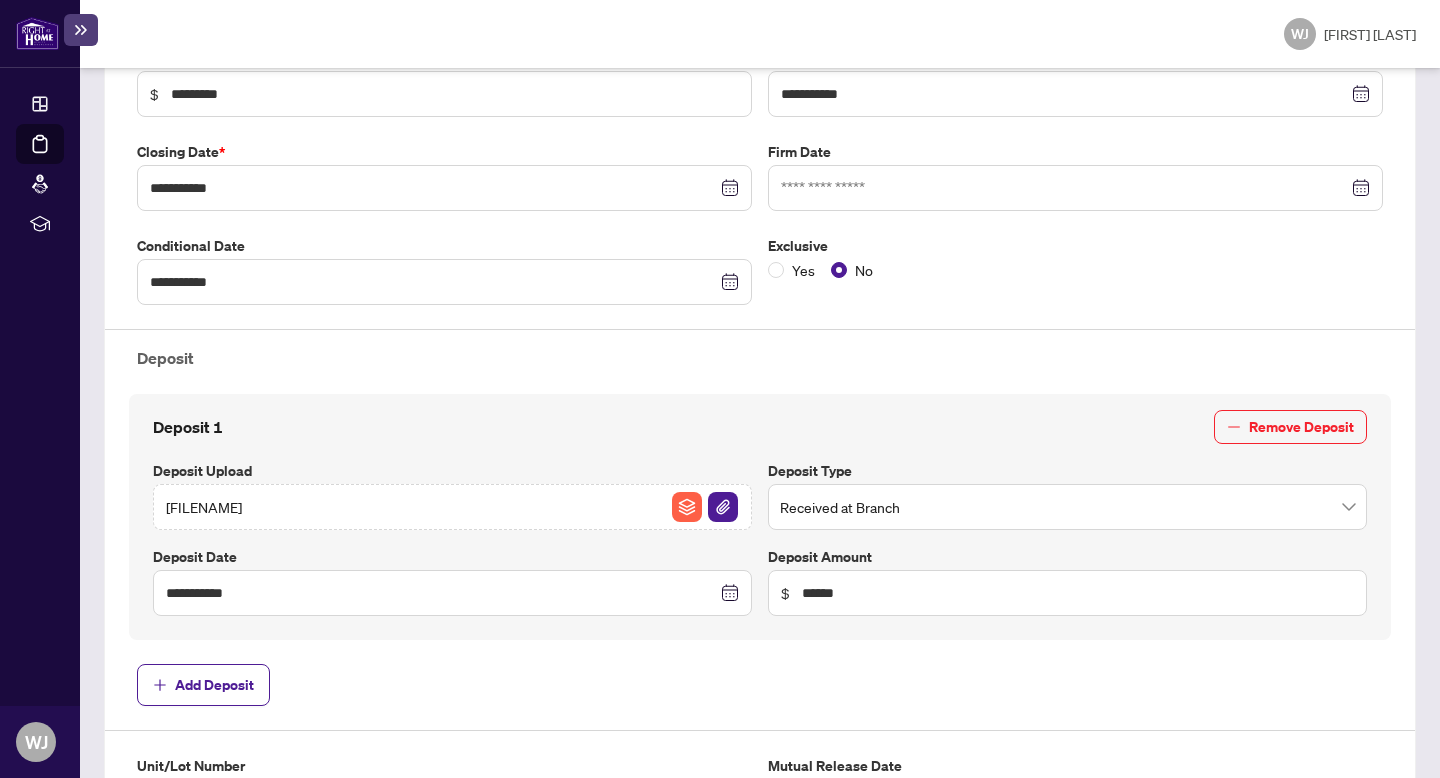 click on "Deposit" at bounding box center (760, 358) 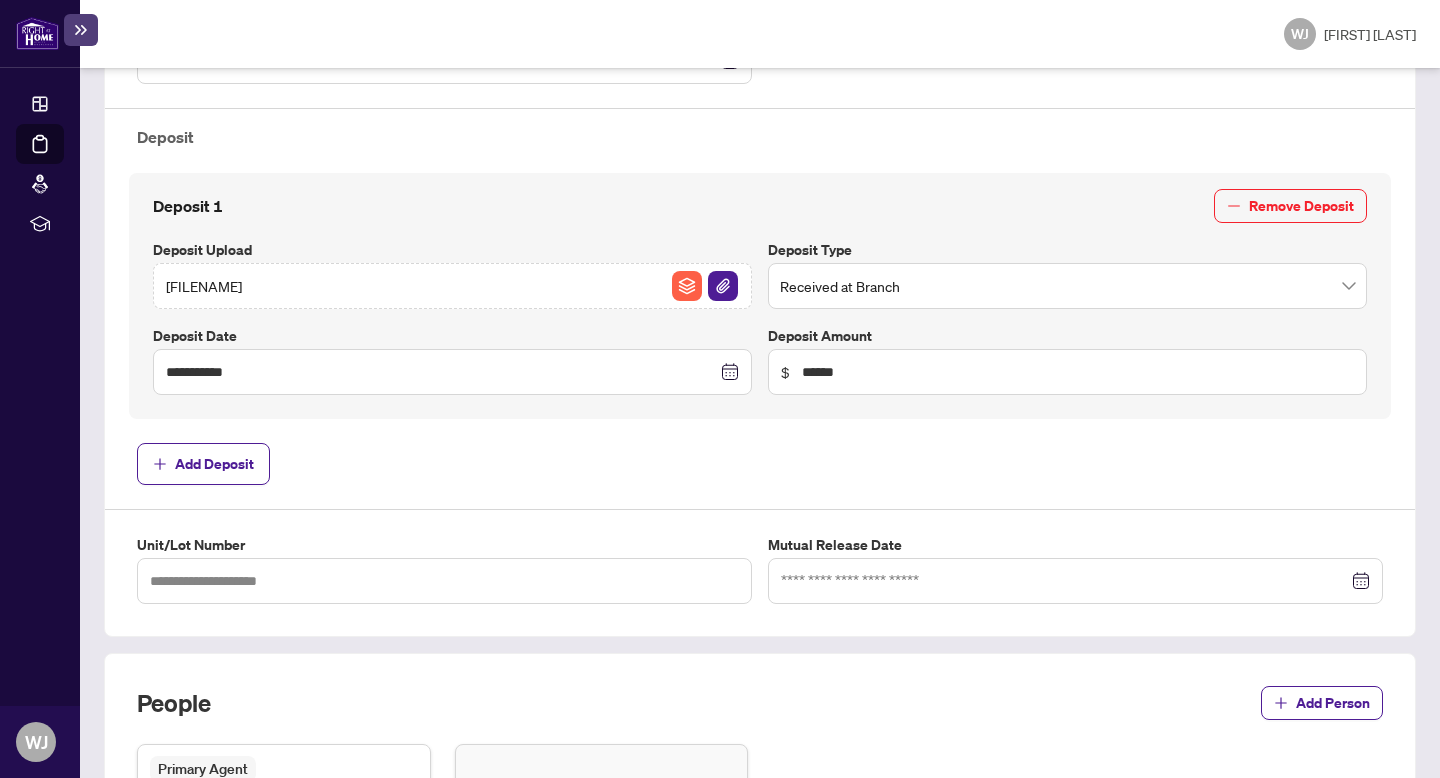 scroll, scrollTop: 679, scrollLeft: 0, axis: vertical 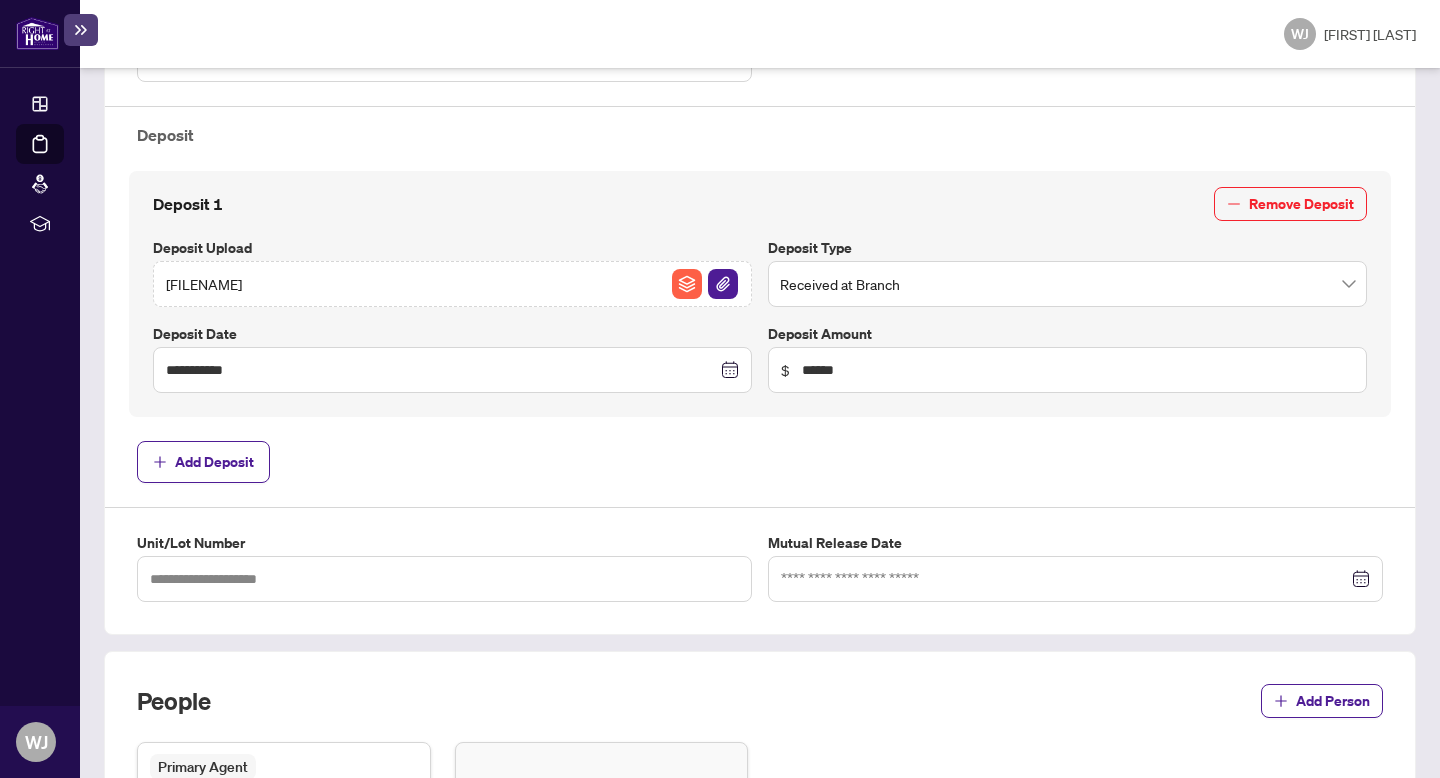click on "Add Deposit" at bounding box center [760, 462] 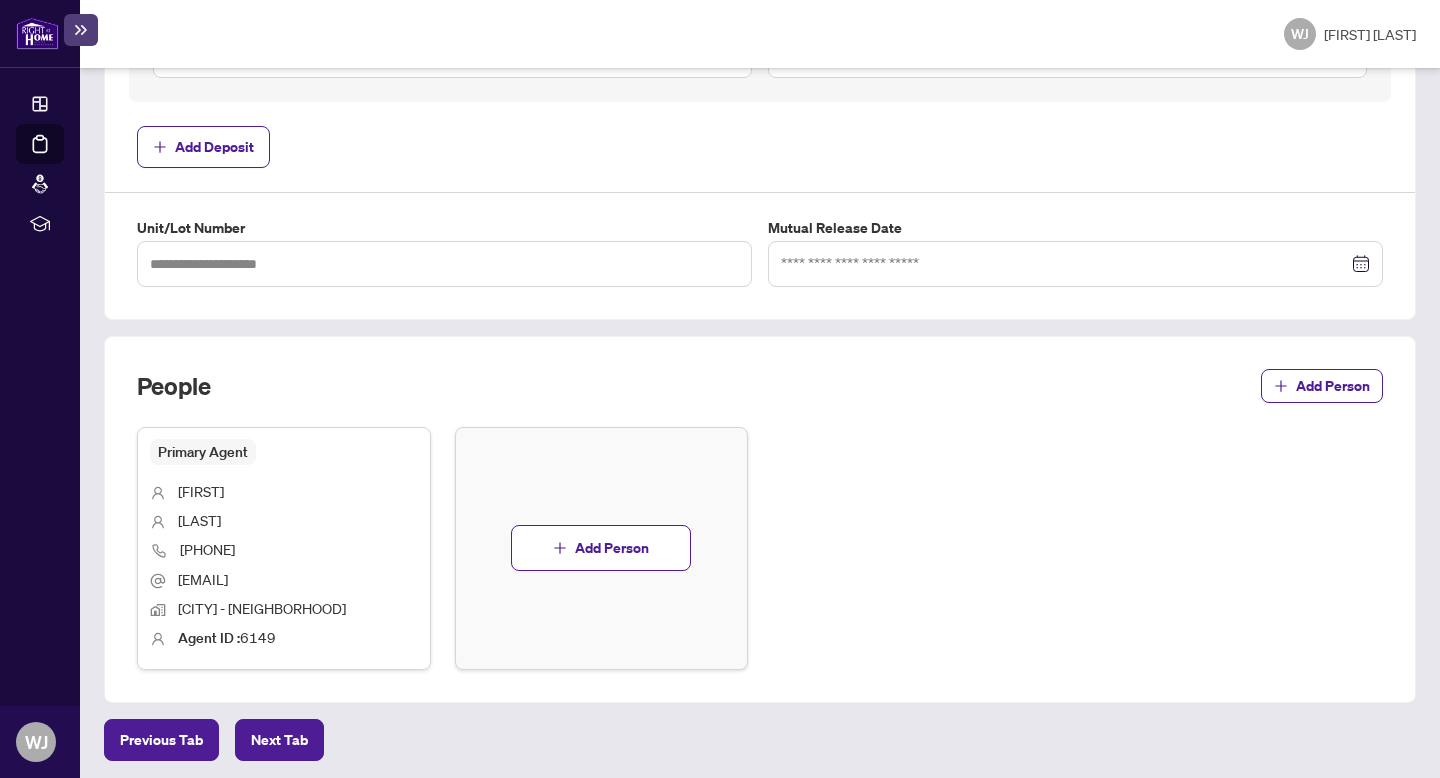 scroll, scrollTop: 998, scrollLeft: 0, axis: vertical 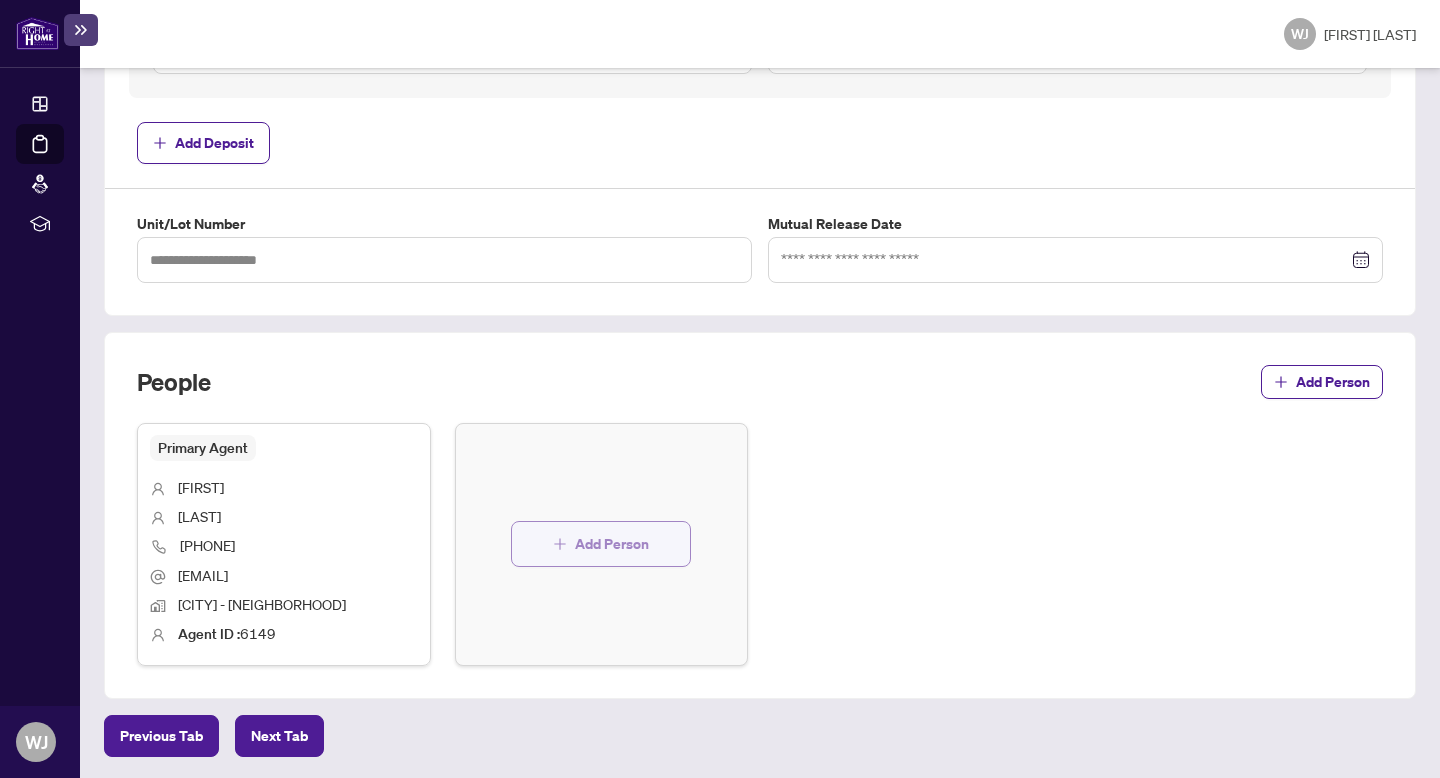 click on "Add Person" at bounding box center [612, 544] 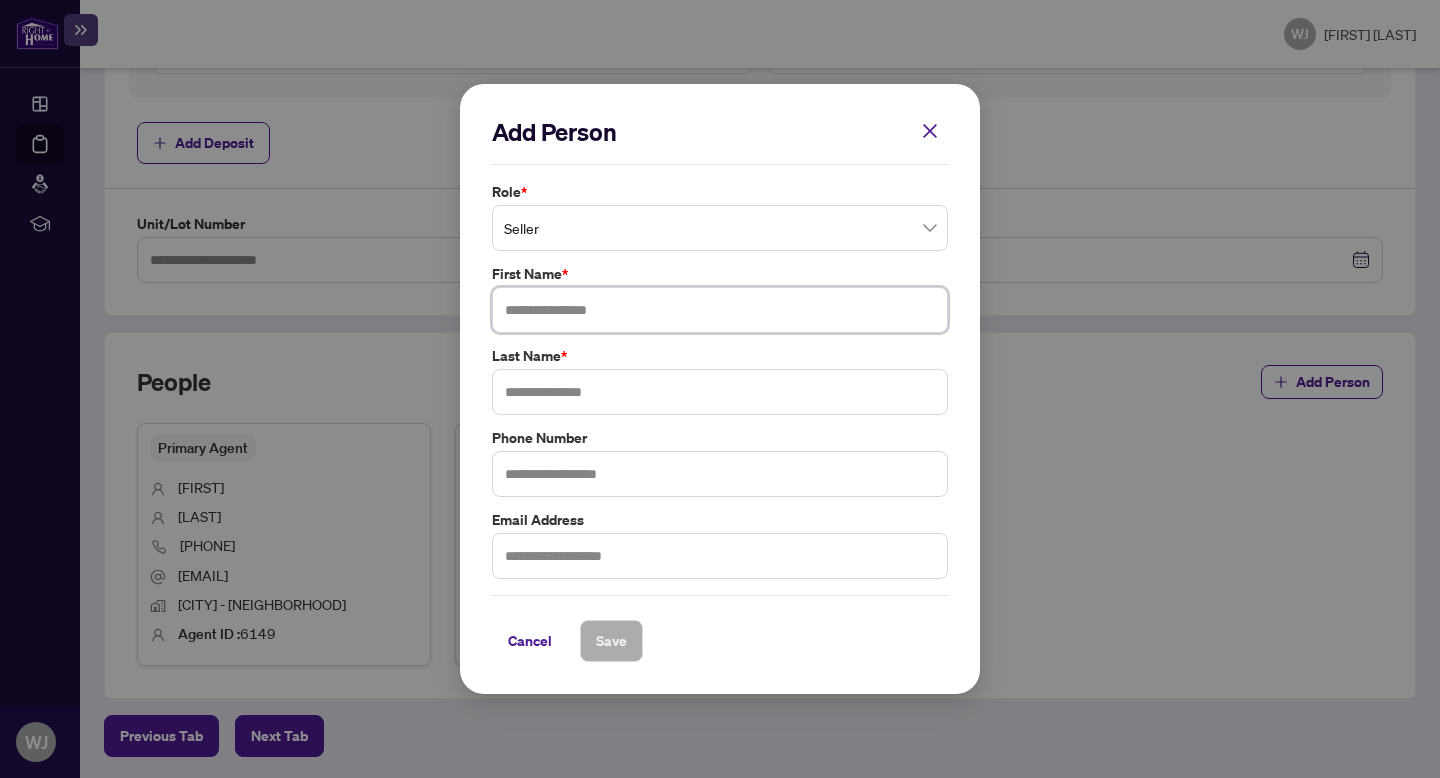 click at bounding box center [720, 310] 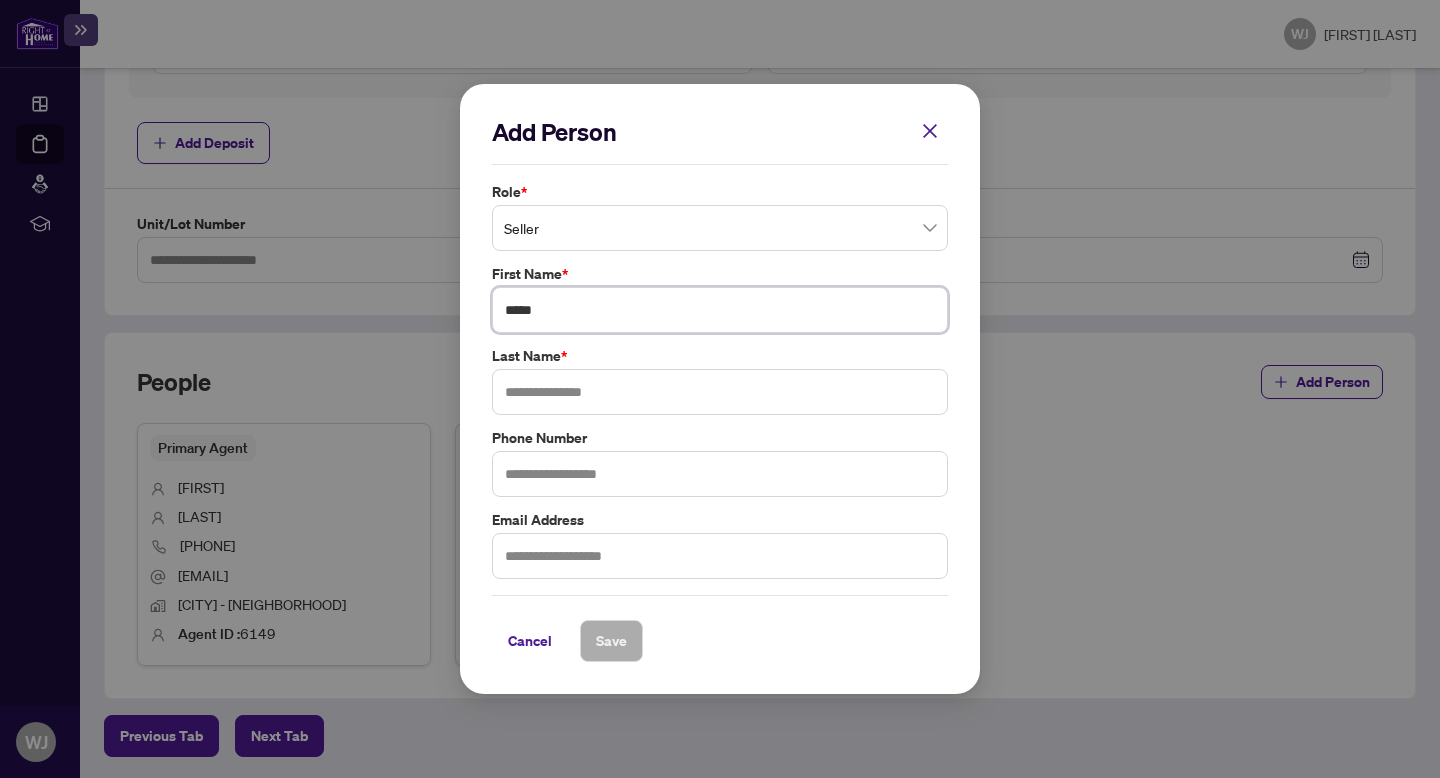 type on "*****" 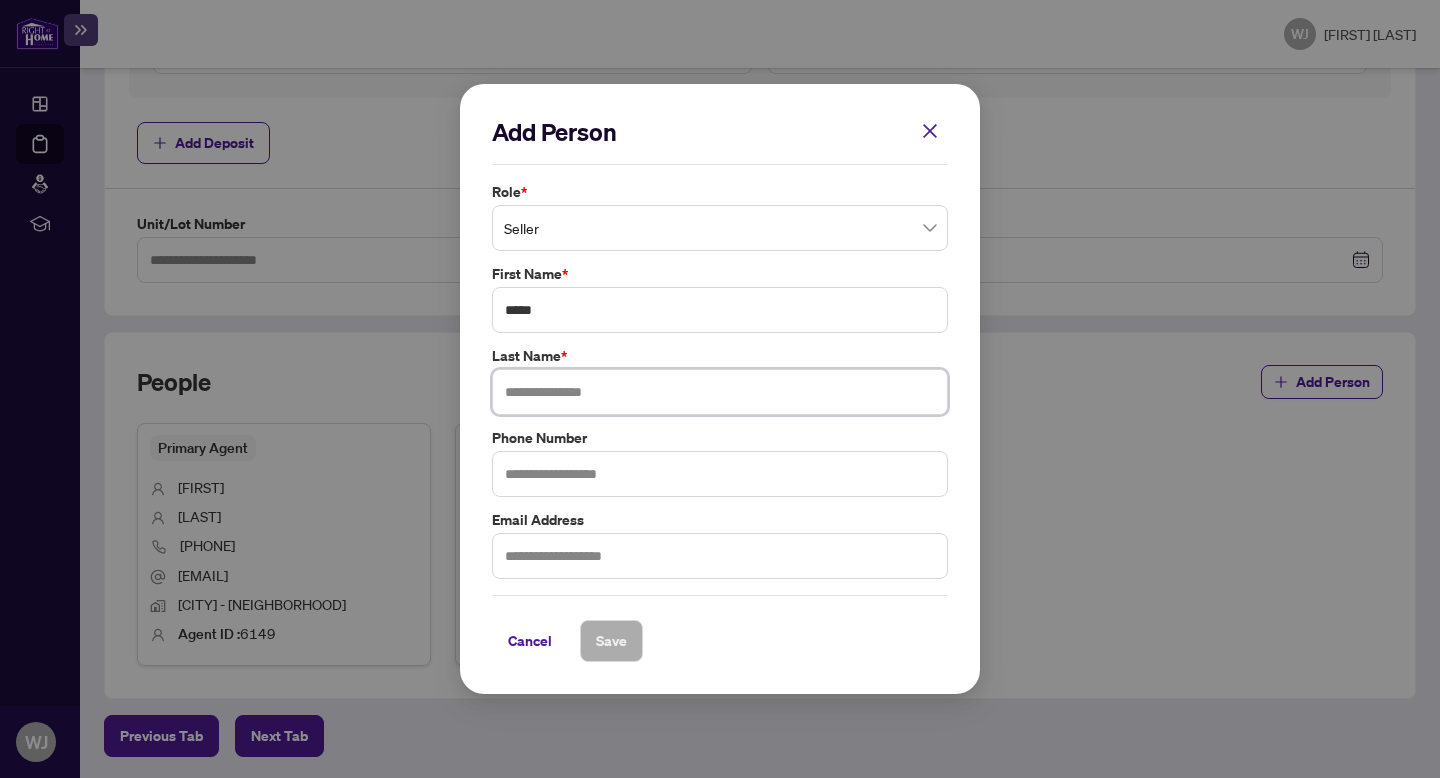 click at bounding box center (720, 392) 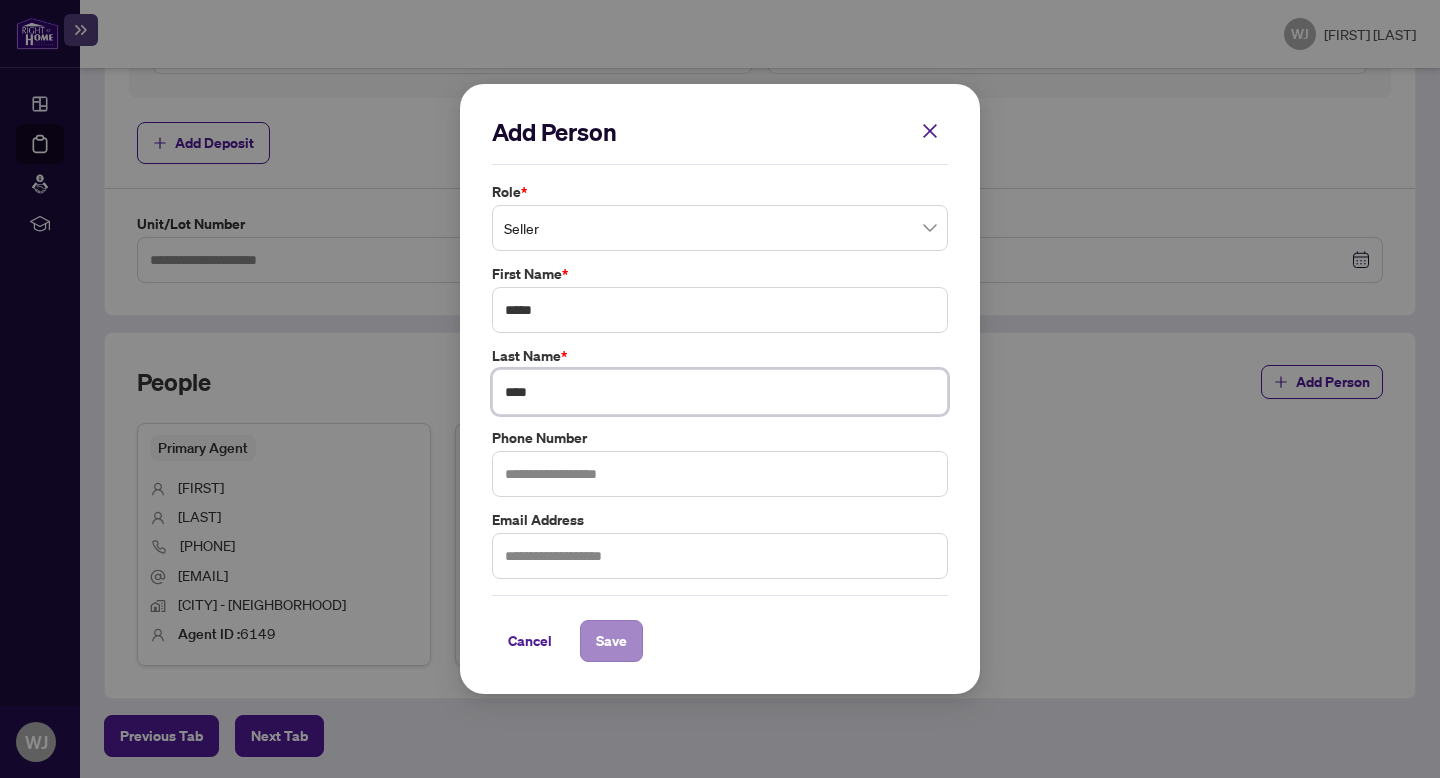type on "****" 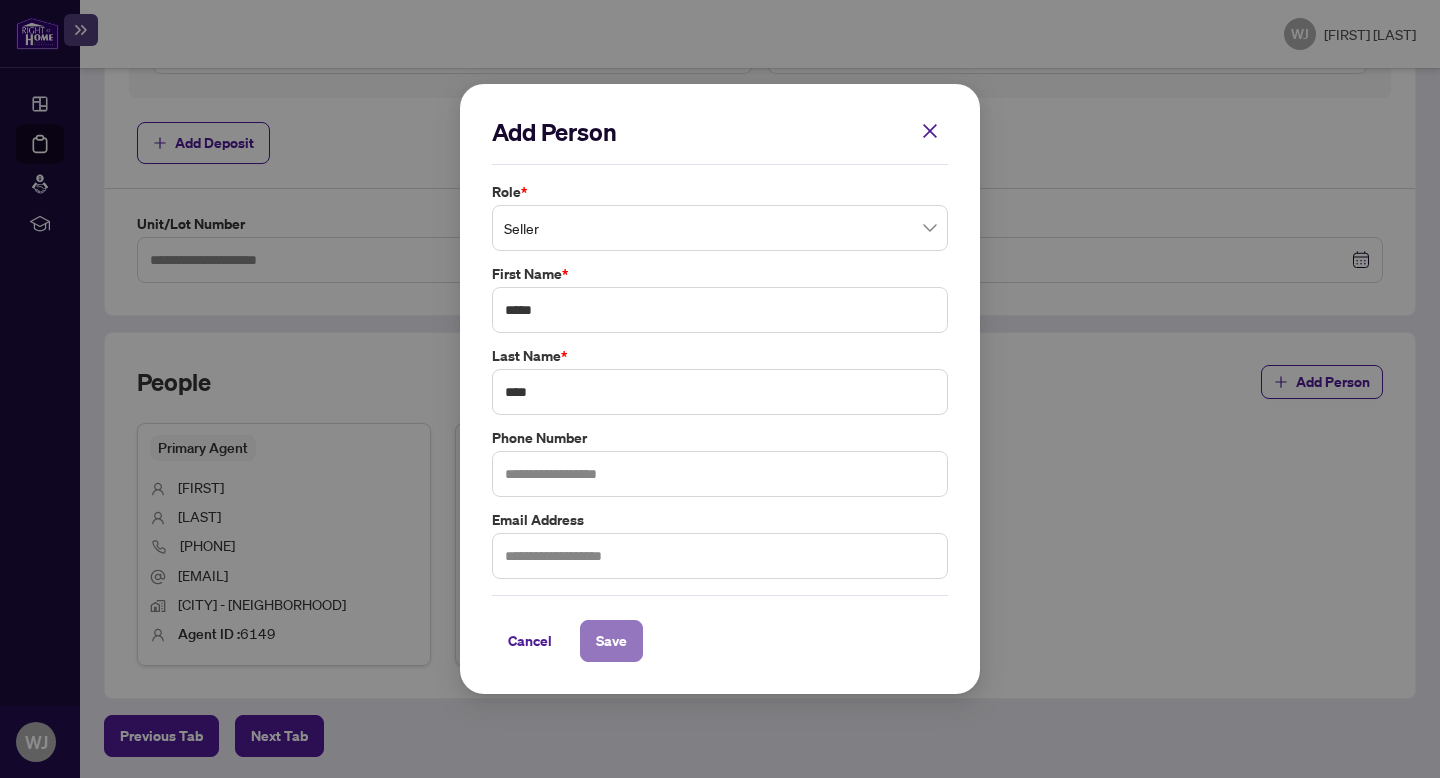 click on "Save" at bounding box center [611, 641] 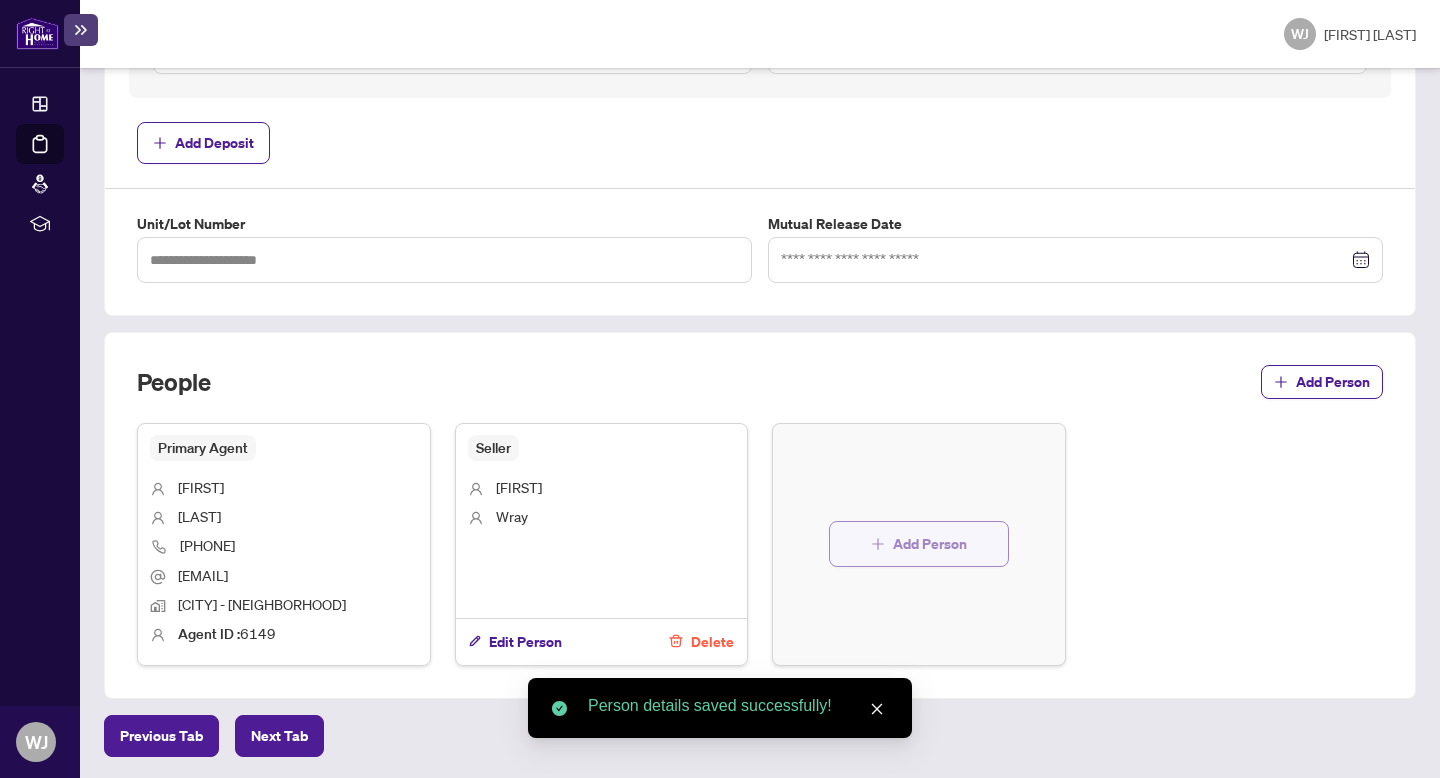 click on "Add Person" at bounding box center (930, 544) 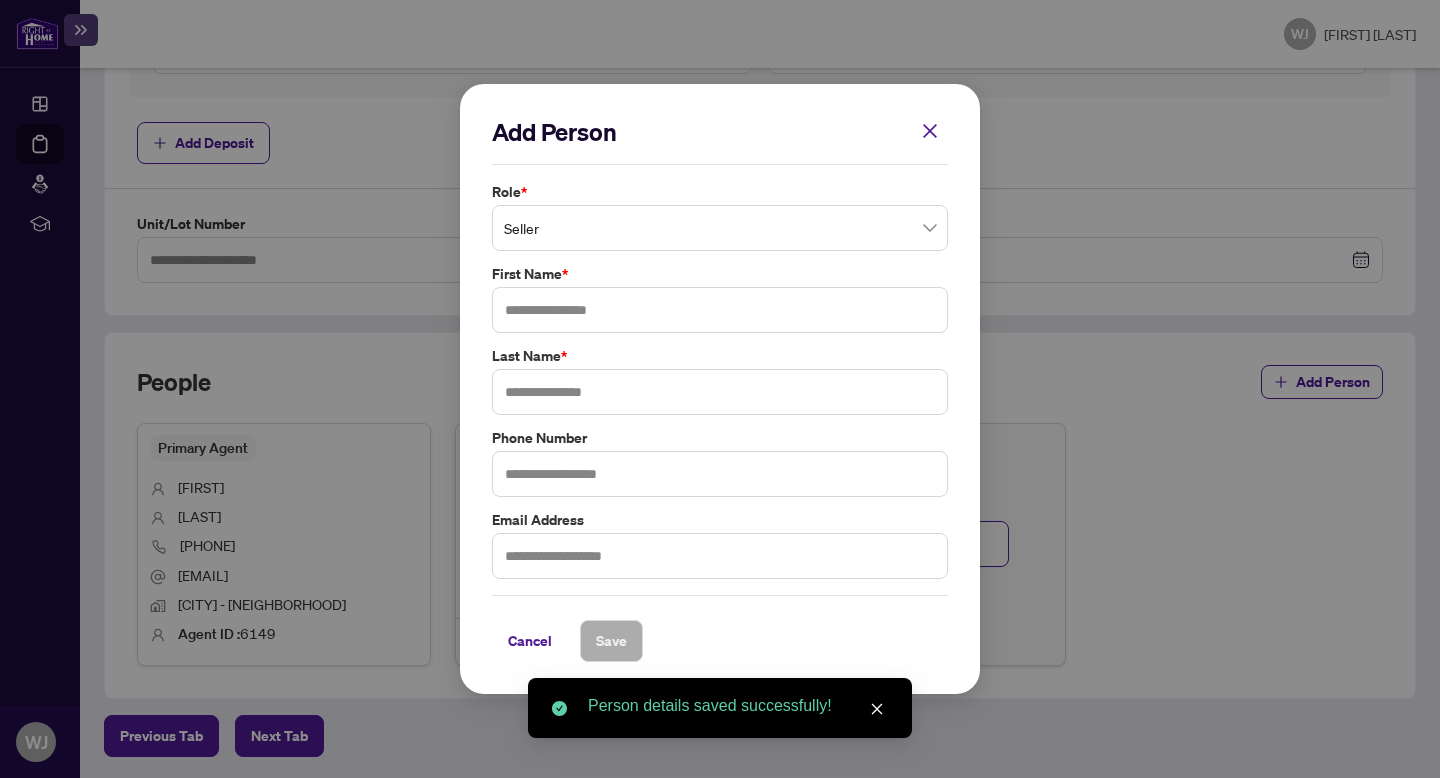 click on "Seller" at bounding box center [720, 228] 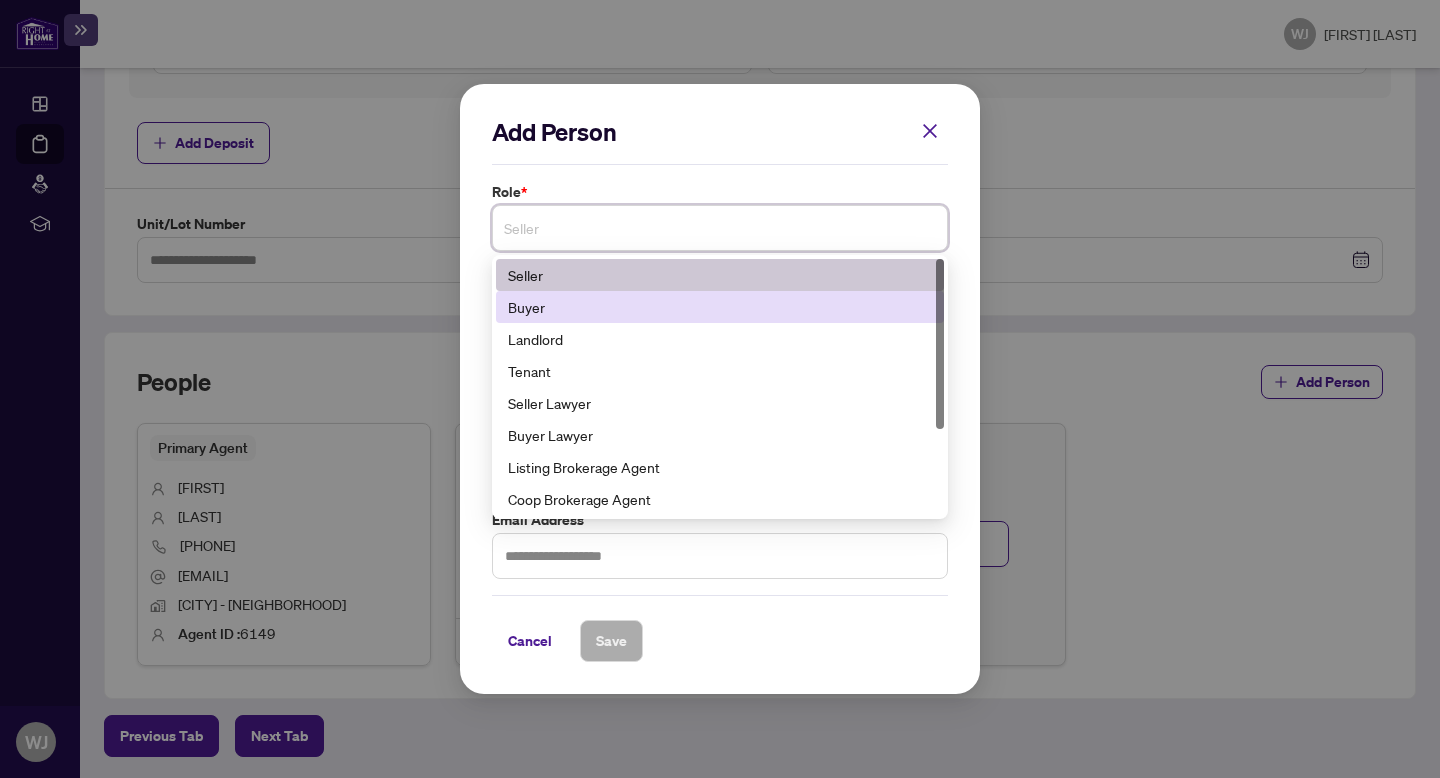 click on "Buyer" at bounding box center (720, 307) 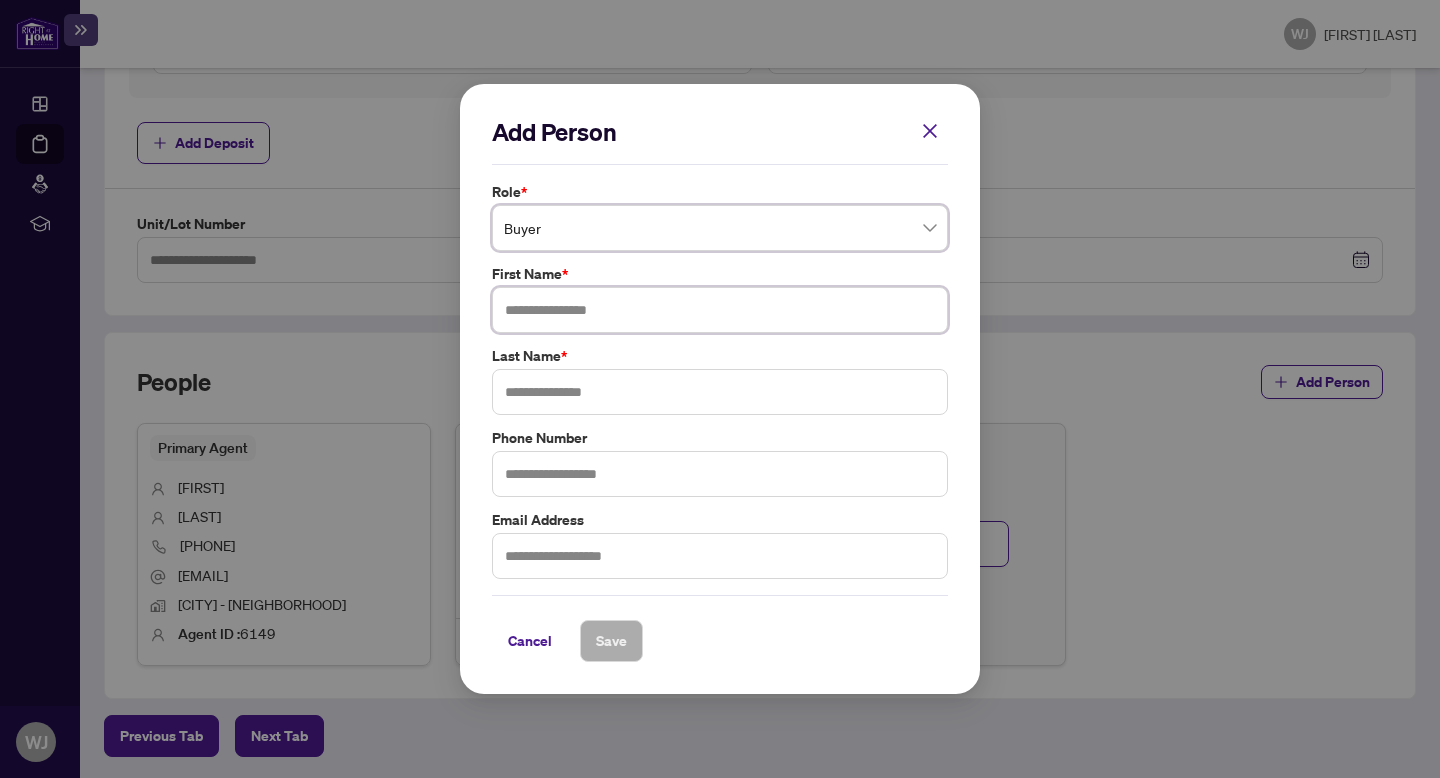 click at bounding box center [720, 310] 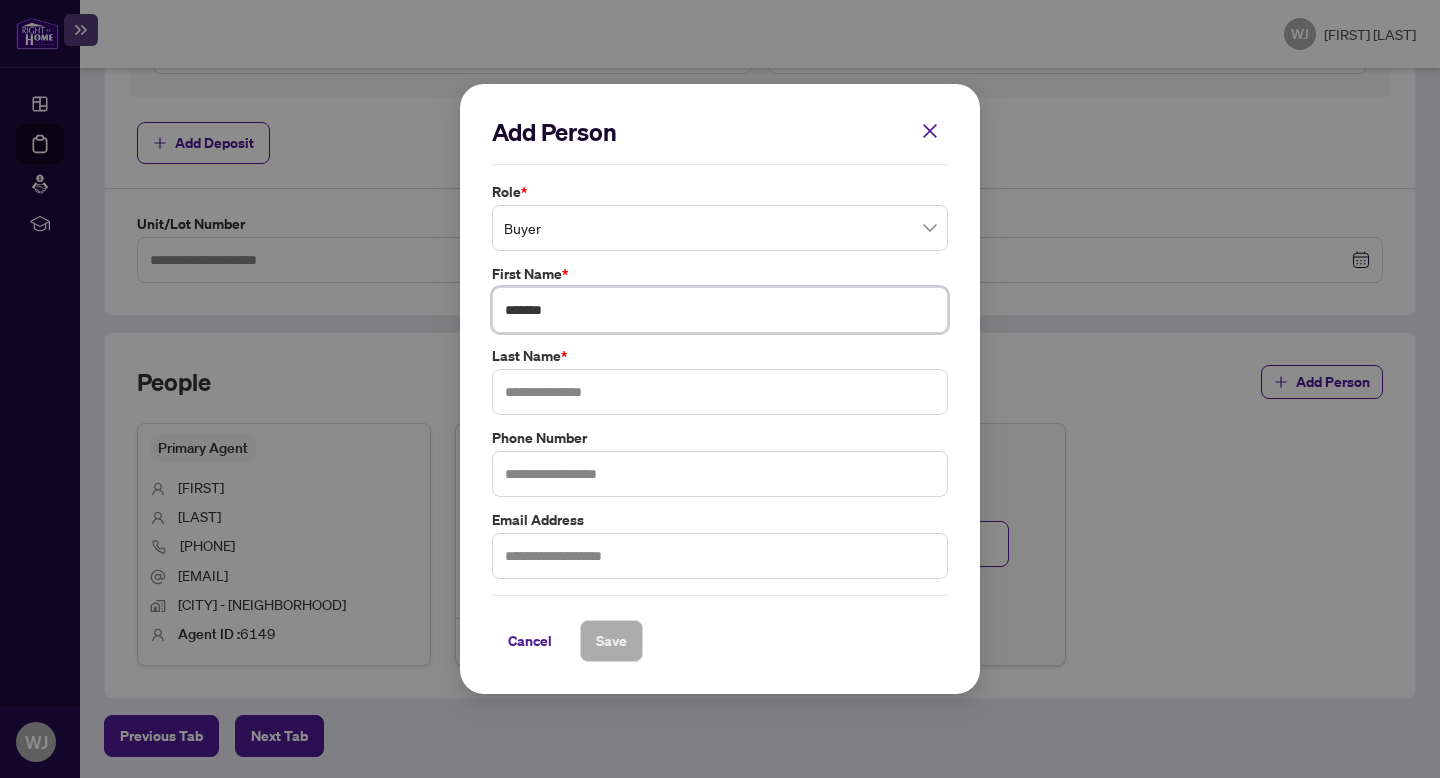 type on "*******" 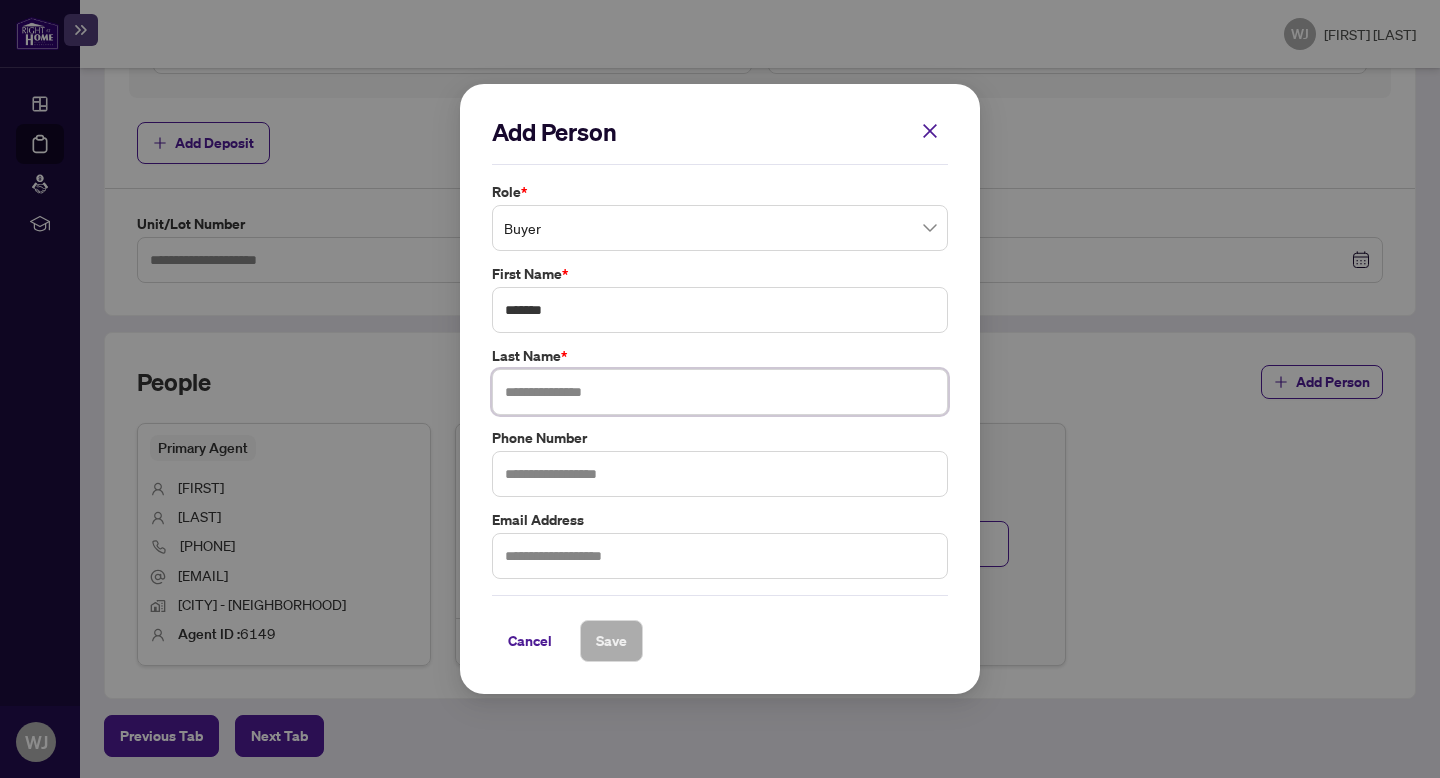 click at bounding box center [720, 392] 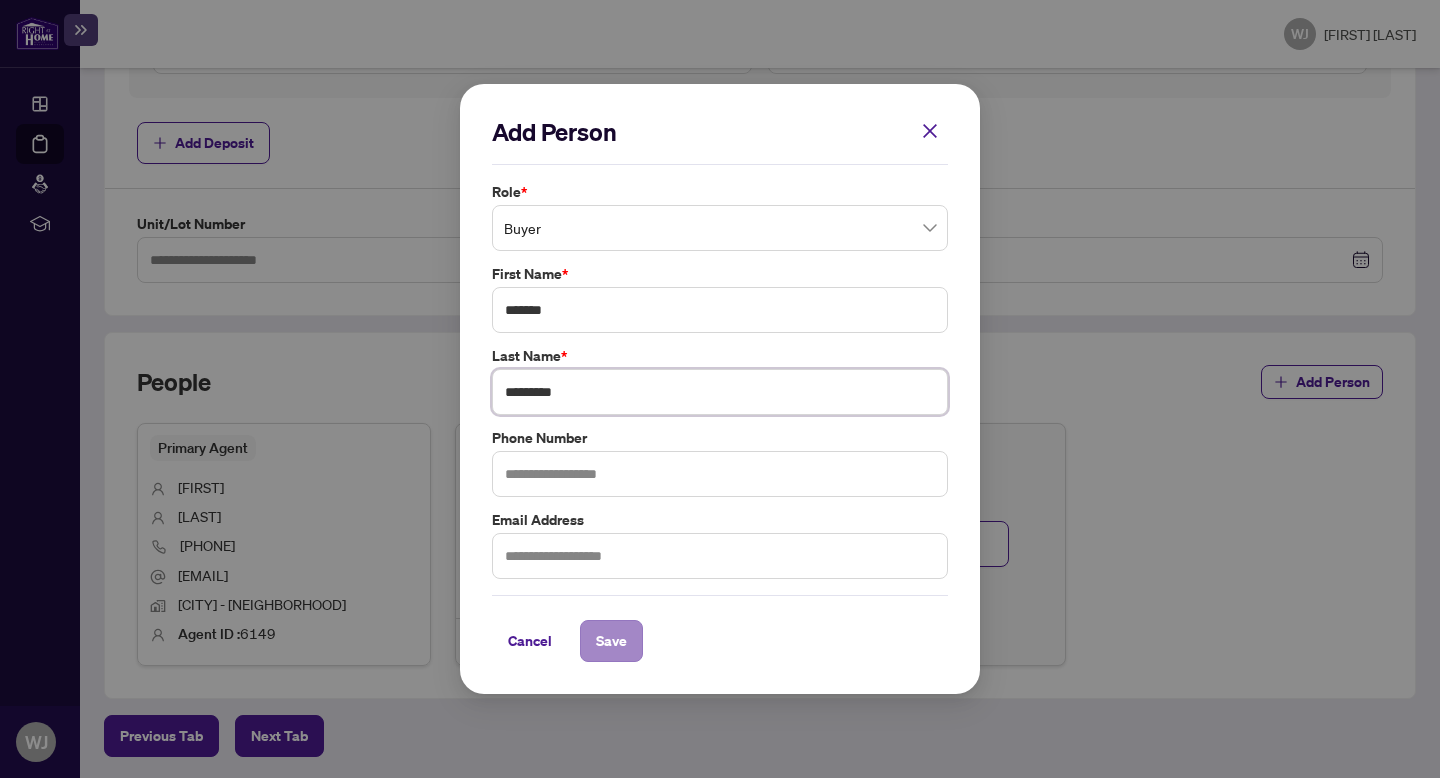 type on "*********" 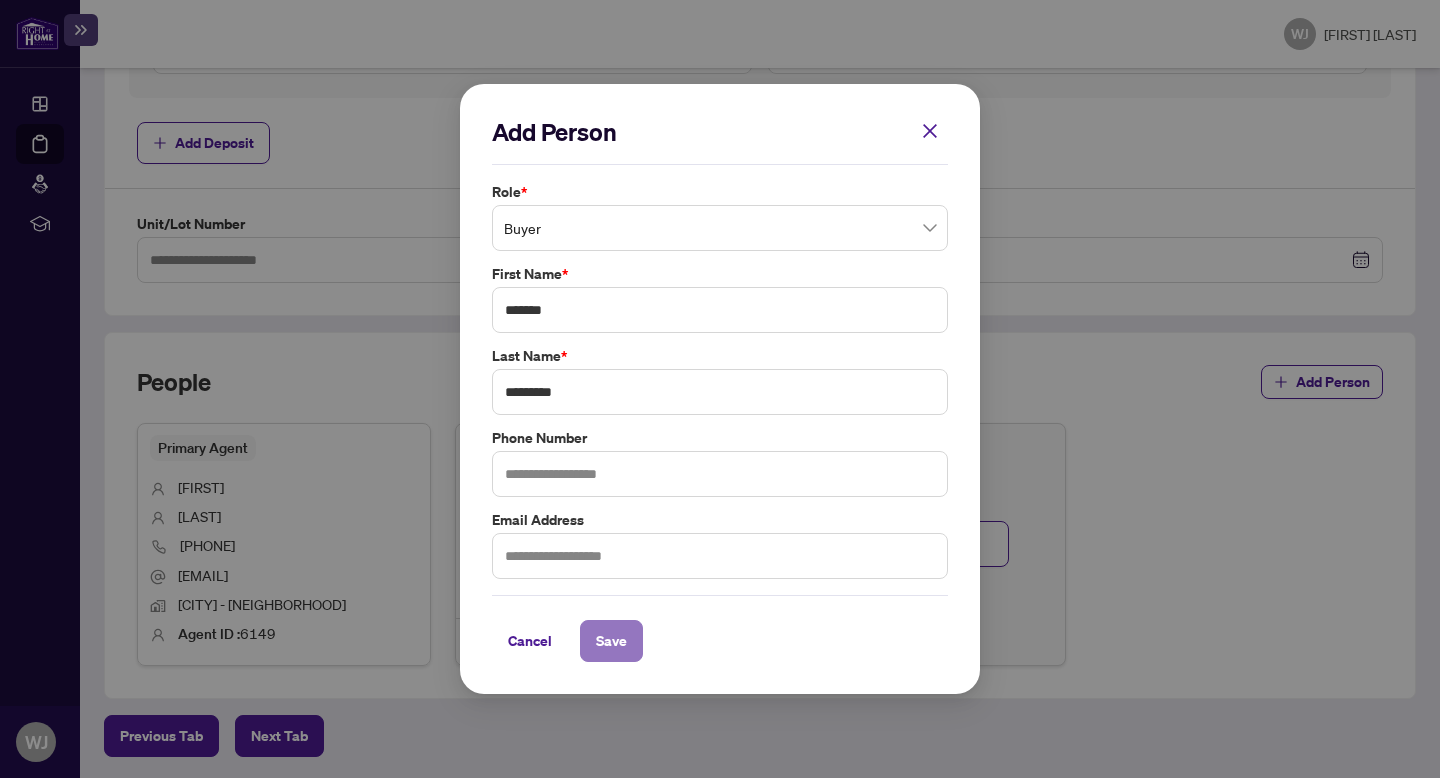 click on "Save" at bounding box center (611, 641) 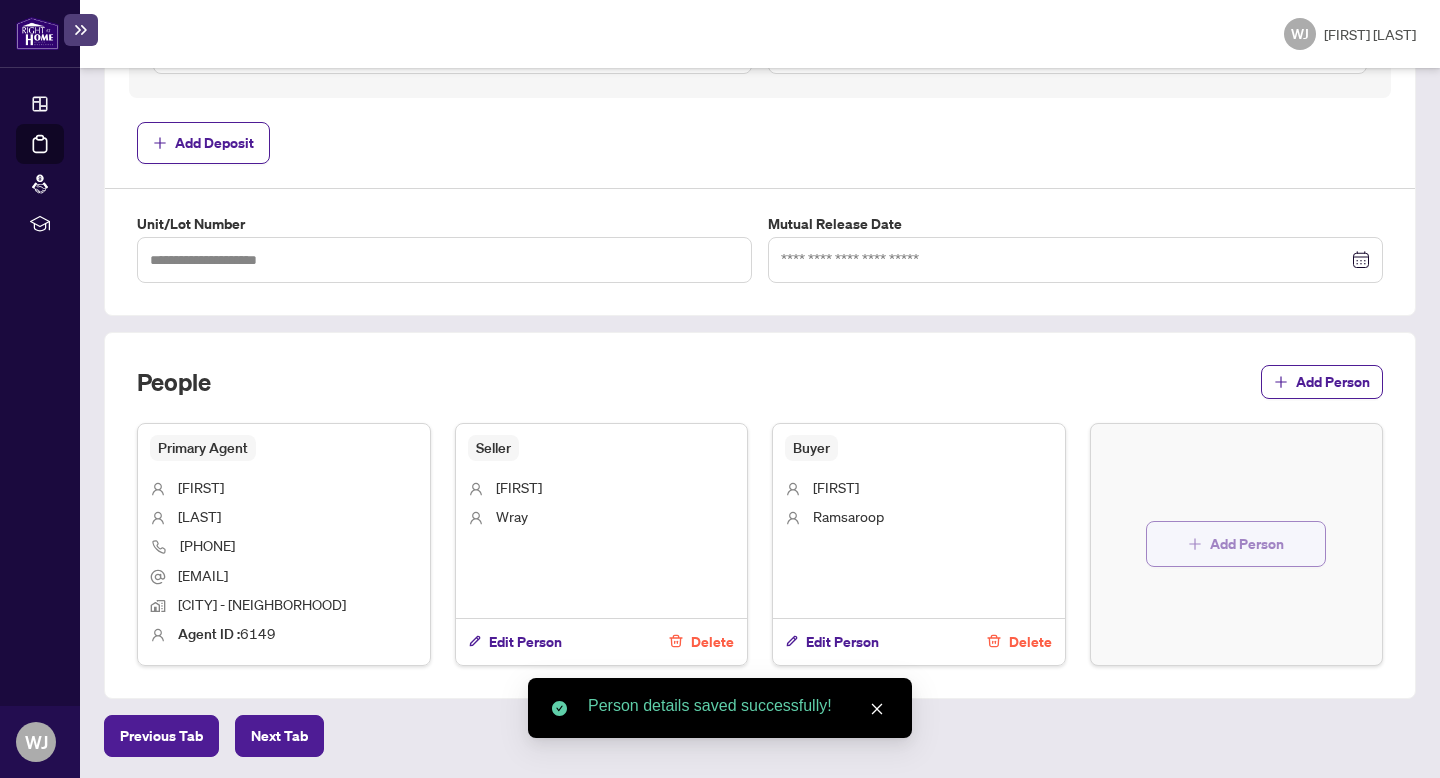 click at bounding box center (1195, 544) 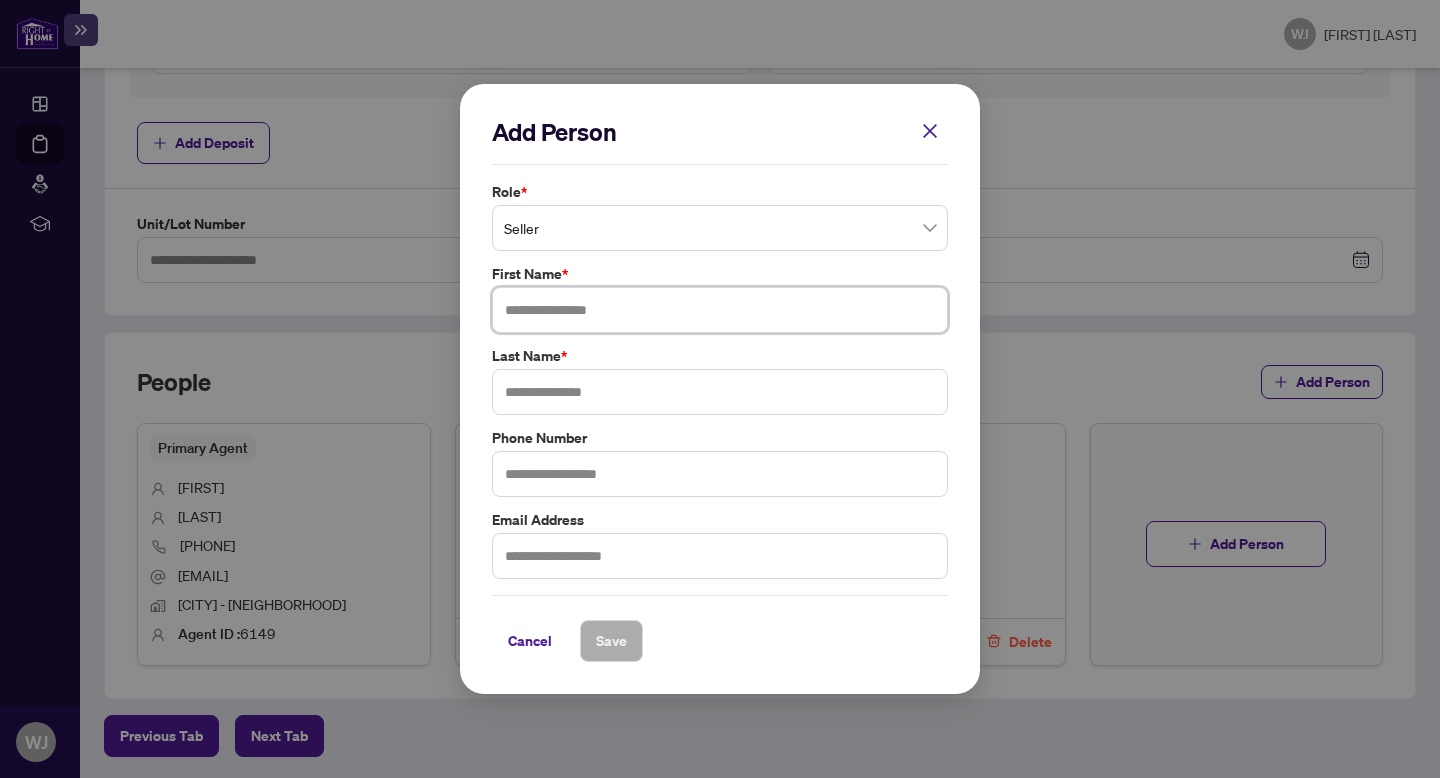 click at bounding box center [720, 310] 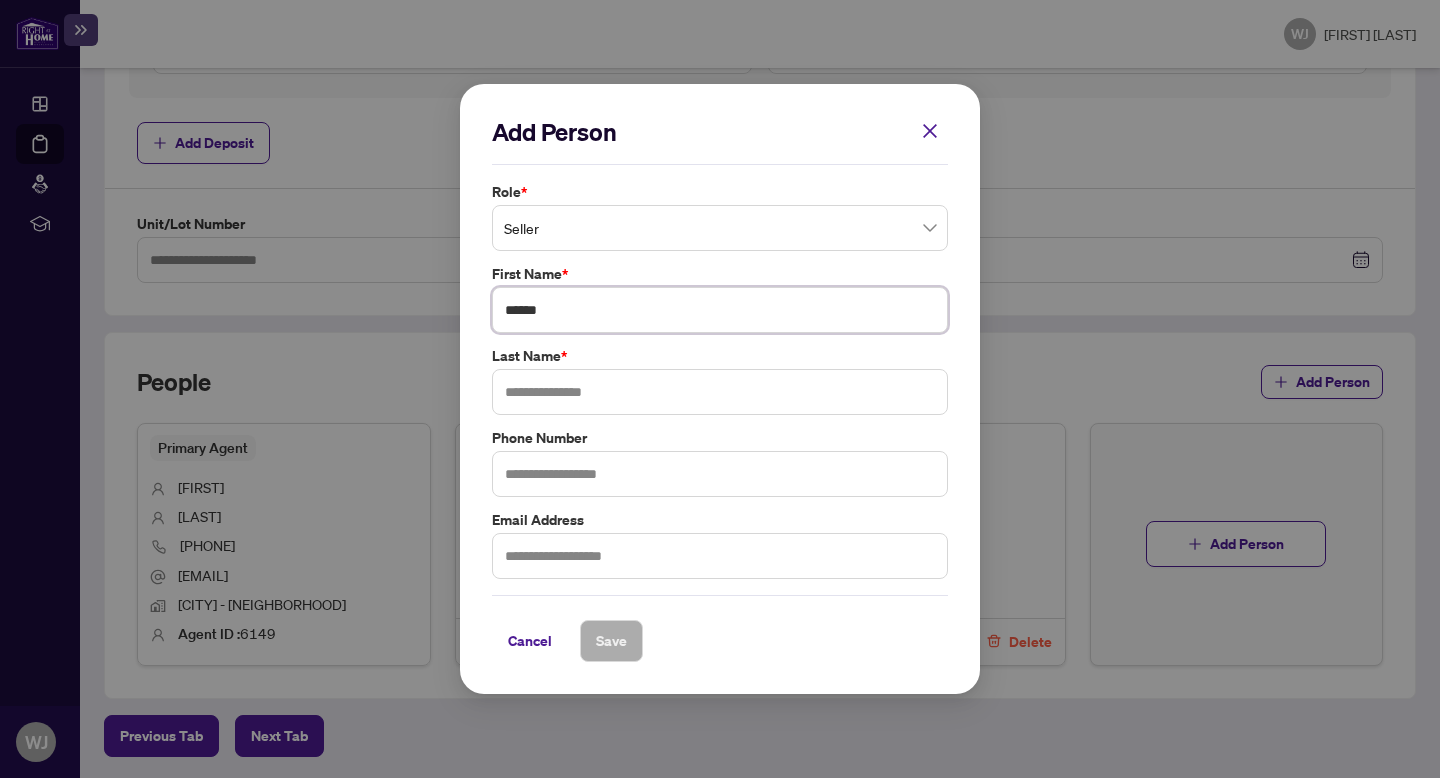 type on "******" 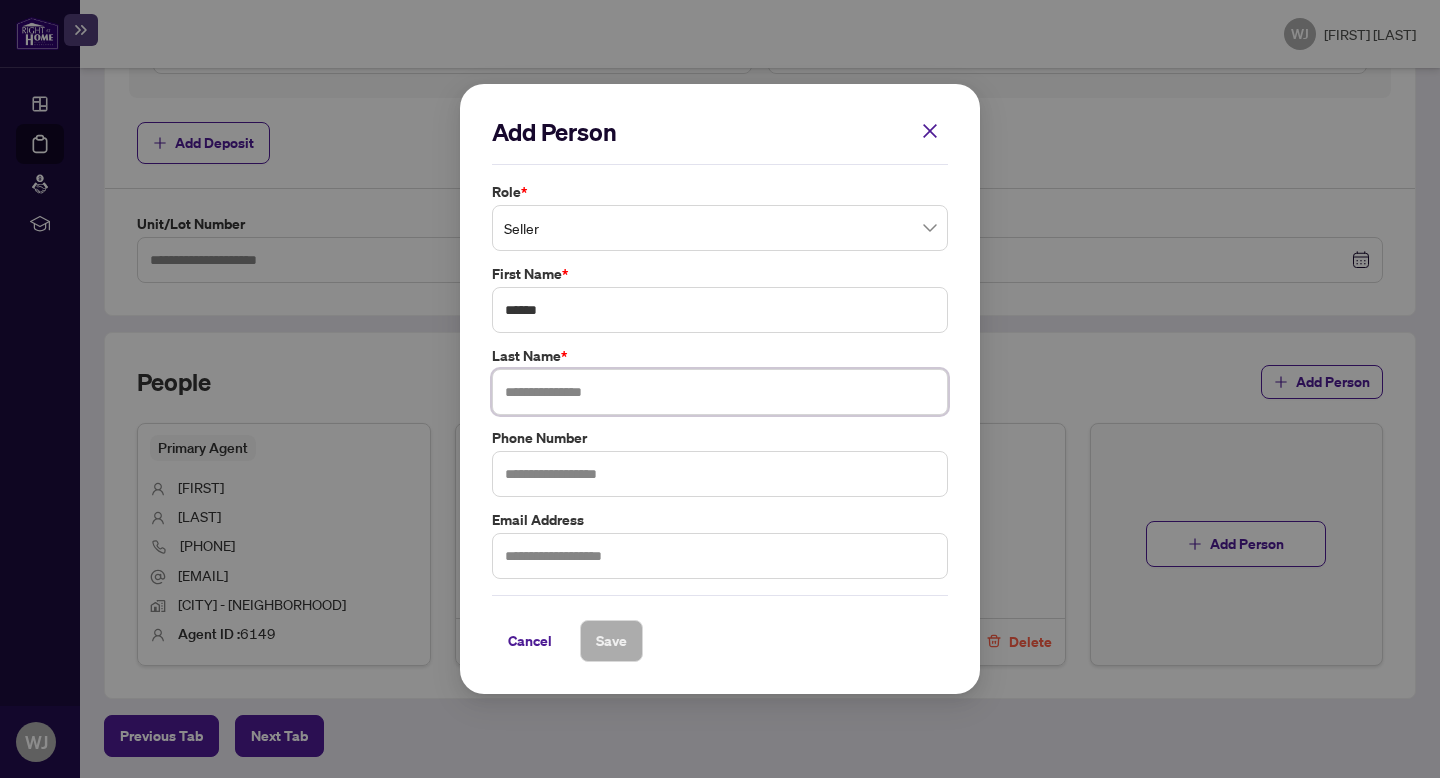 click at bounding box center [720, 392] 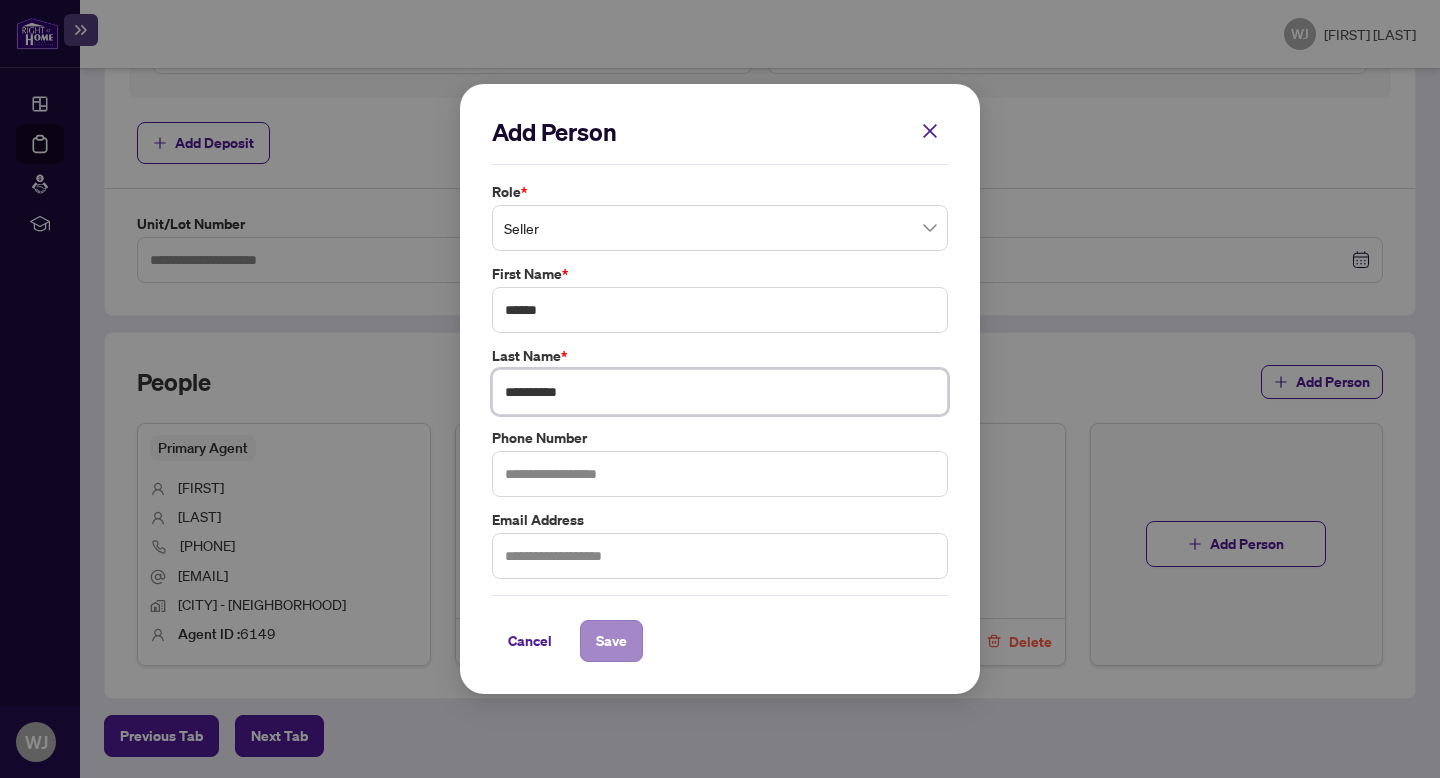 type on "**********" 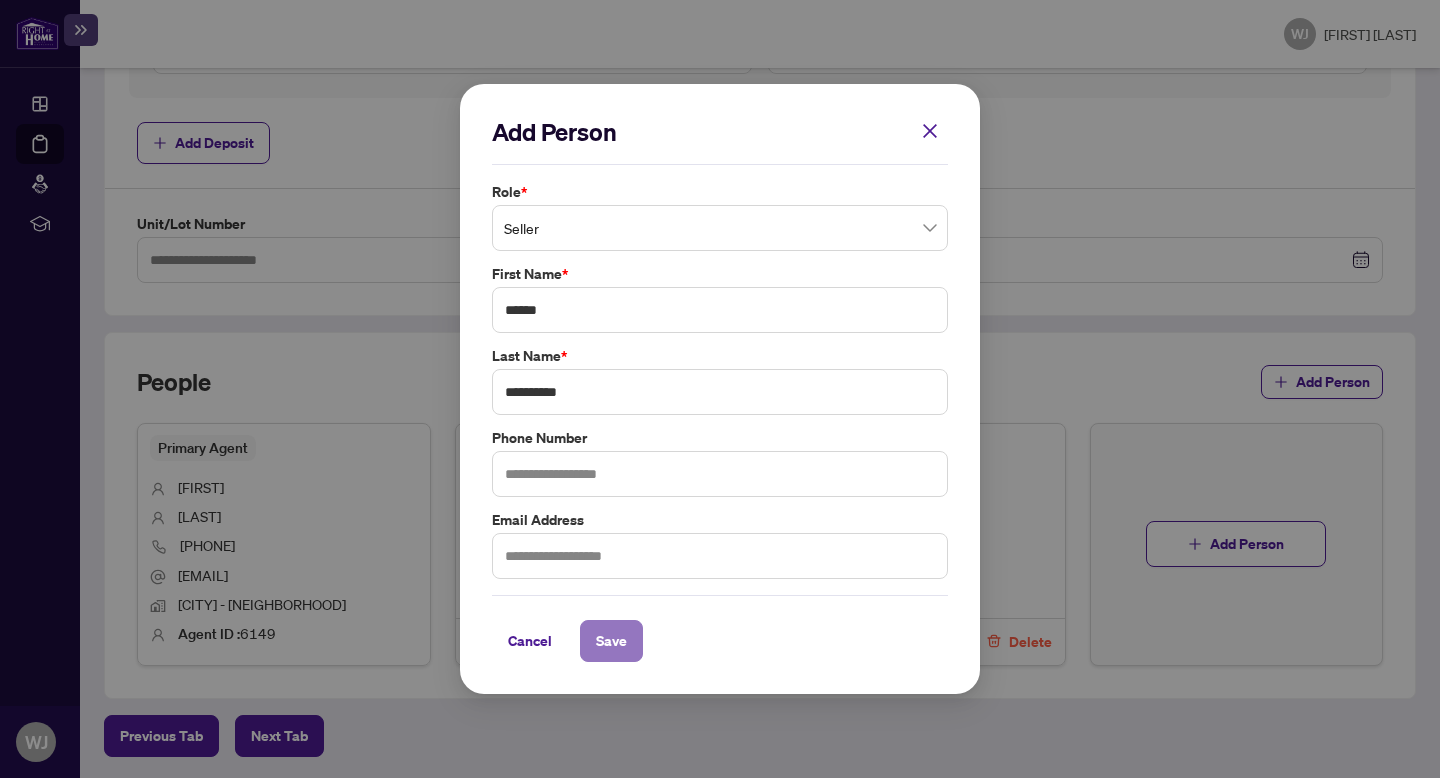 click on "Save" at bounding box center (611, 641) 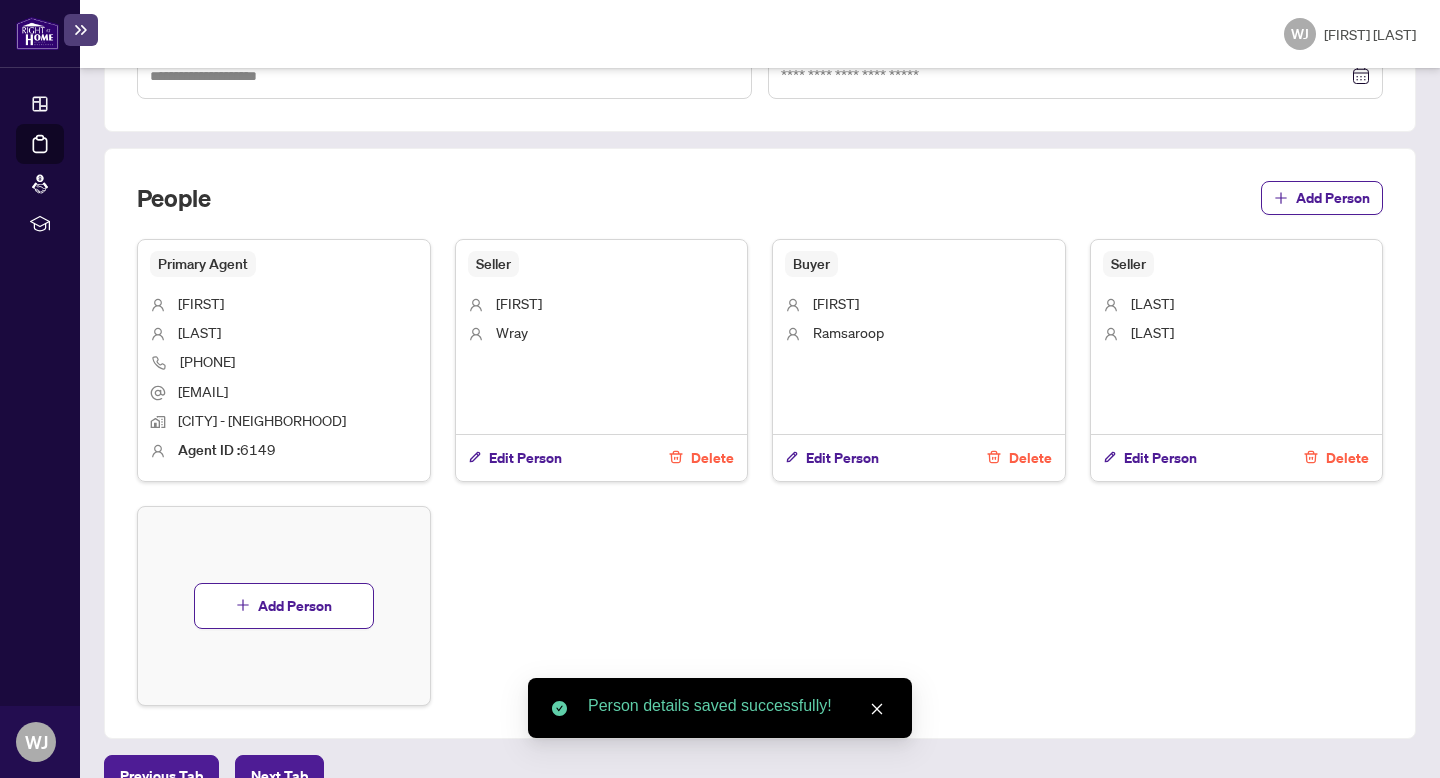 scroll, scrollTop: 1222, scrollLeft: 0, axis: vertical 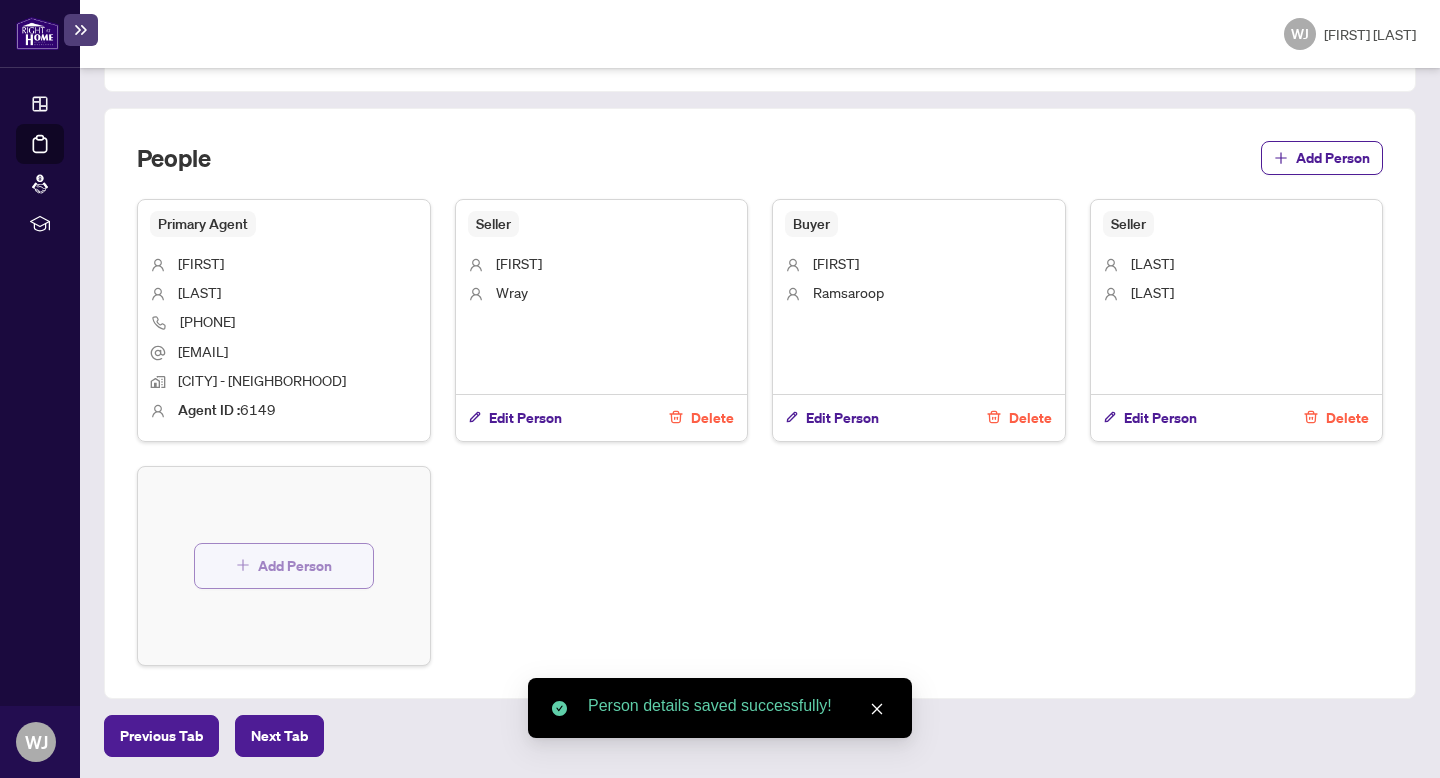 click on "Add Person" at bounding box center (284, 566) 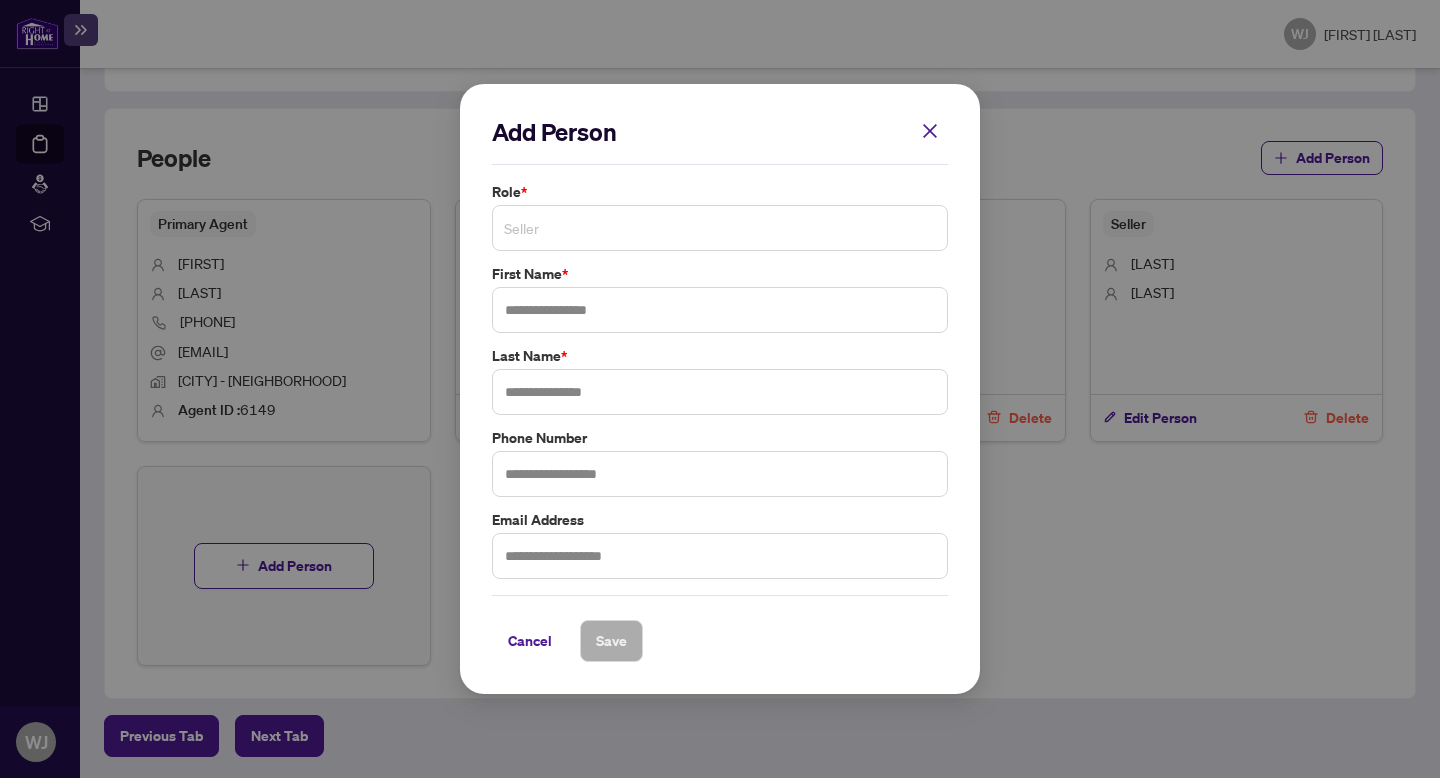 click on "Seller" at bounding box center [720, 228] 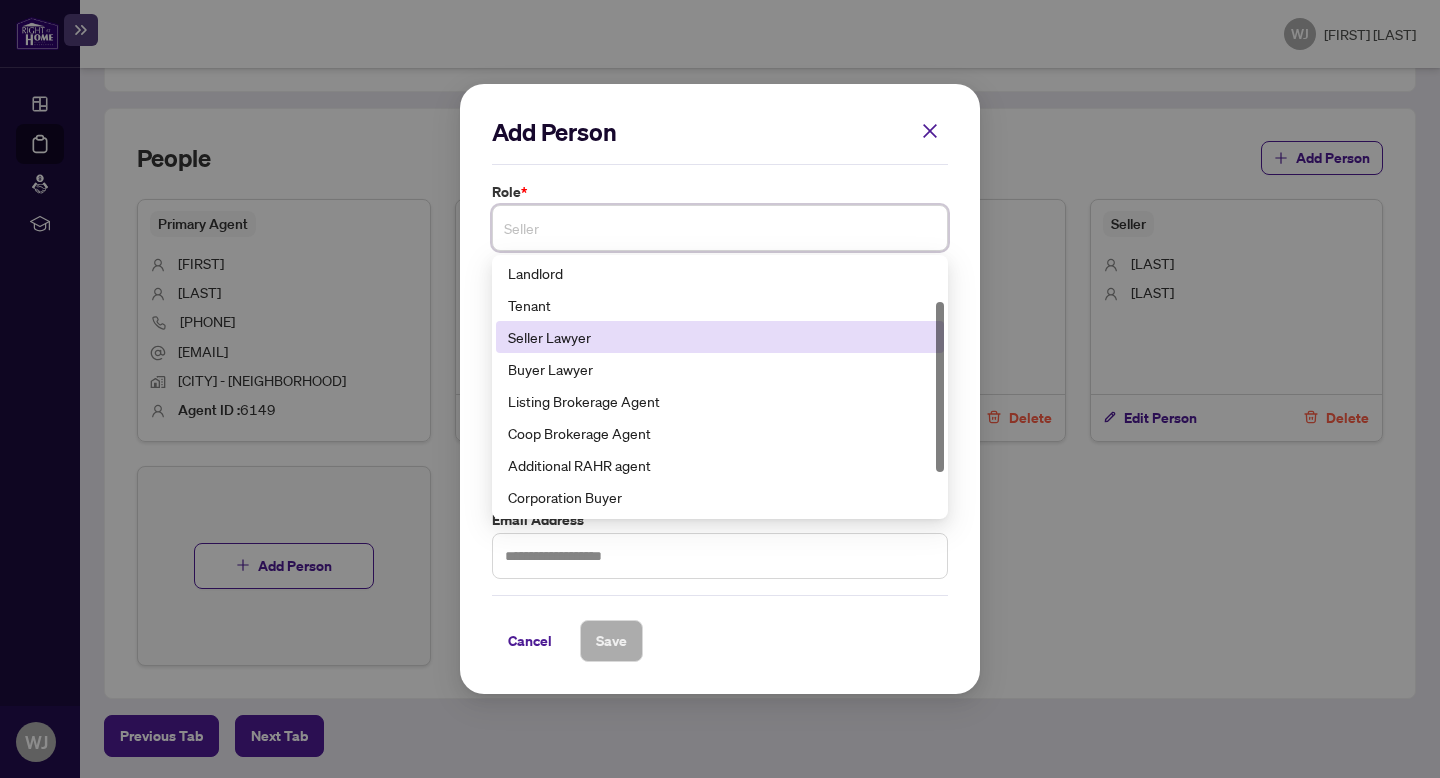 scroll, scrollTop: 67, scrollLeft: 0, axis: vertical 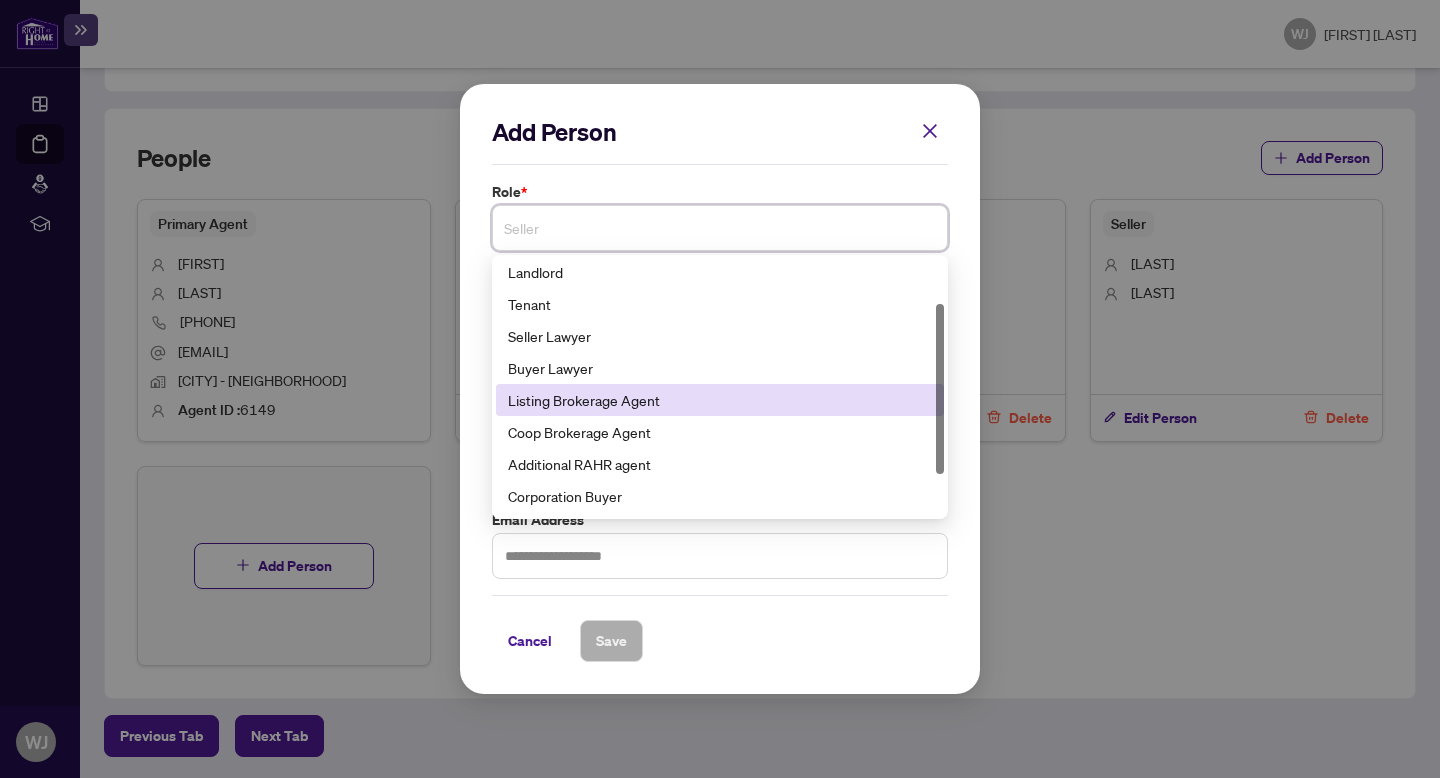 click on "Listing Brokerage Agent" at bounding box center (720, 400) 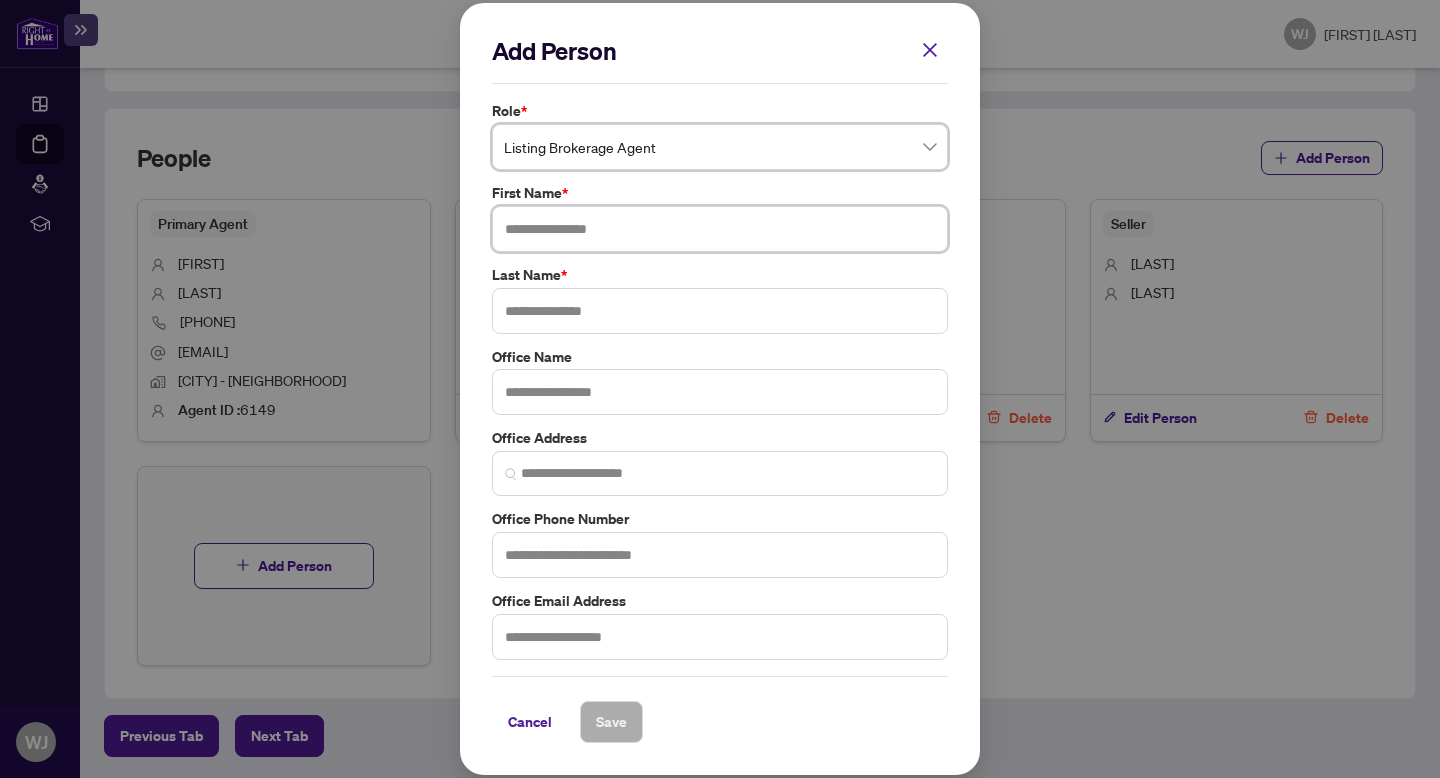 click at bounding box center (720, 229) 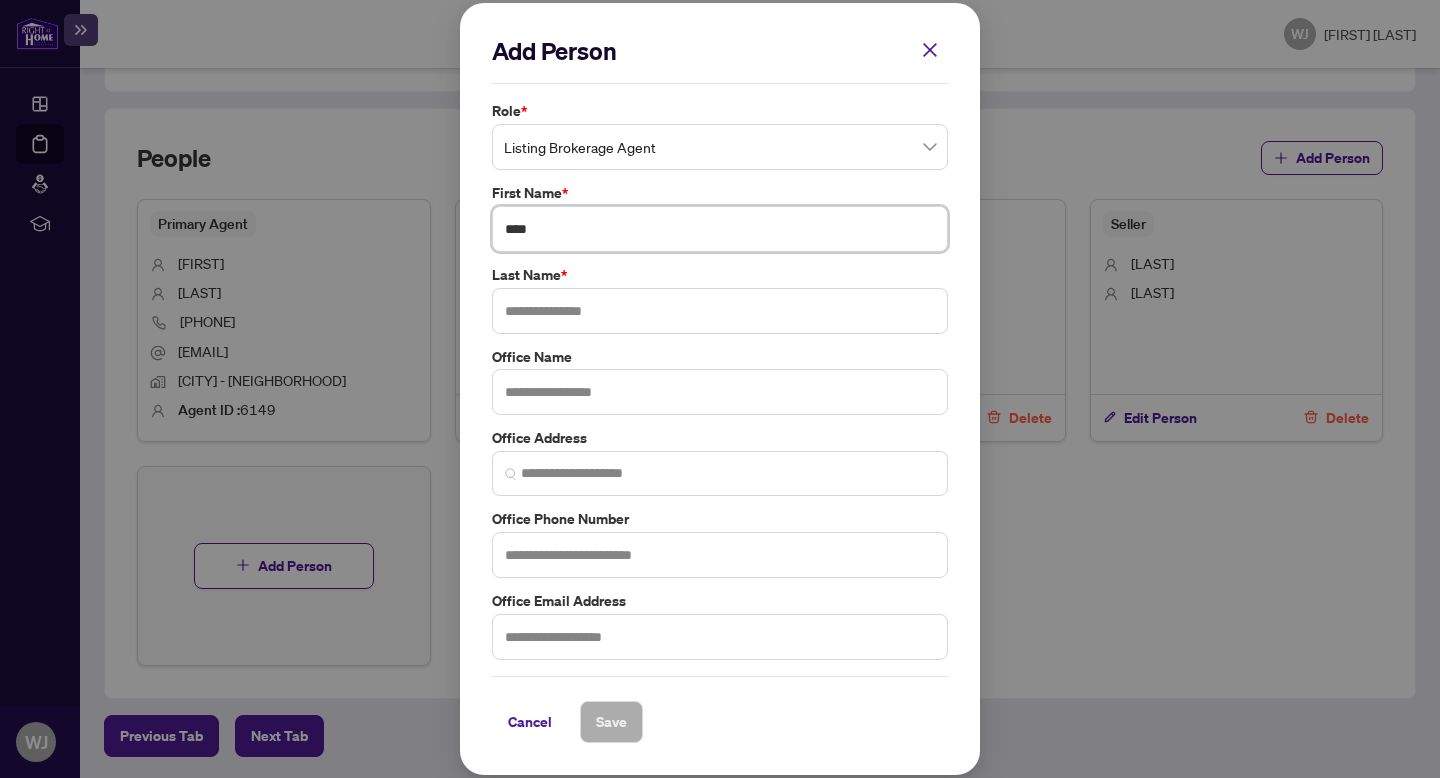 type on "****" 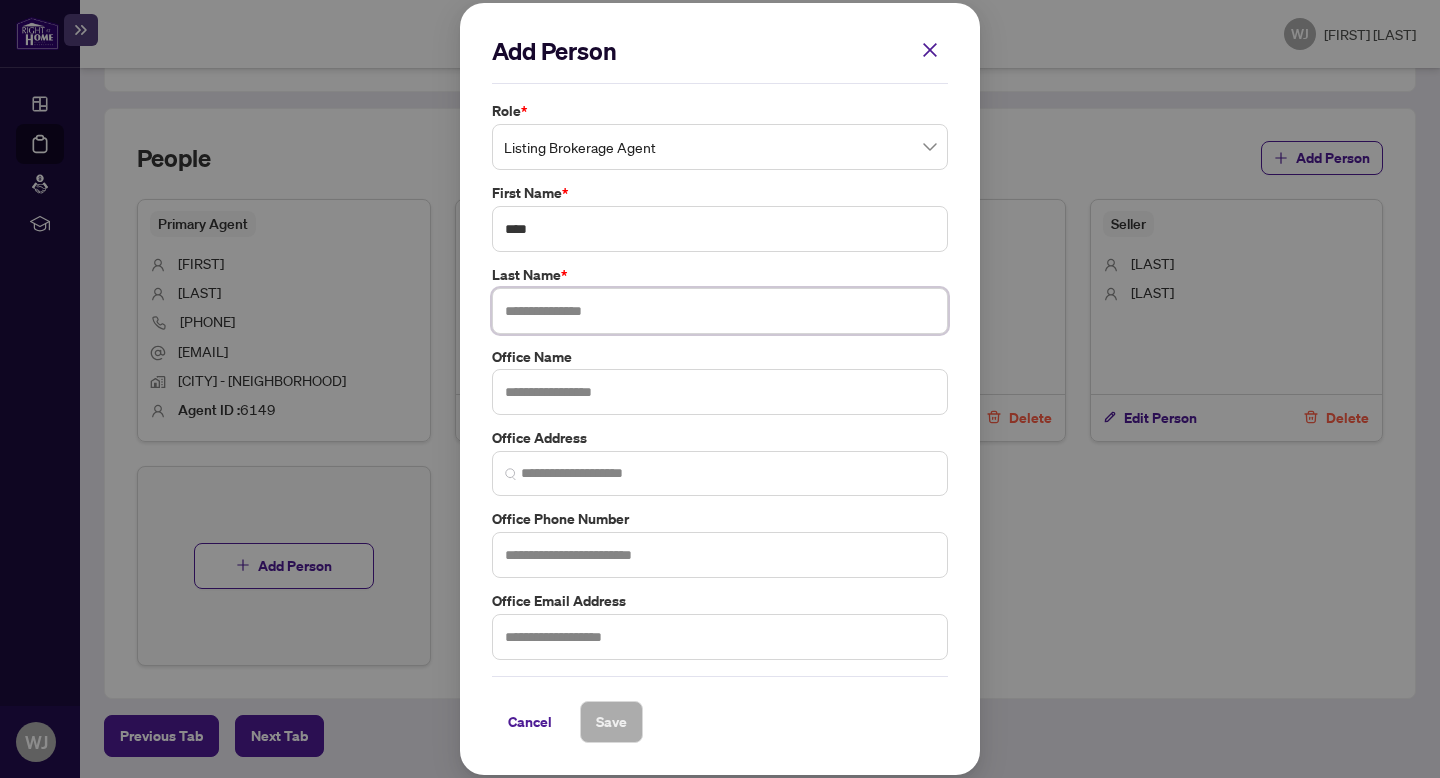 click at bounding box center (720, 311) 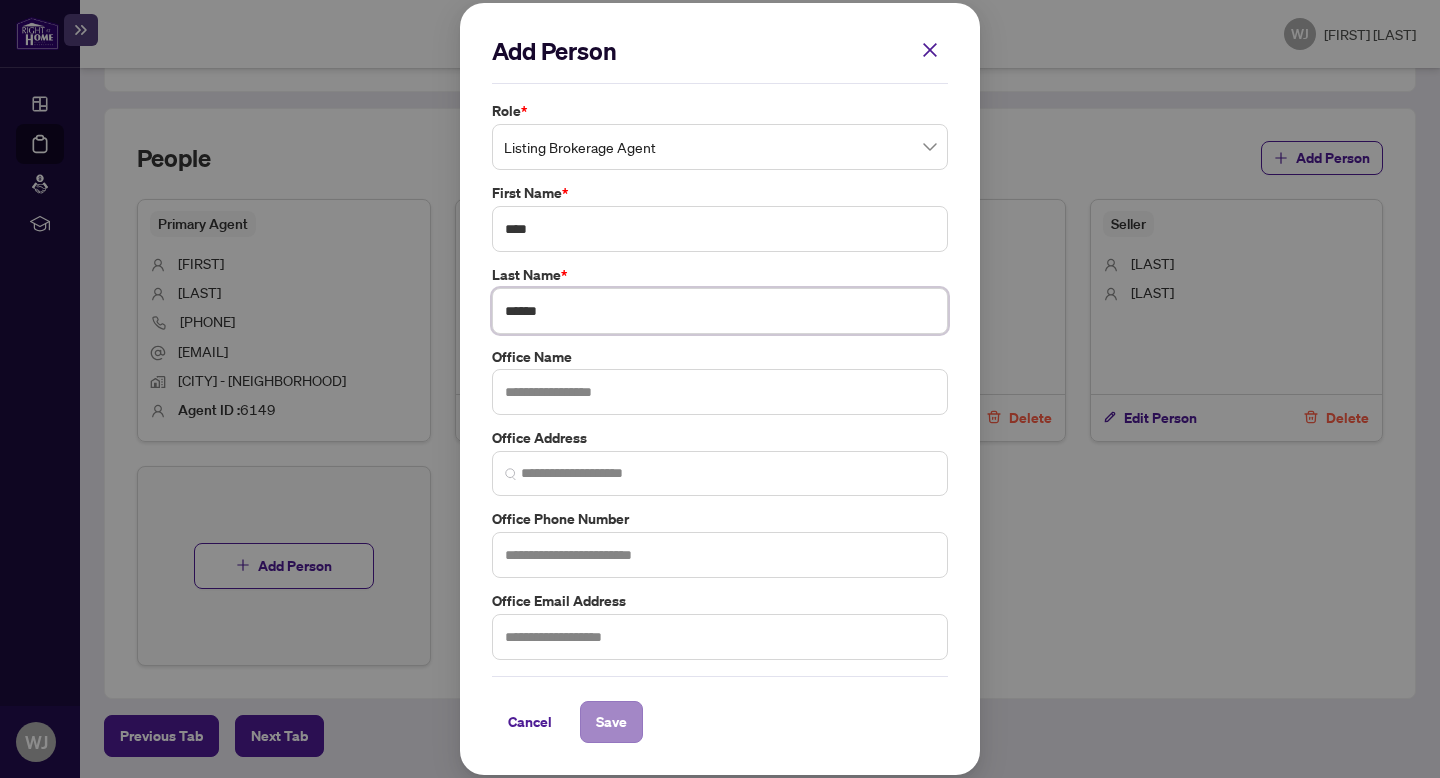type on "******" 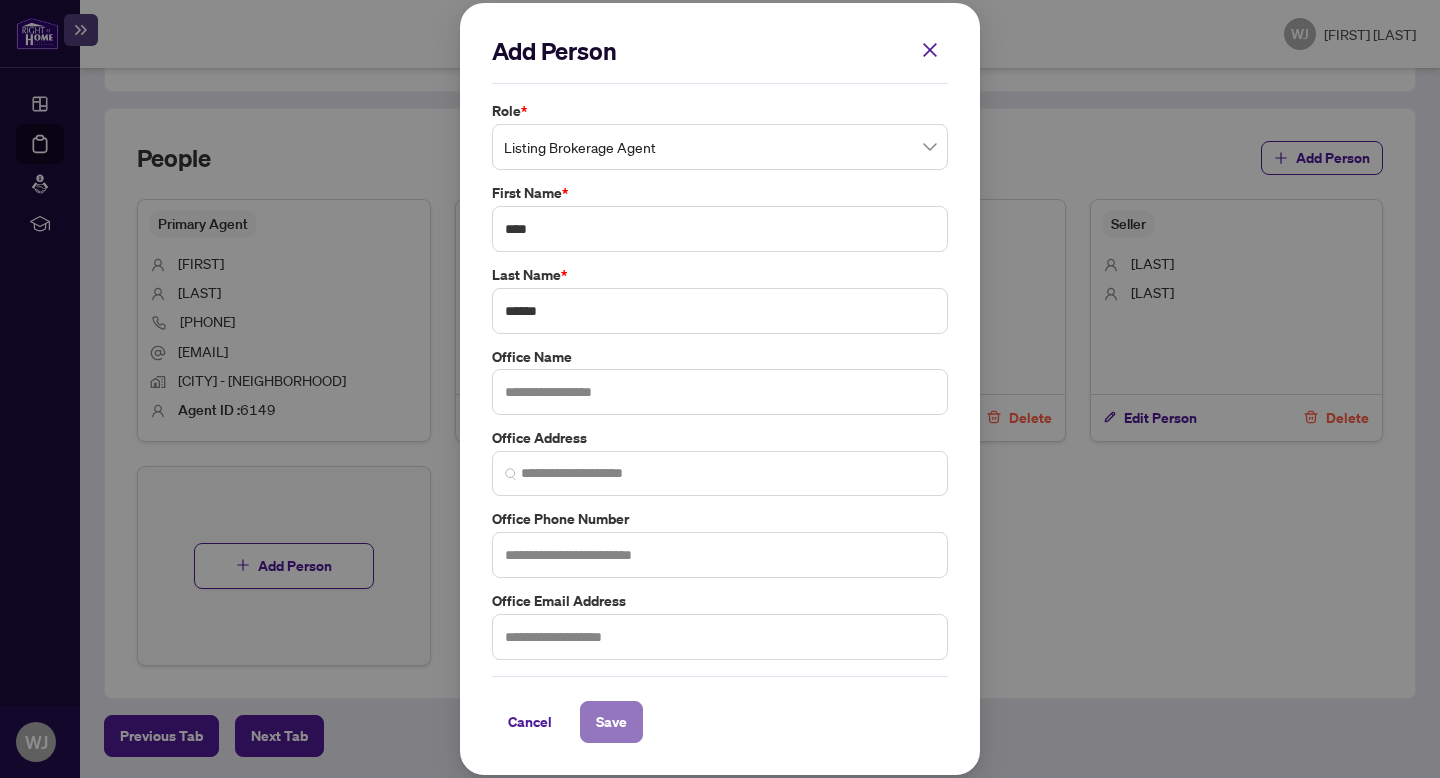 click on "Save" at bounding box center (611, 722) 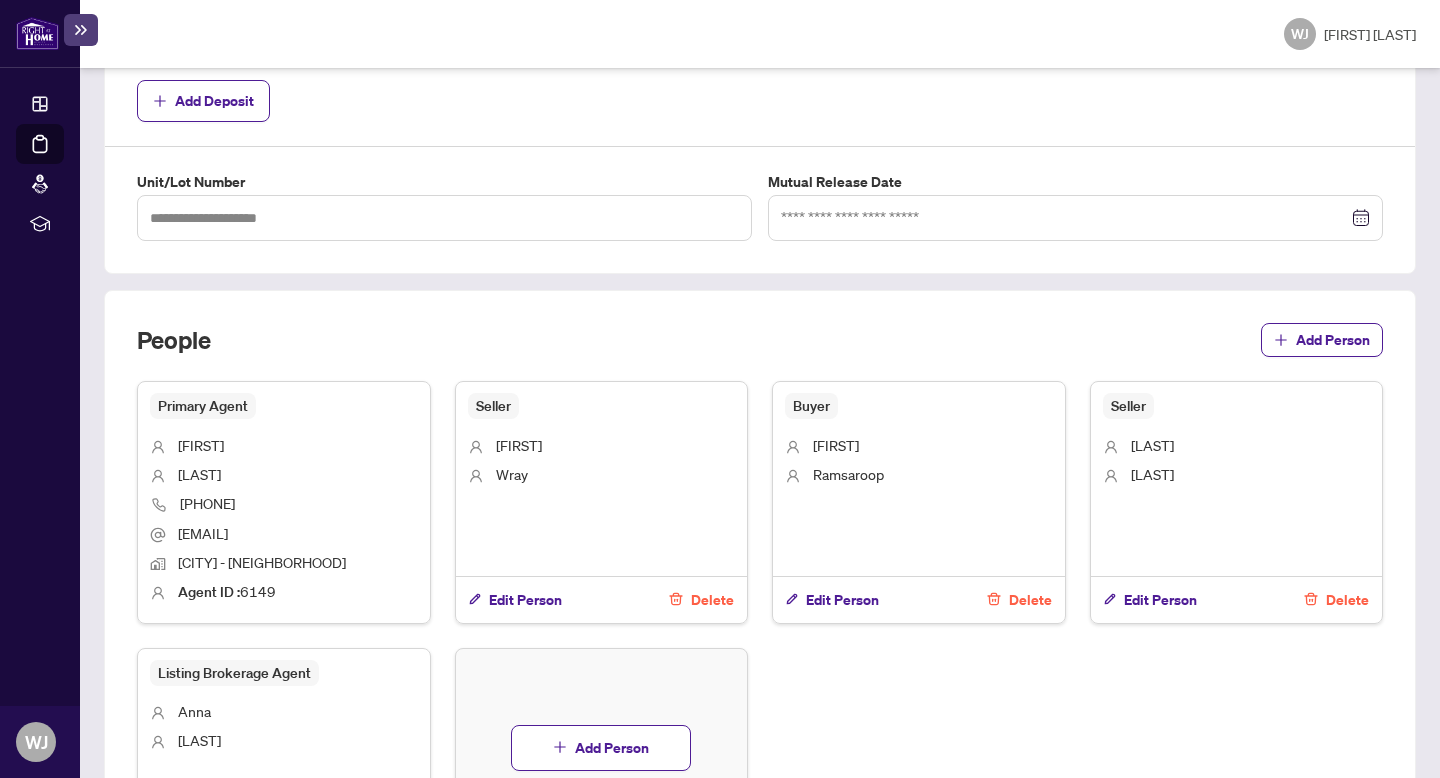 scroll, scrollTop: 1222, scrollLeft: 0, axis: vertical 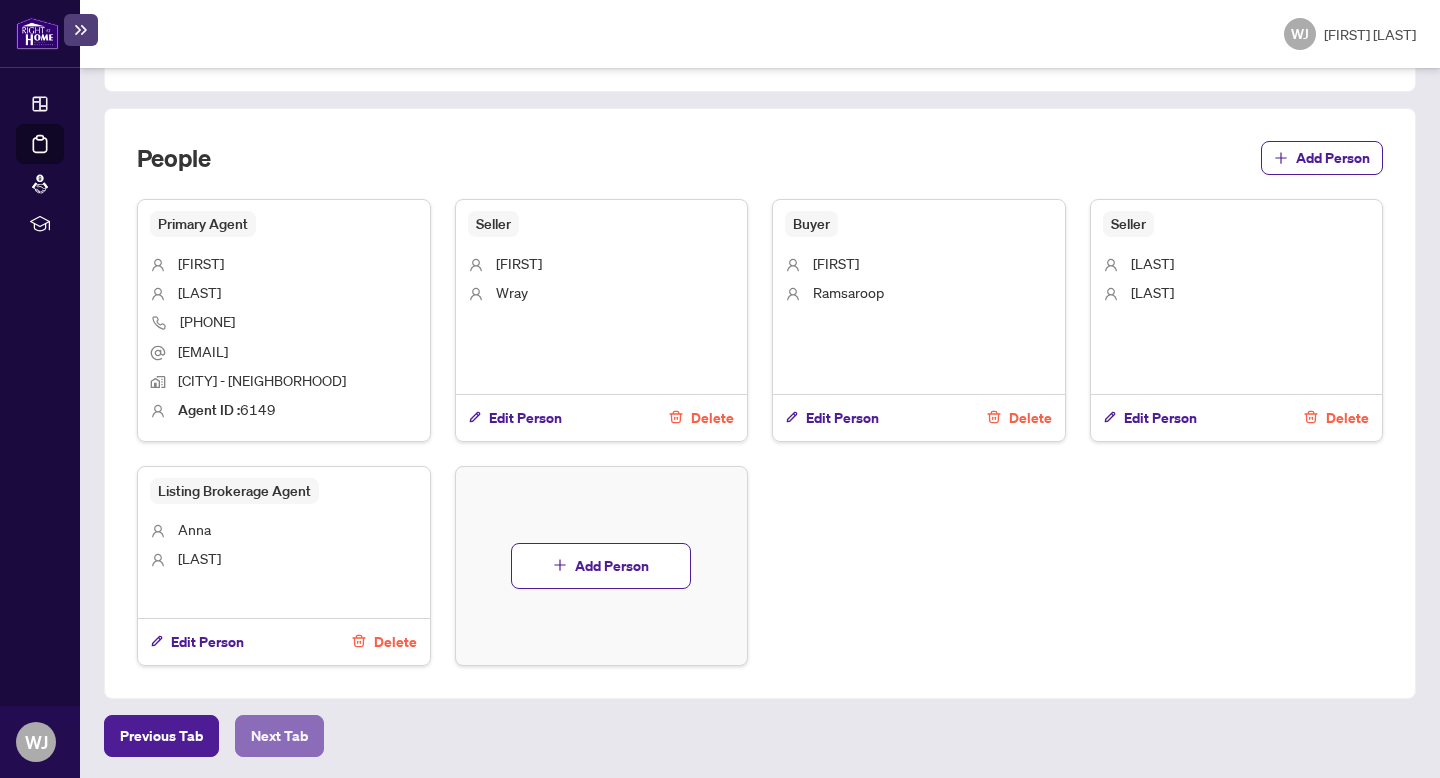 click on "Next Tab" at bounding box center [161, 736] 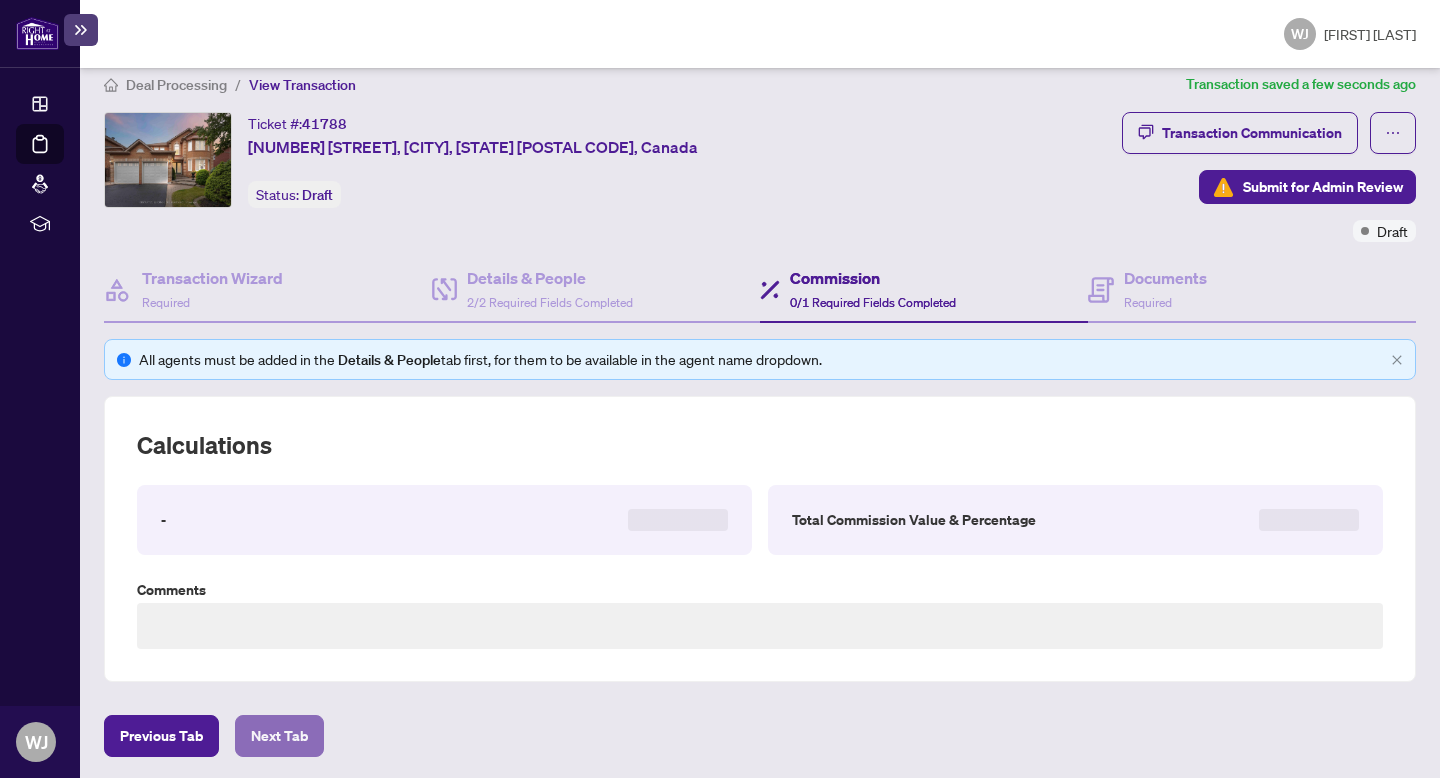 scroll, scrollTop: 481, scrollLeft: 0, axis: vertical 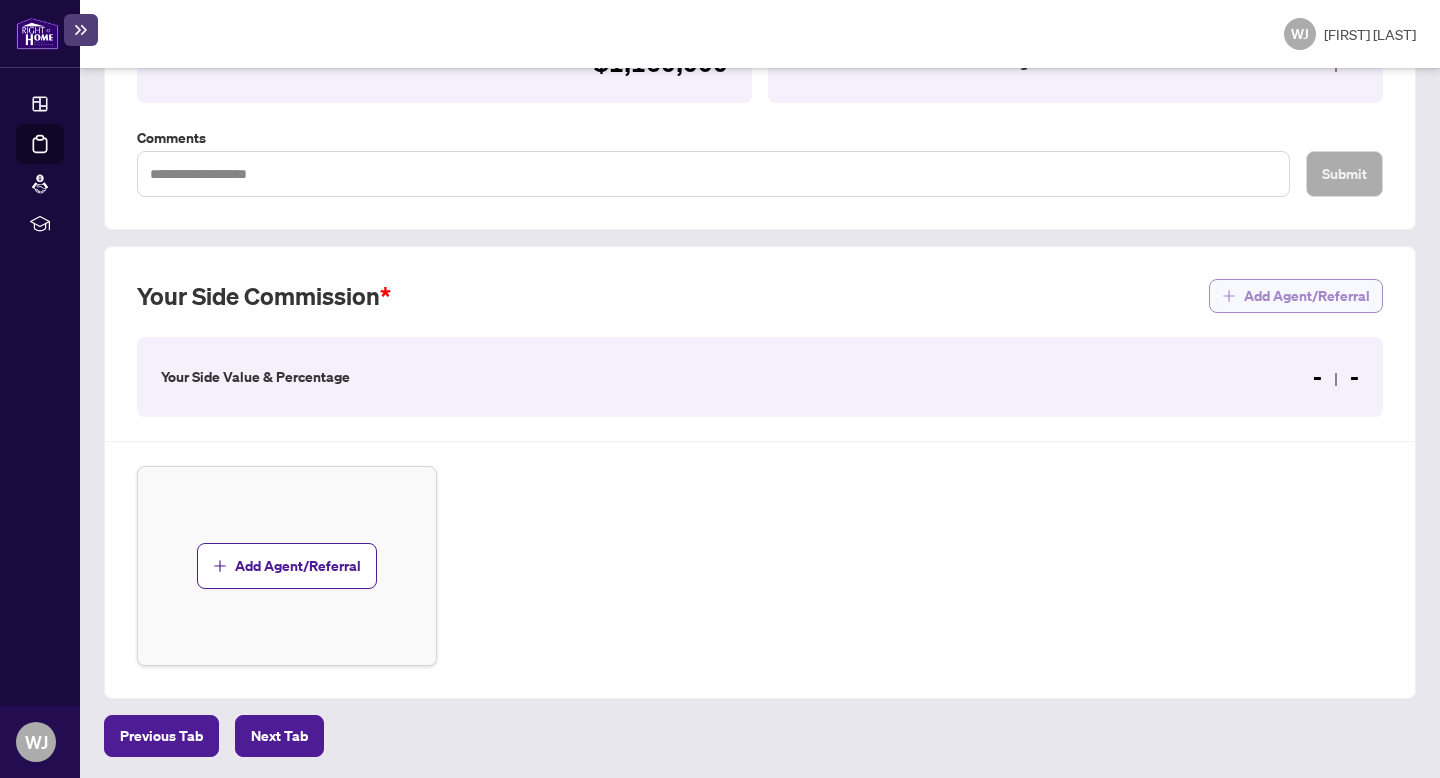 click on "Add Agent/Referral" at bounding box center [1296, 296] 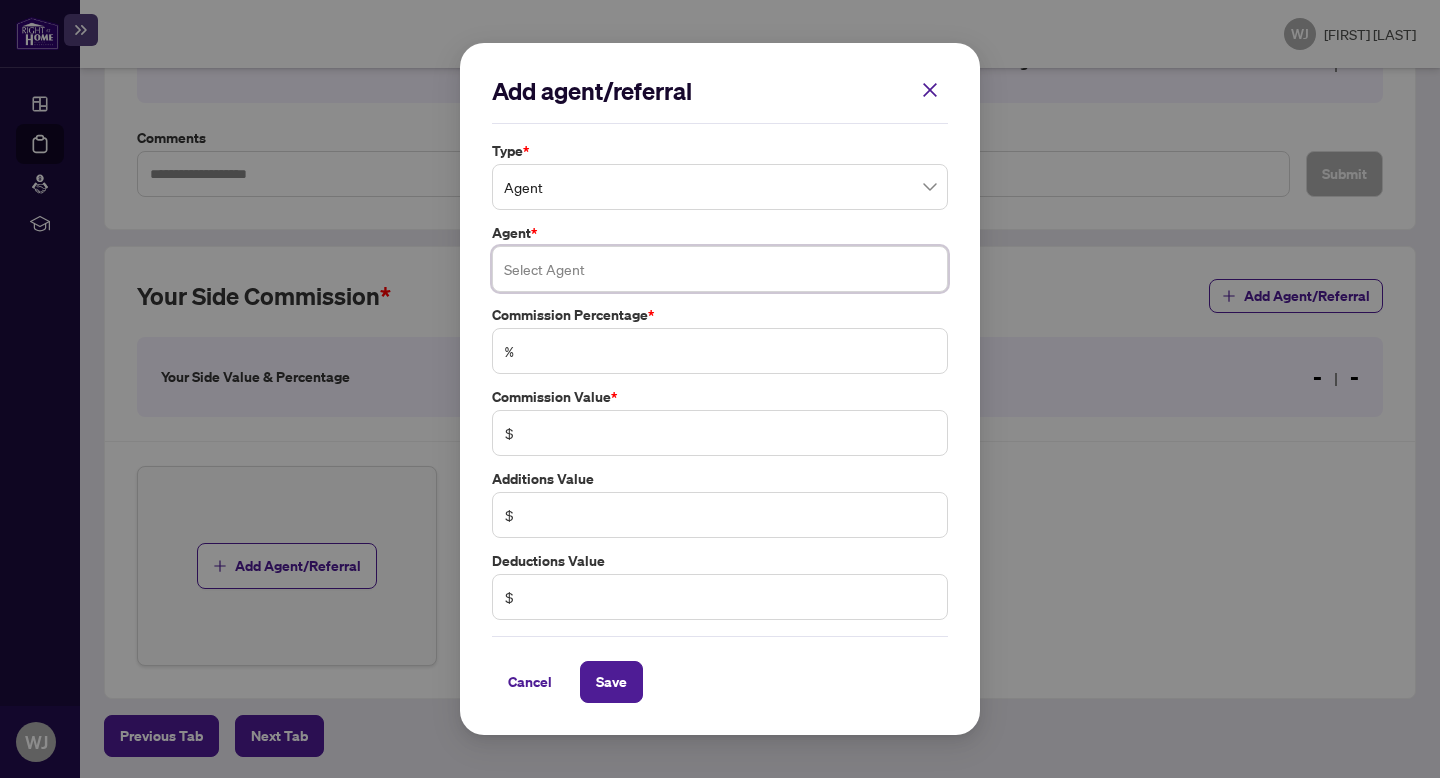 click at bounding box center (720, 269) 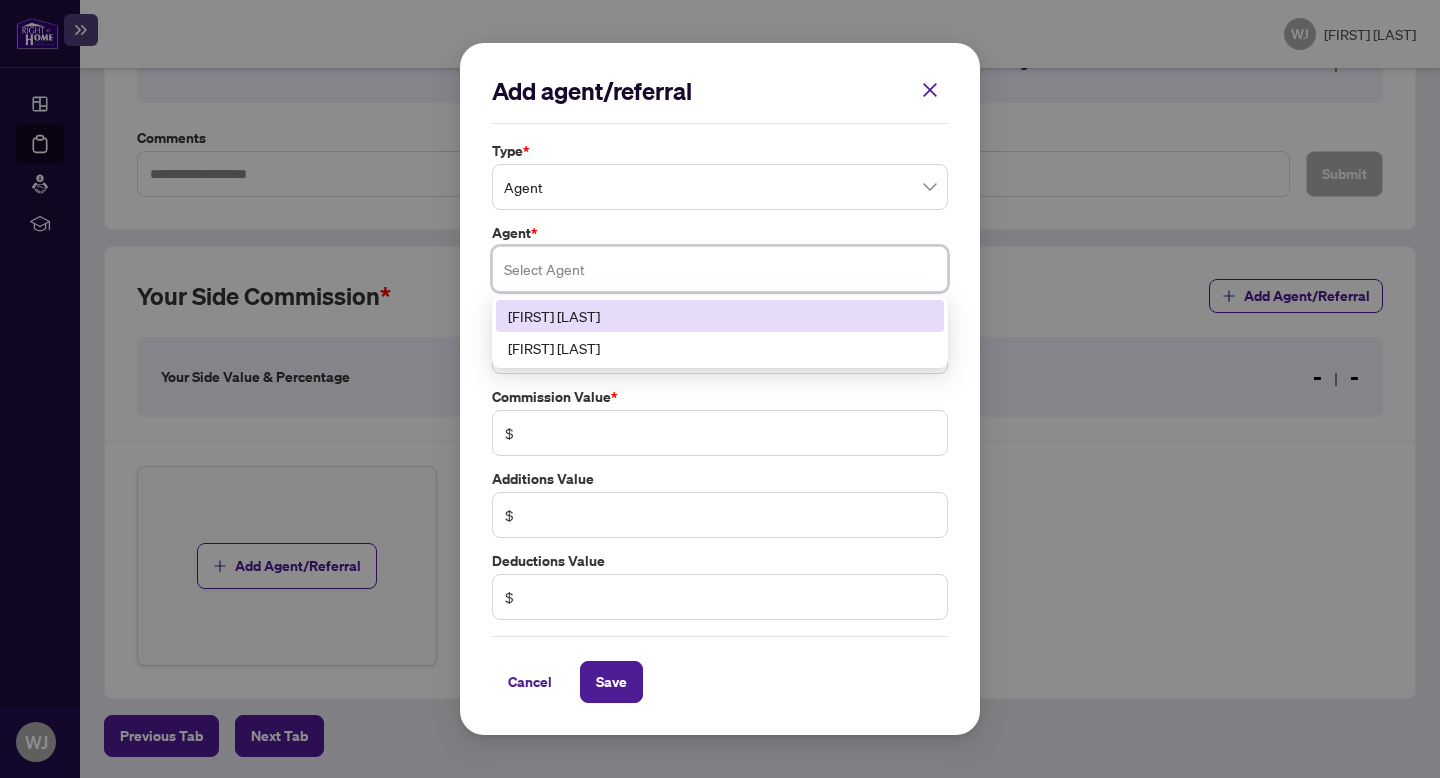 click on "[FIRST] [LAST]" at bounding box center [720, 316] 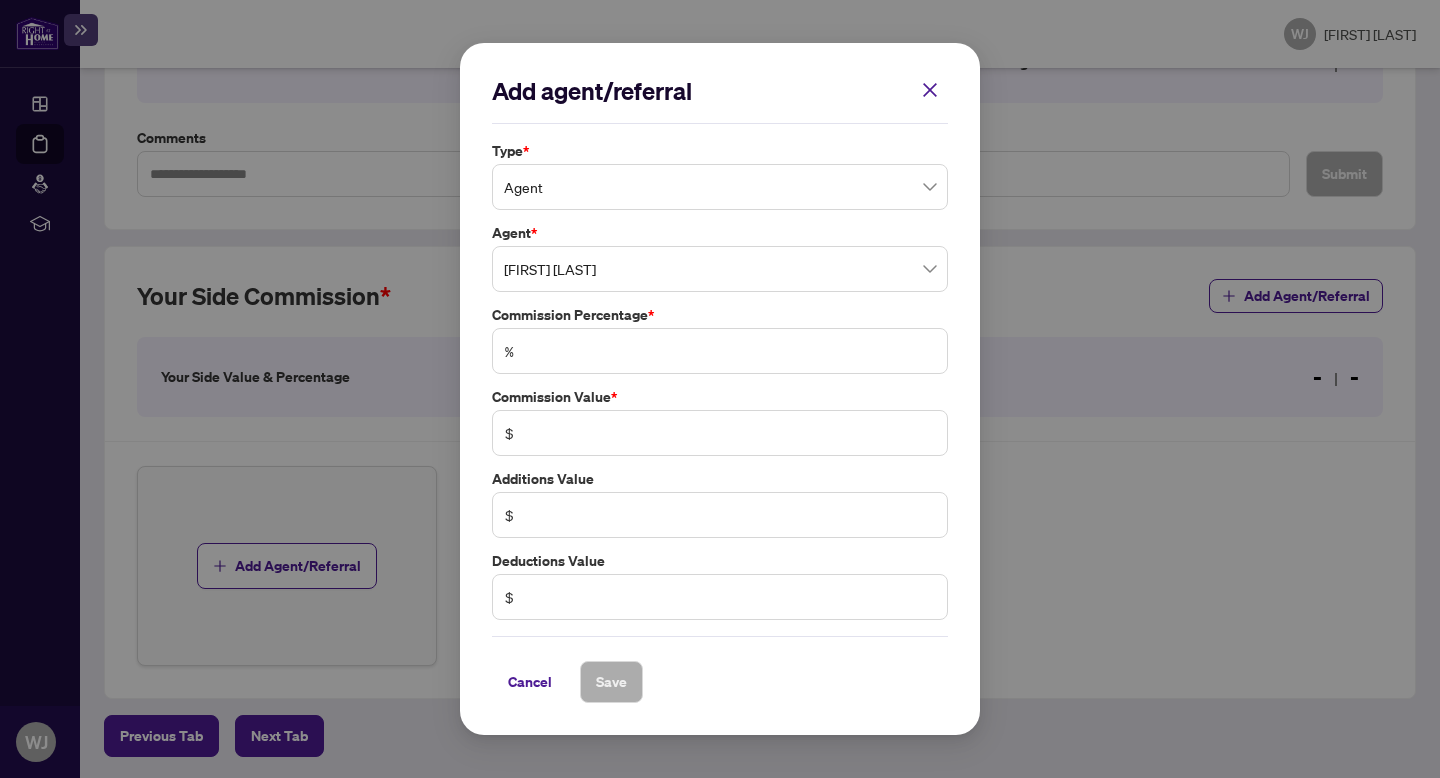 click on "%" at bounding box center [720, 351] 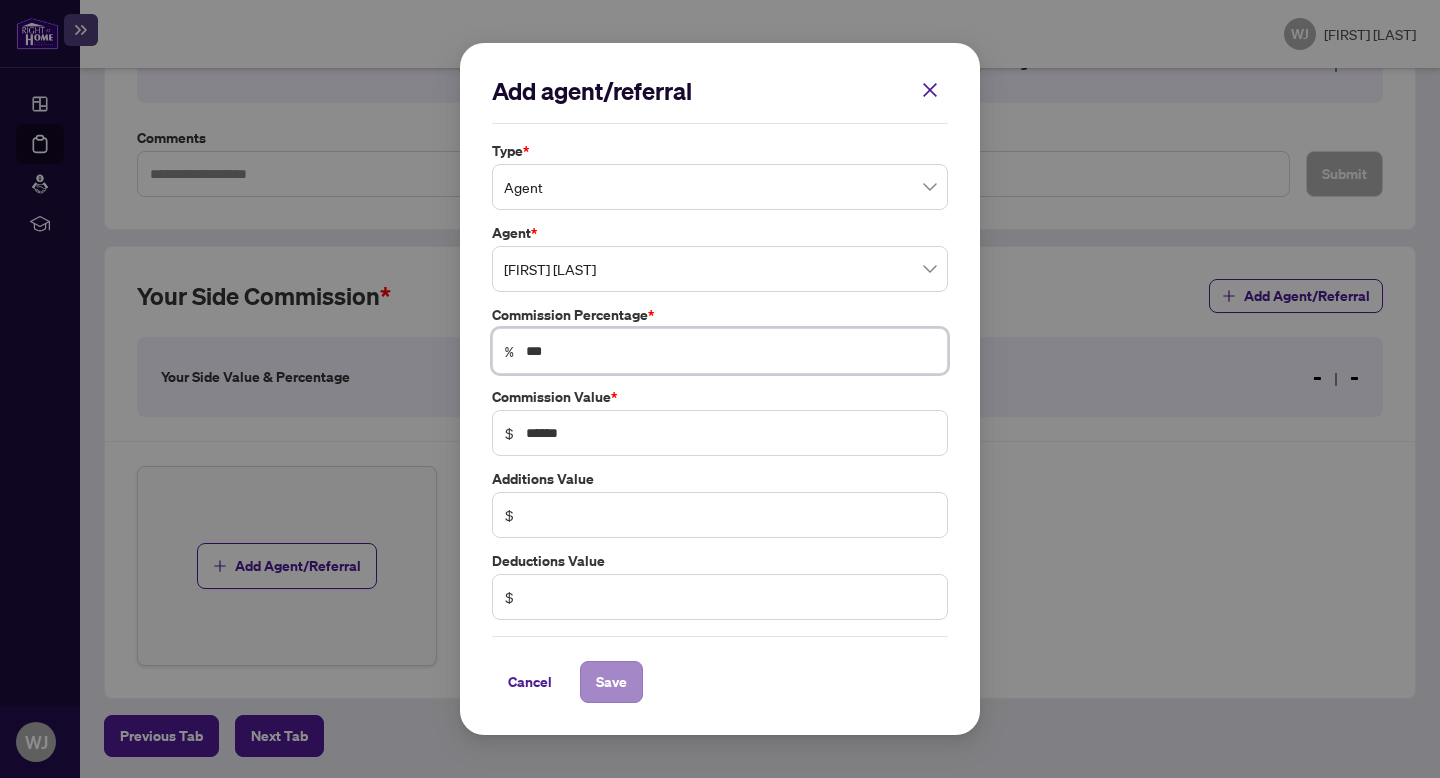 type on "***" 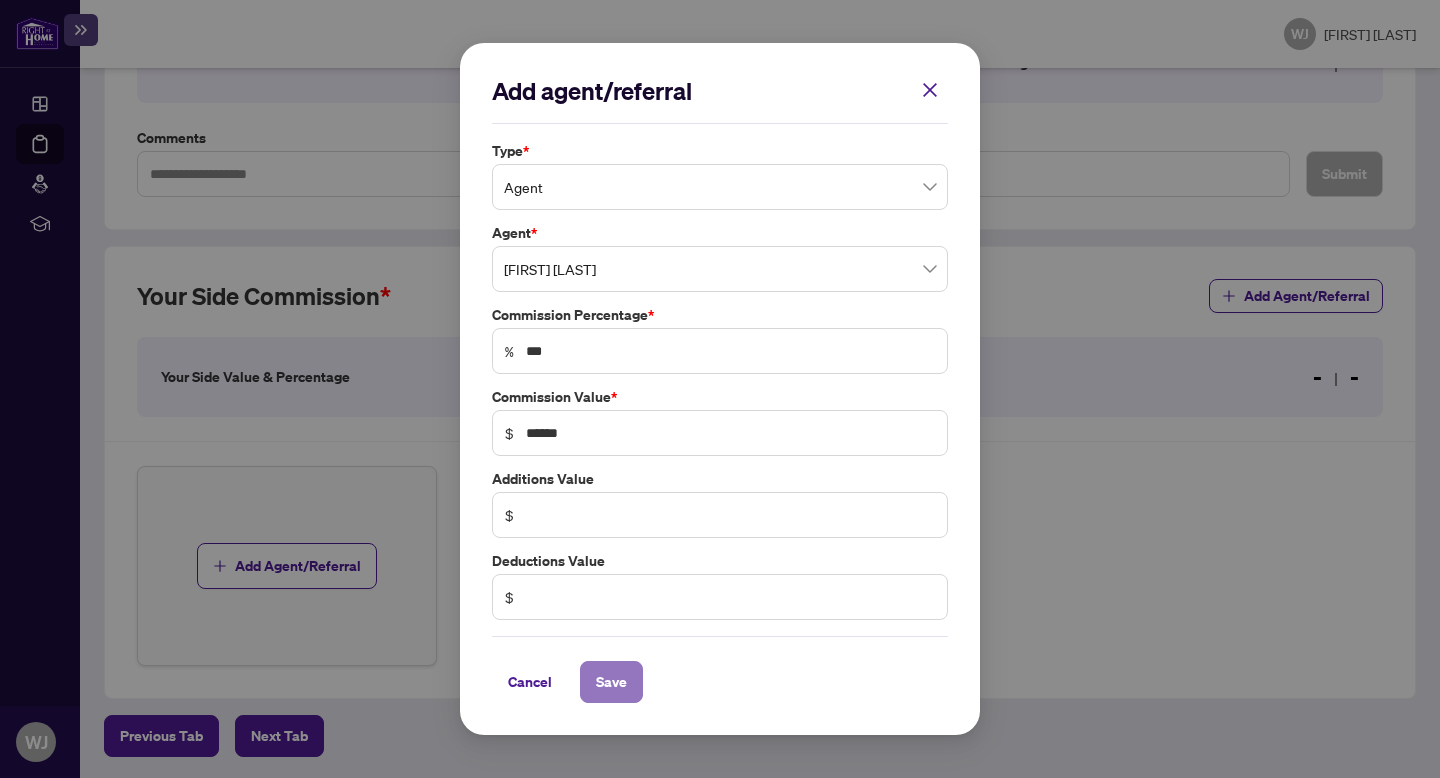 click on "Save" at bounding box center (611, 682) 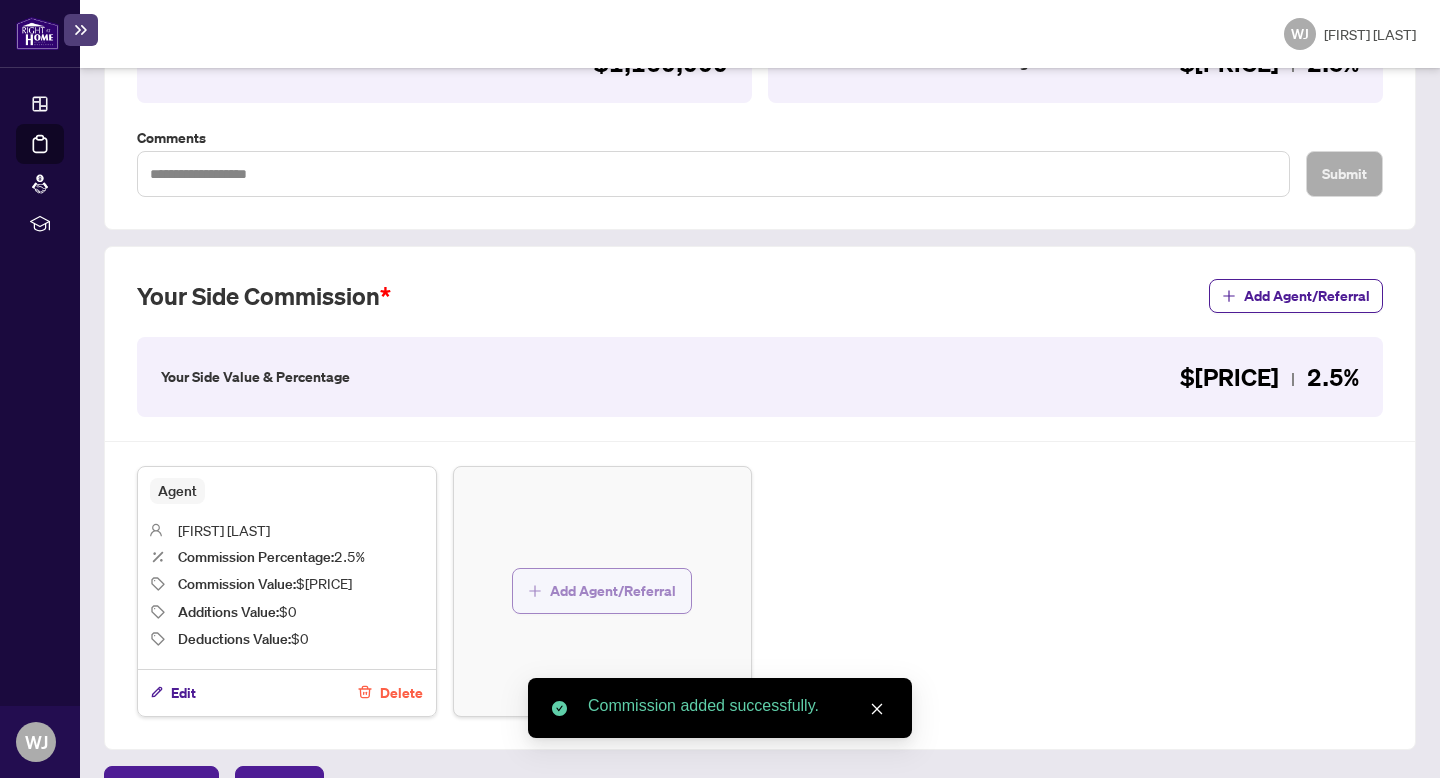 click on "Add Agent/Referral" at bounding box center [613, 591] 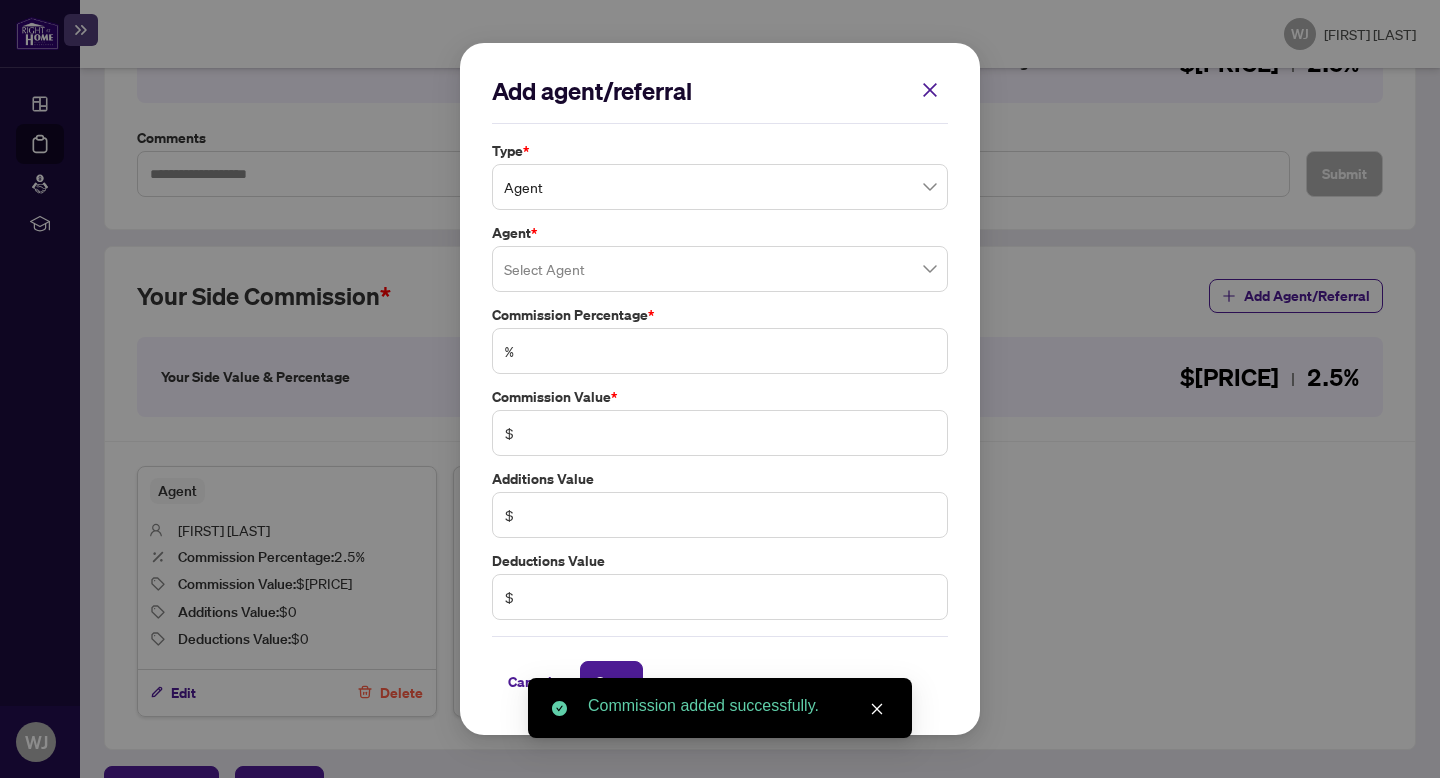 click on "Agent" at bounding box center [720, 187] 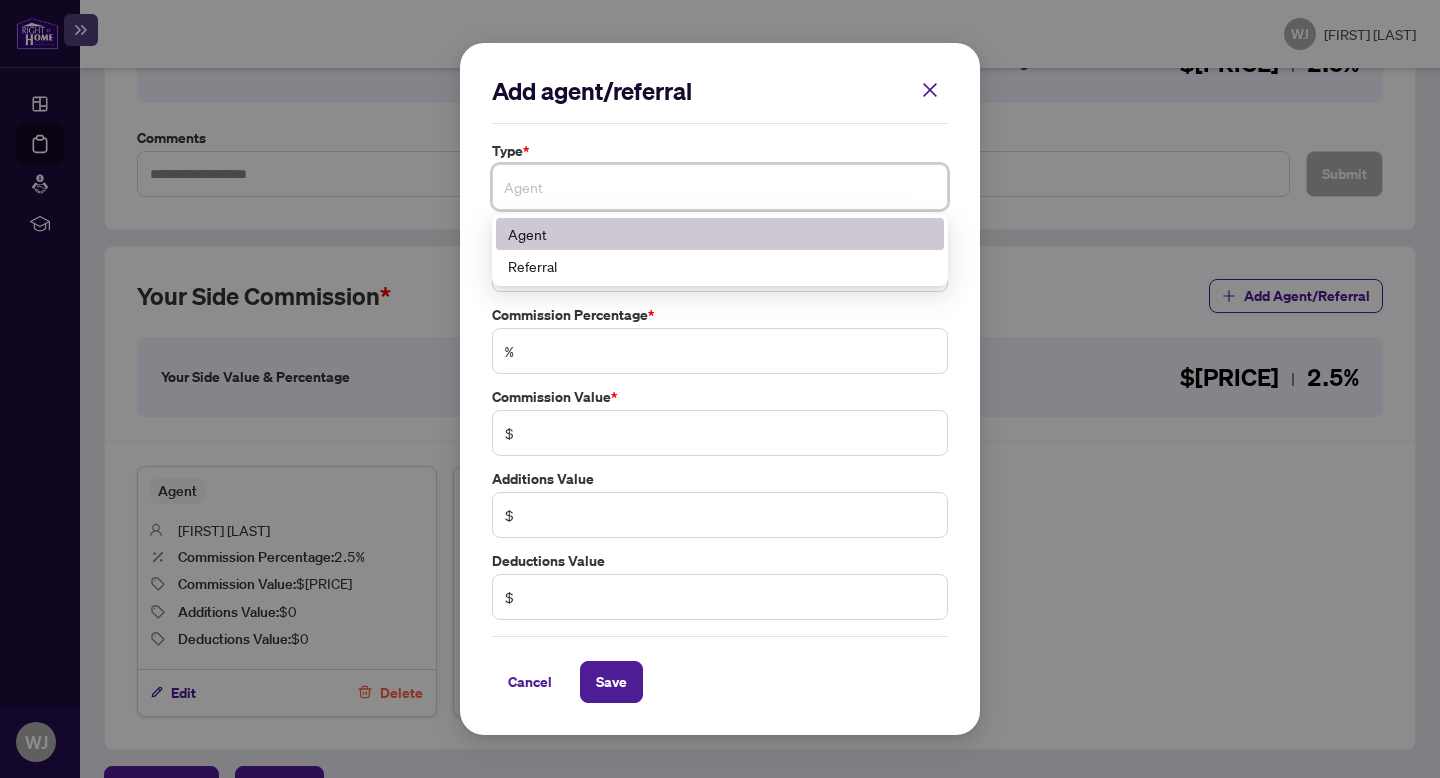 click on "Agent" at bounding box center (720, 234) 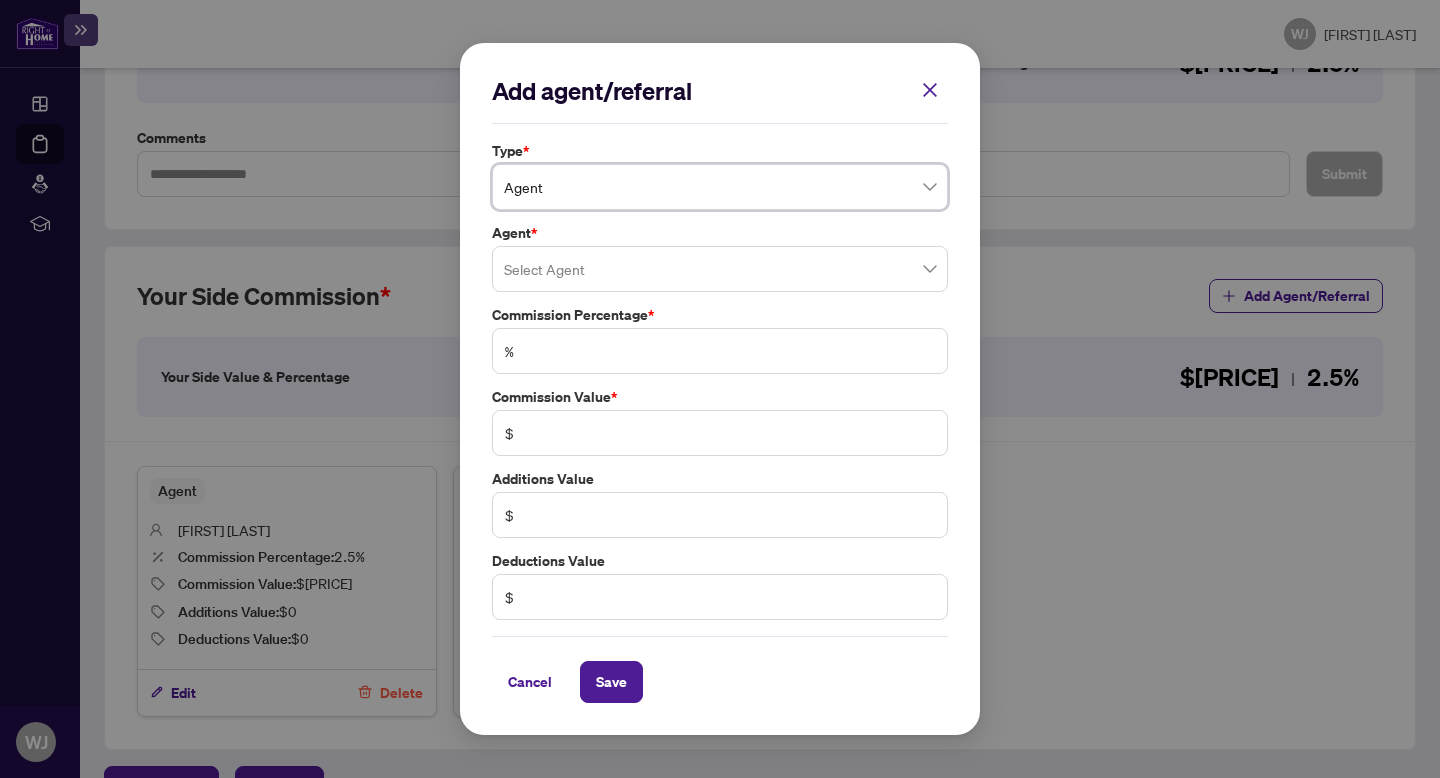click at bounding box center (720, 269) 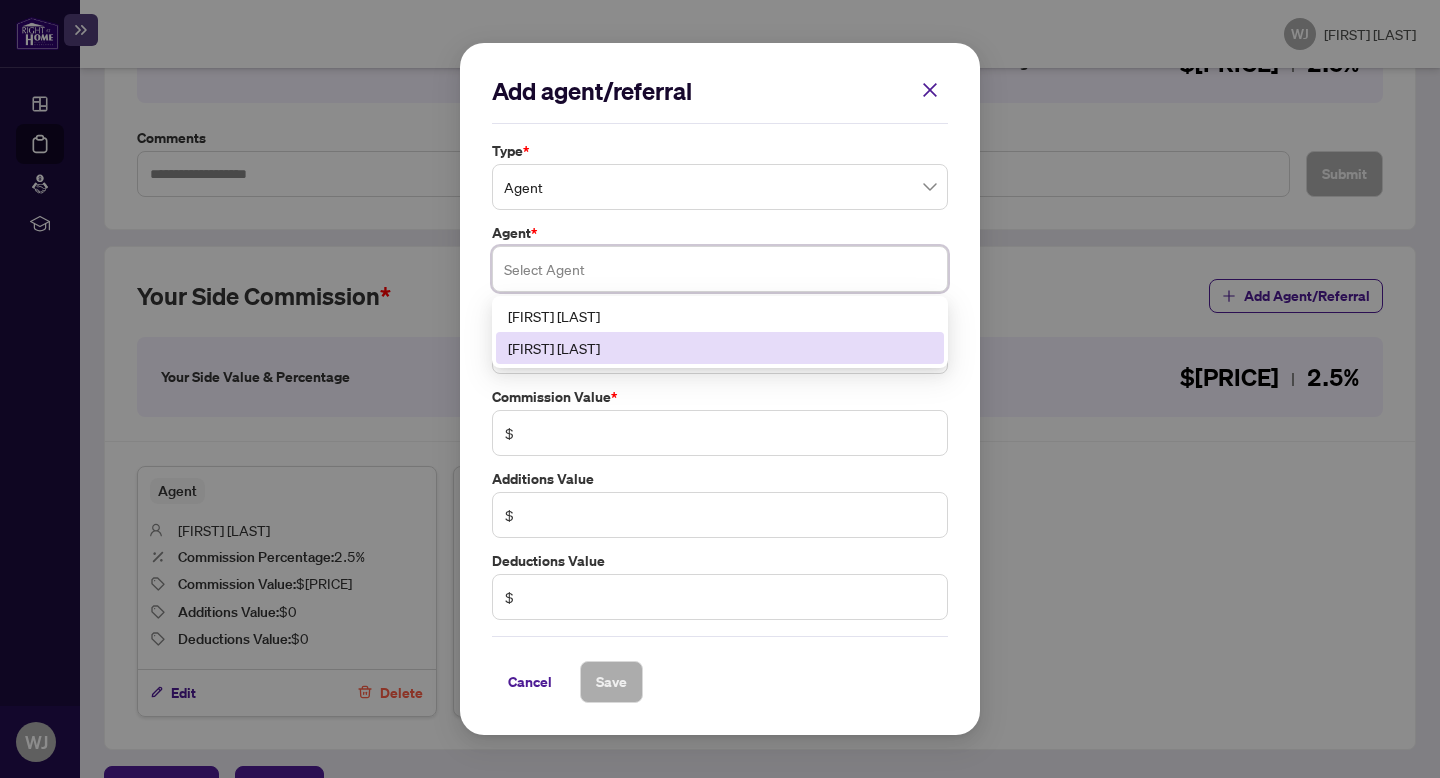 click on "[FIRST] [LAST]" at bounding box center (720, 348) 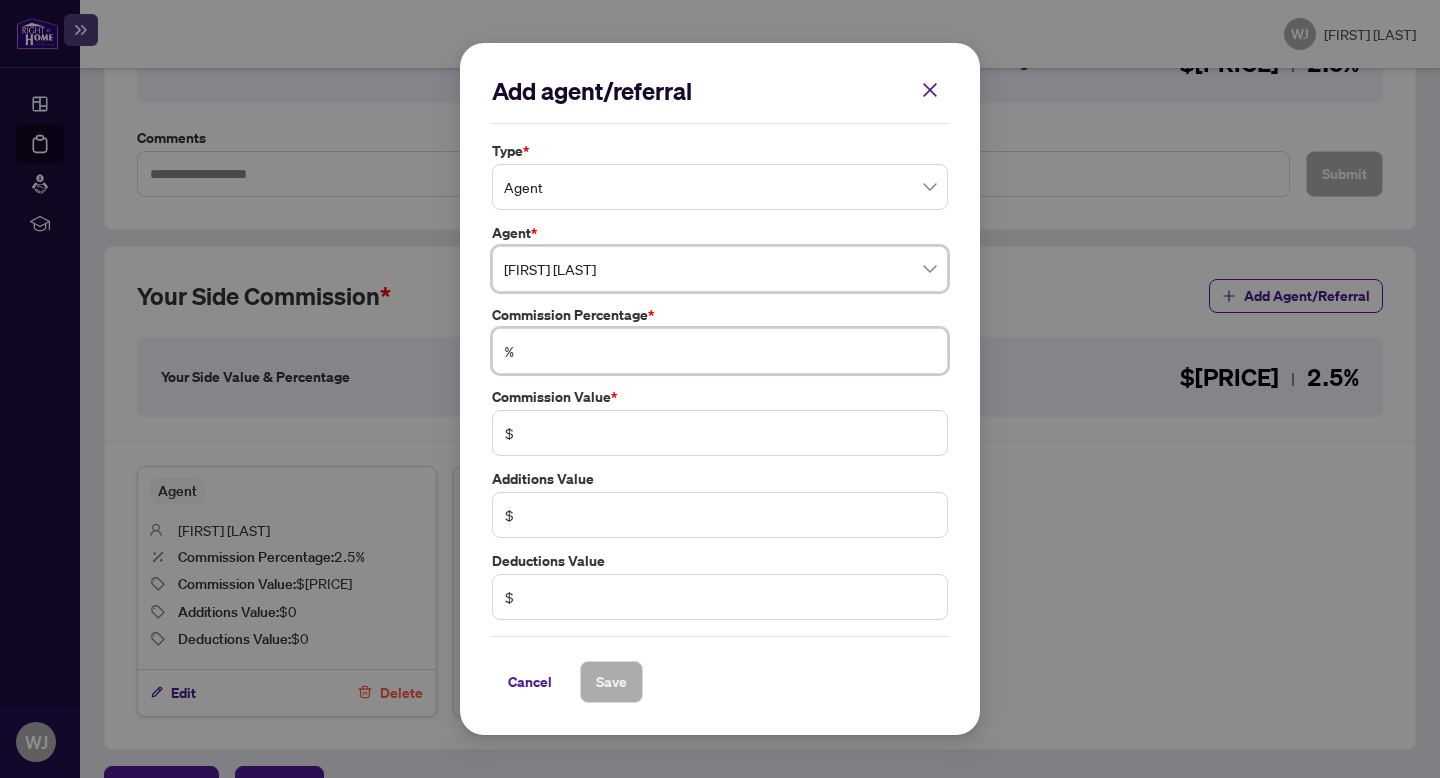 click at bounding box center [730, 351] 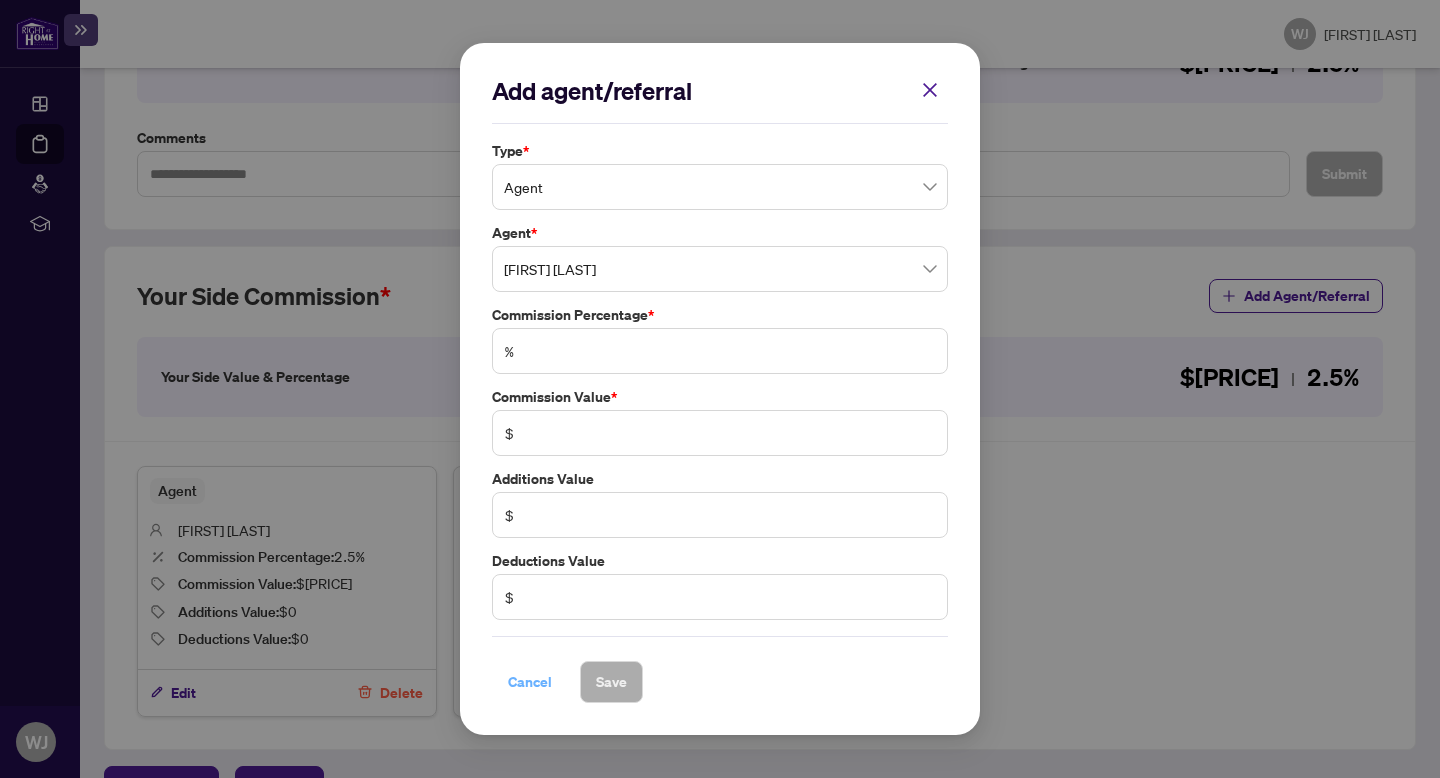 click on "Cancel" at bounding box center [530, 682] 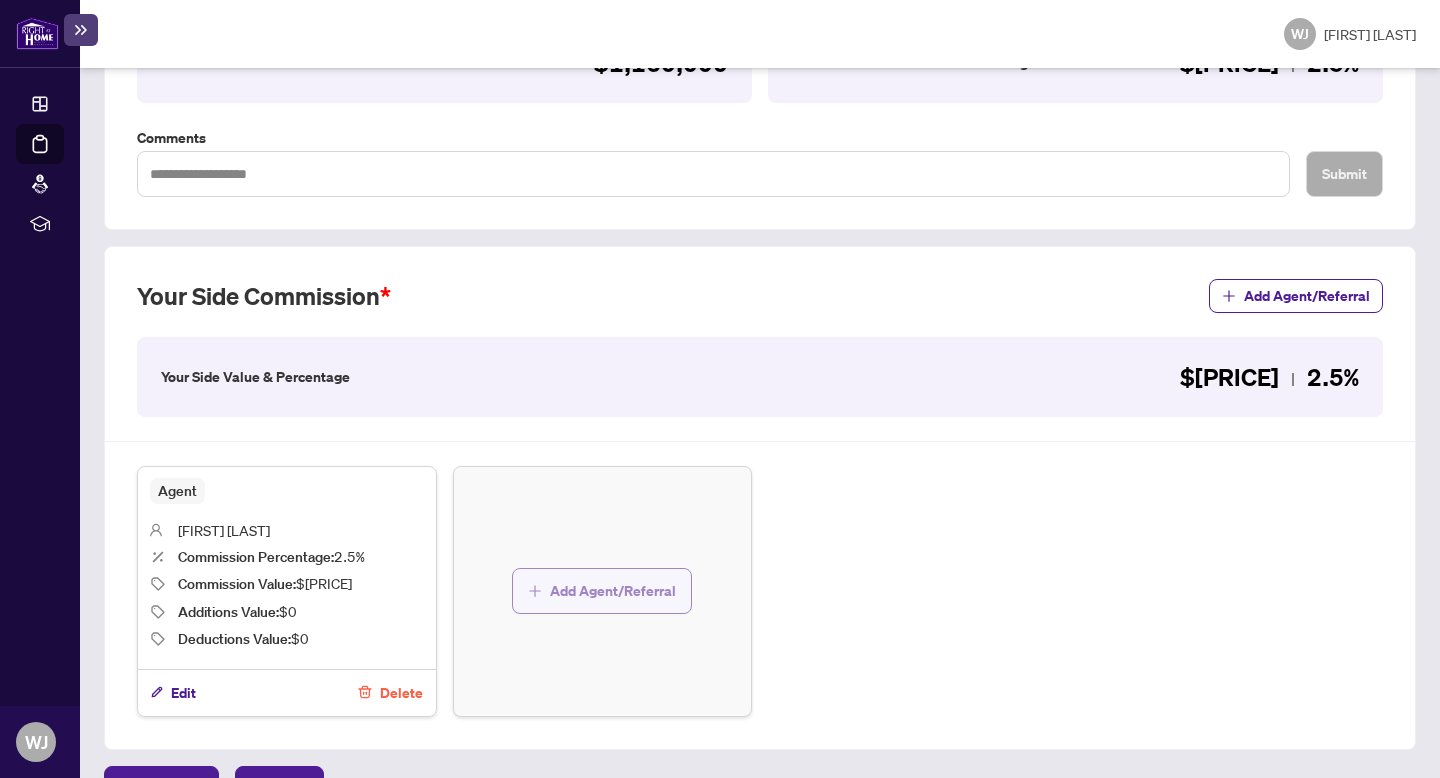 click on "Add Agent/Referral" at bounding box center [613, 591] 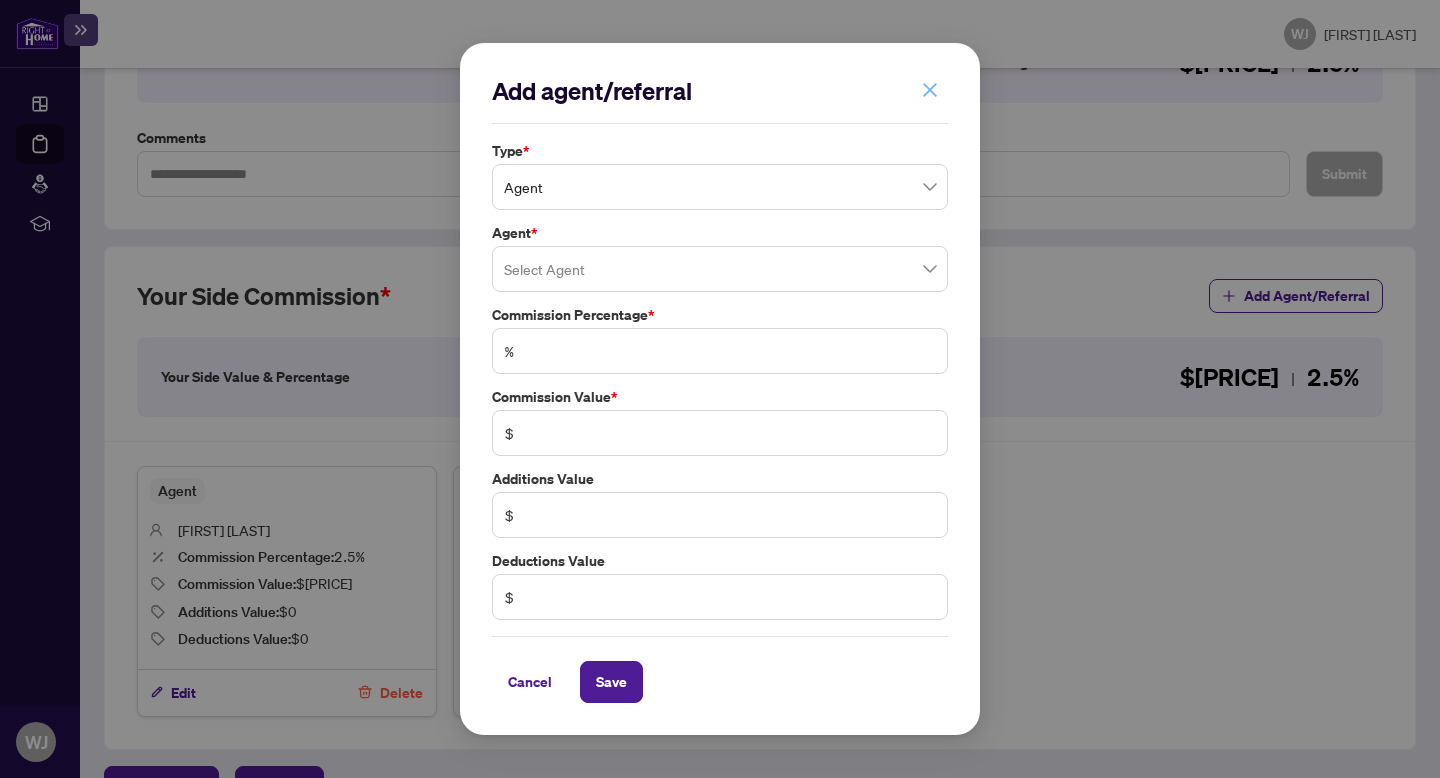 click at bounding box center (930, 90) 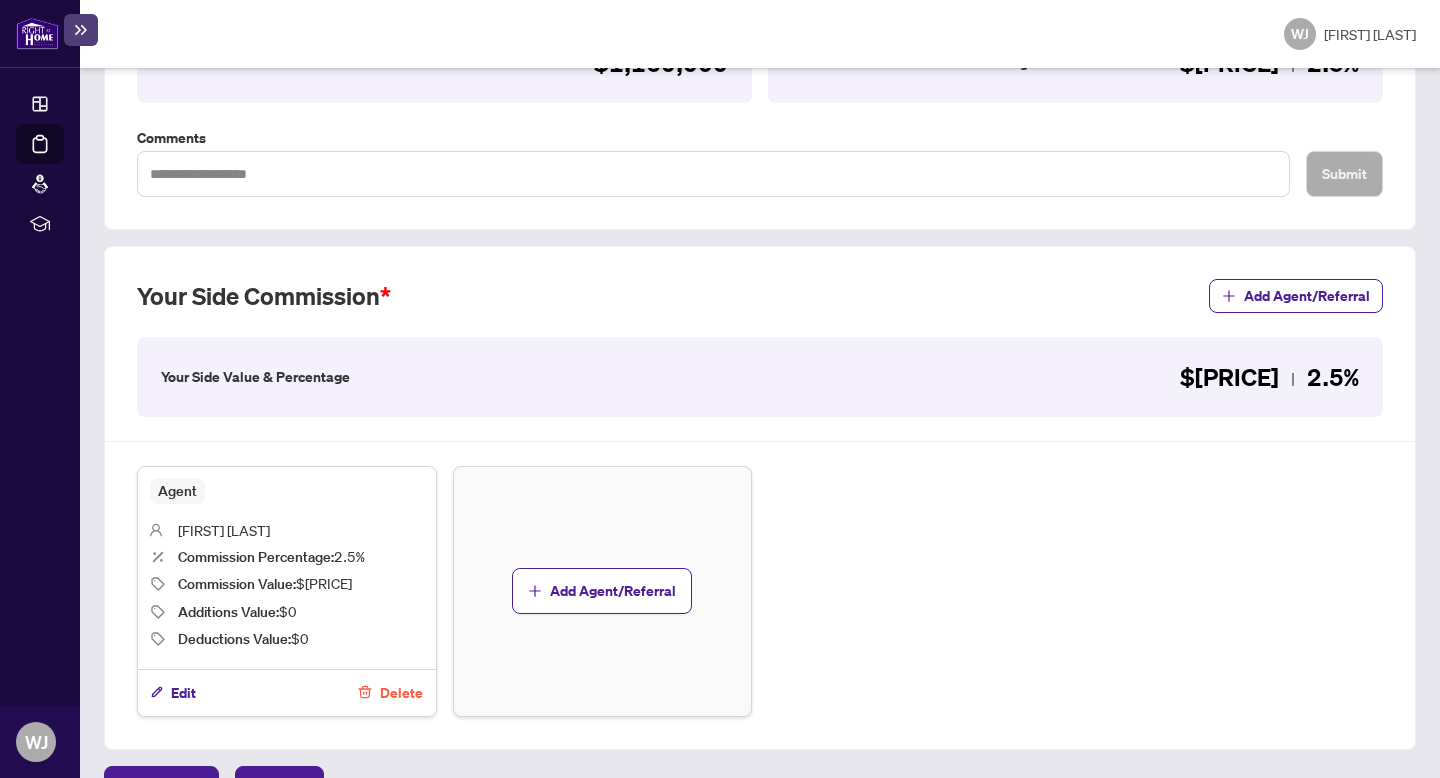 scroll, scrollTop: 526, scrollLeft: 0, axis: vertical 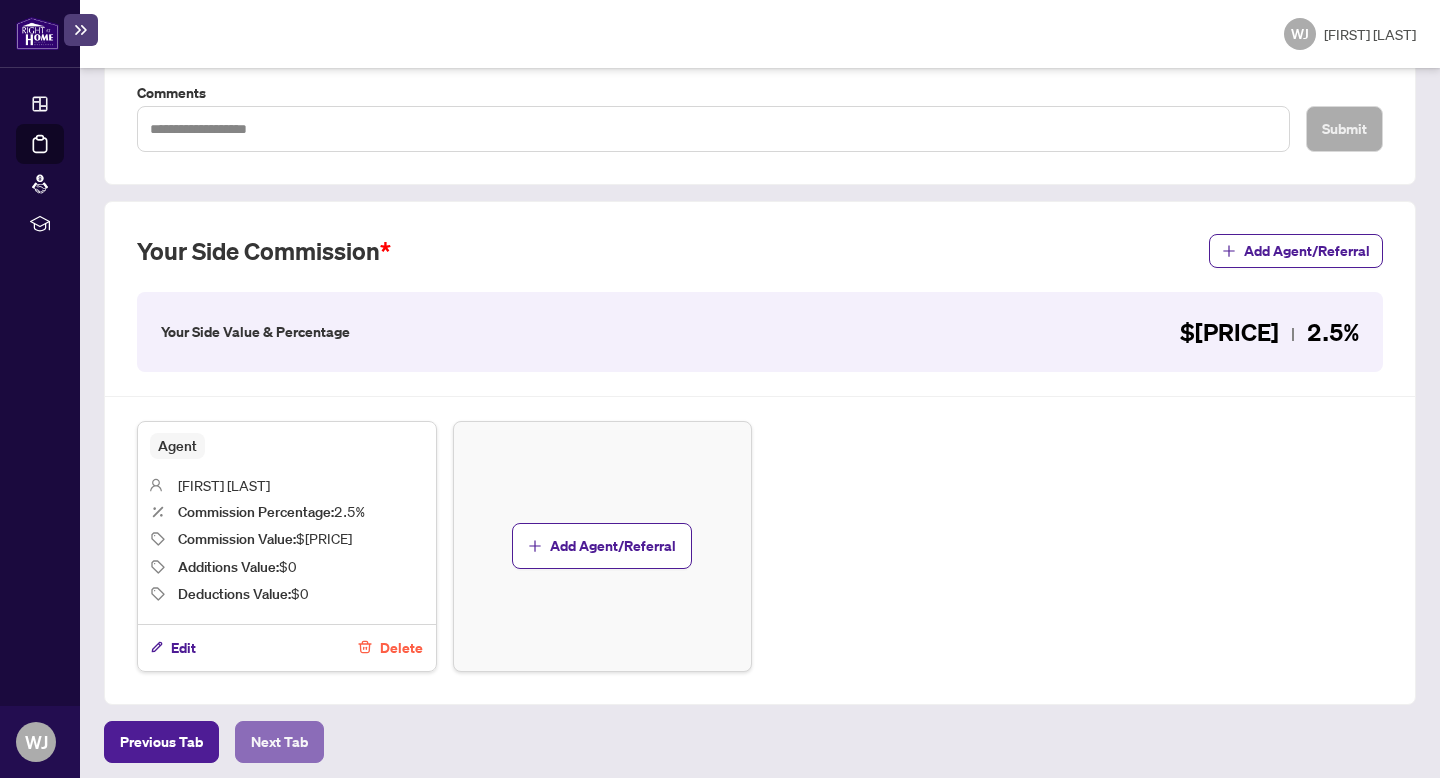 click on "Next Tab" at bounding box center [161, 742] 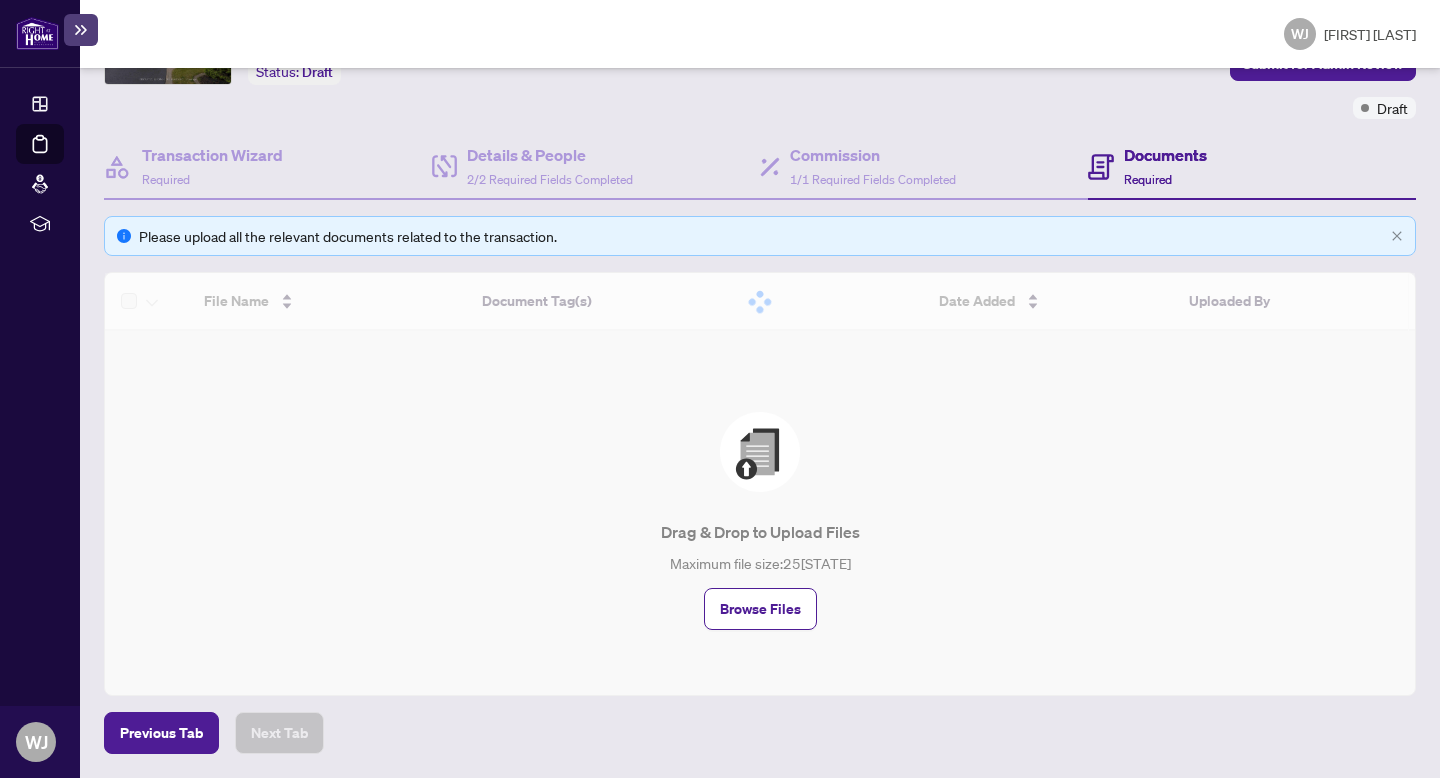 scroll, scrollTop: 0, scrollLeft: 0, axis: both 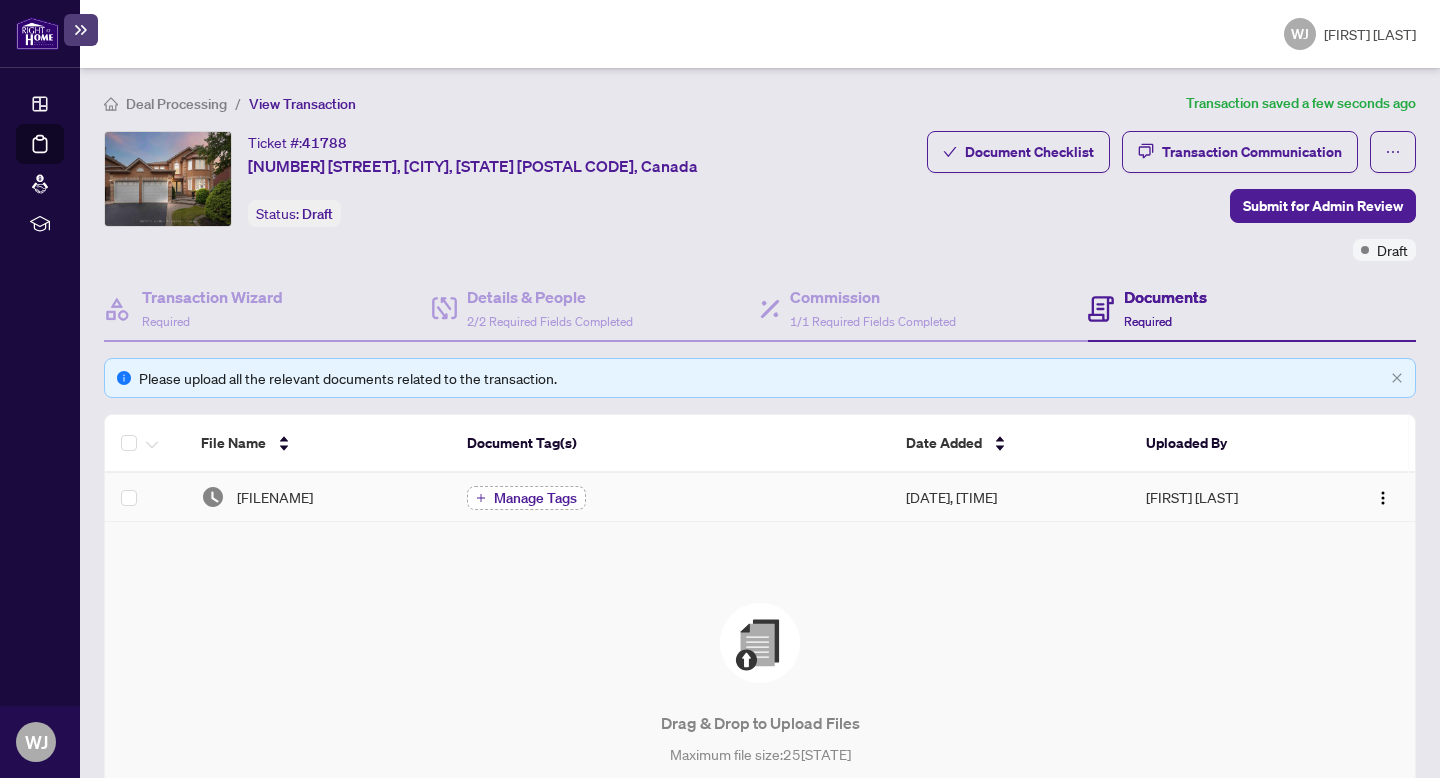 click at bounding box center [481, 498] 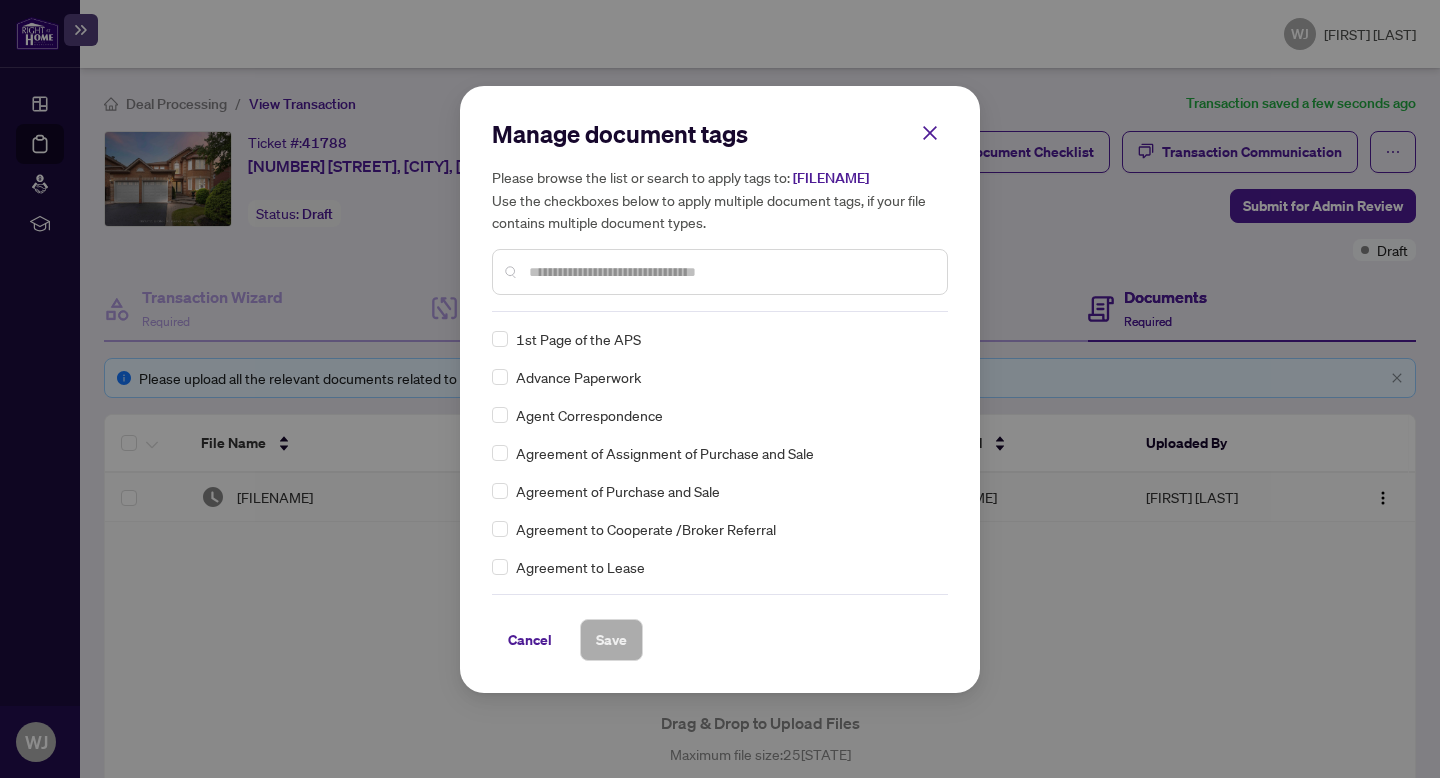 click at bounding box center (720, 272) 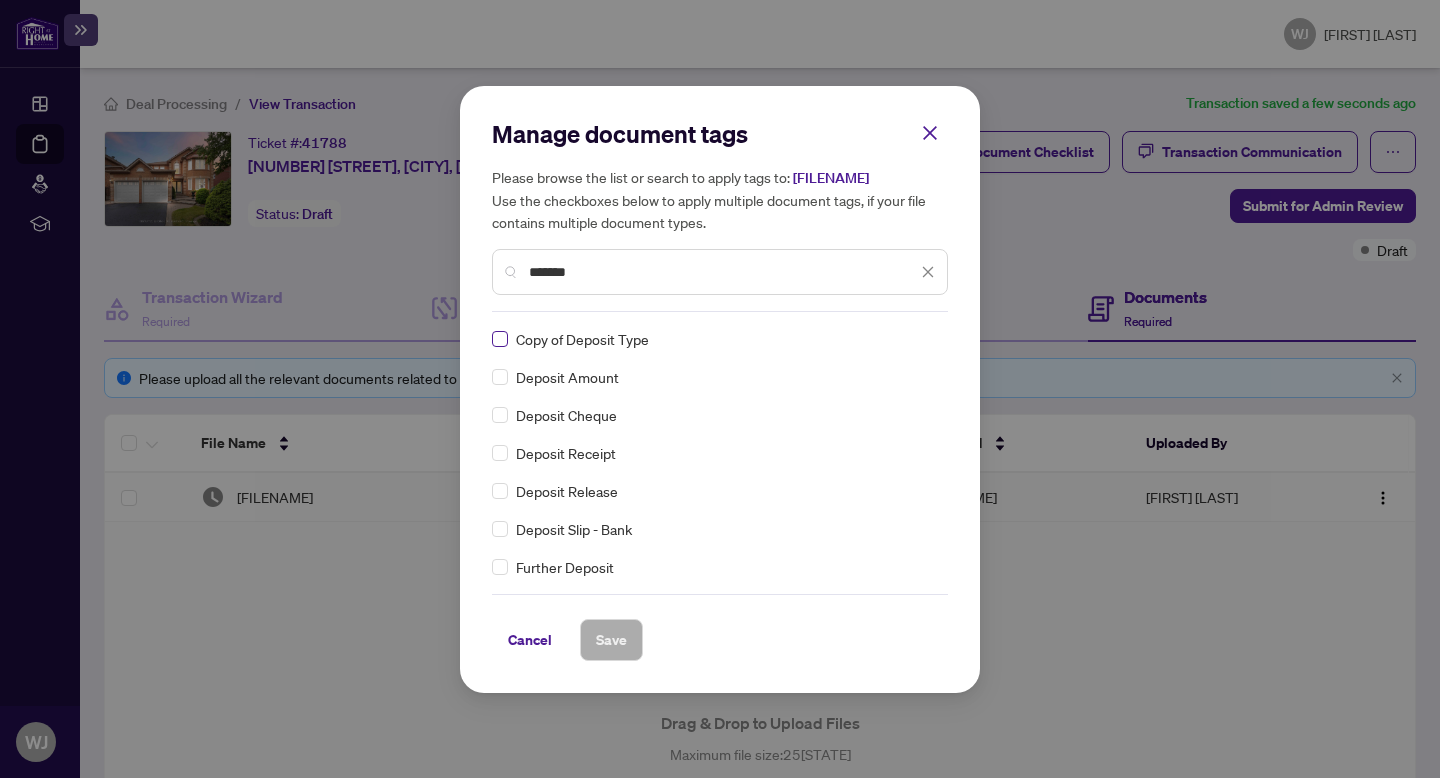 type on "*******" 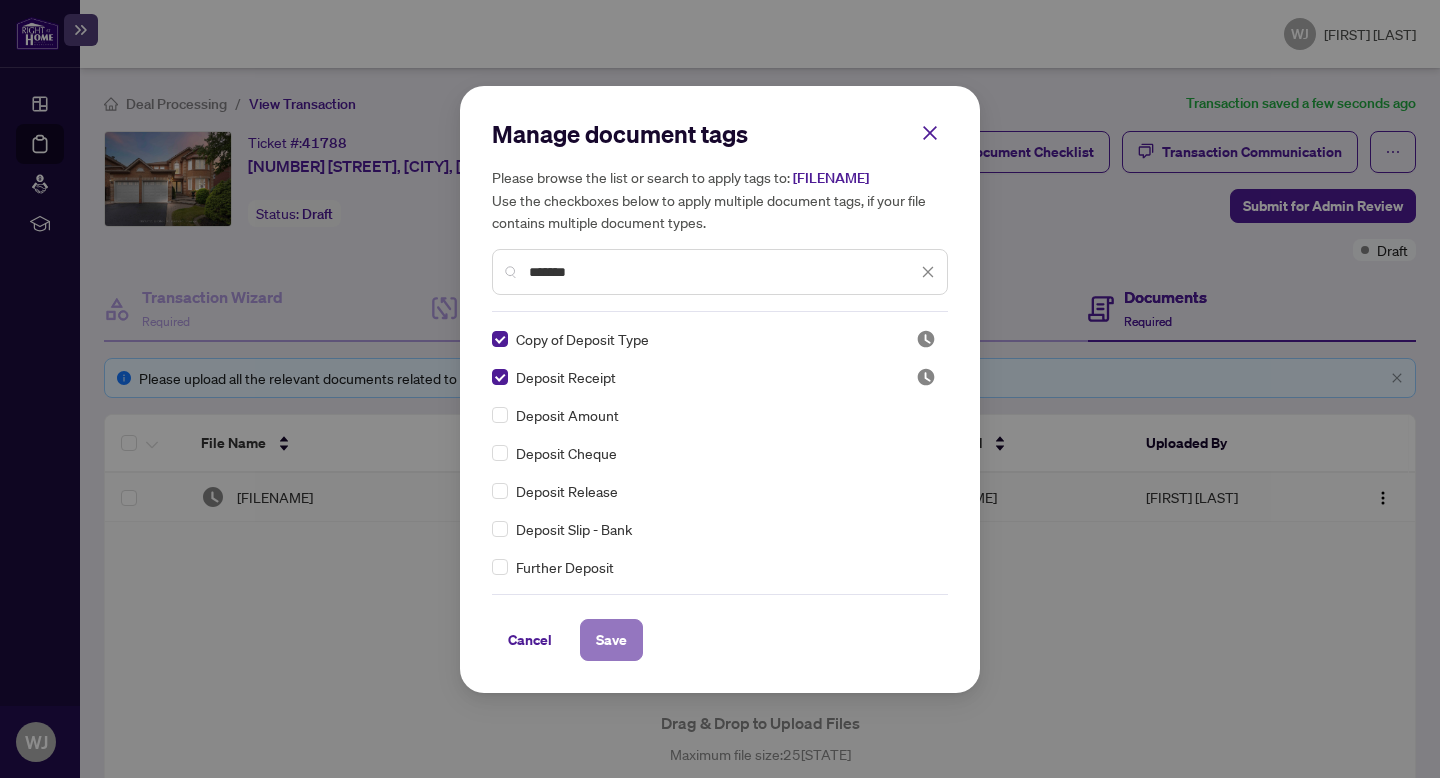 click on "Save" at bounding box center (611, 640) 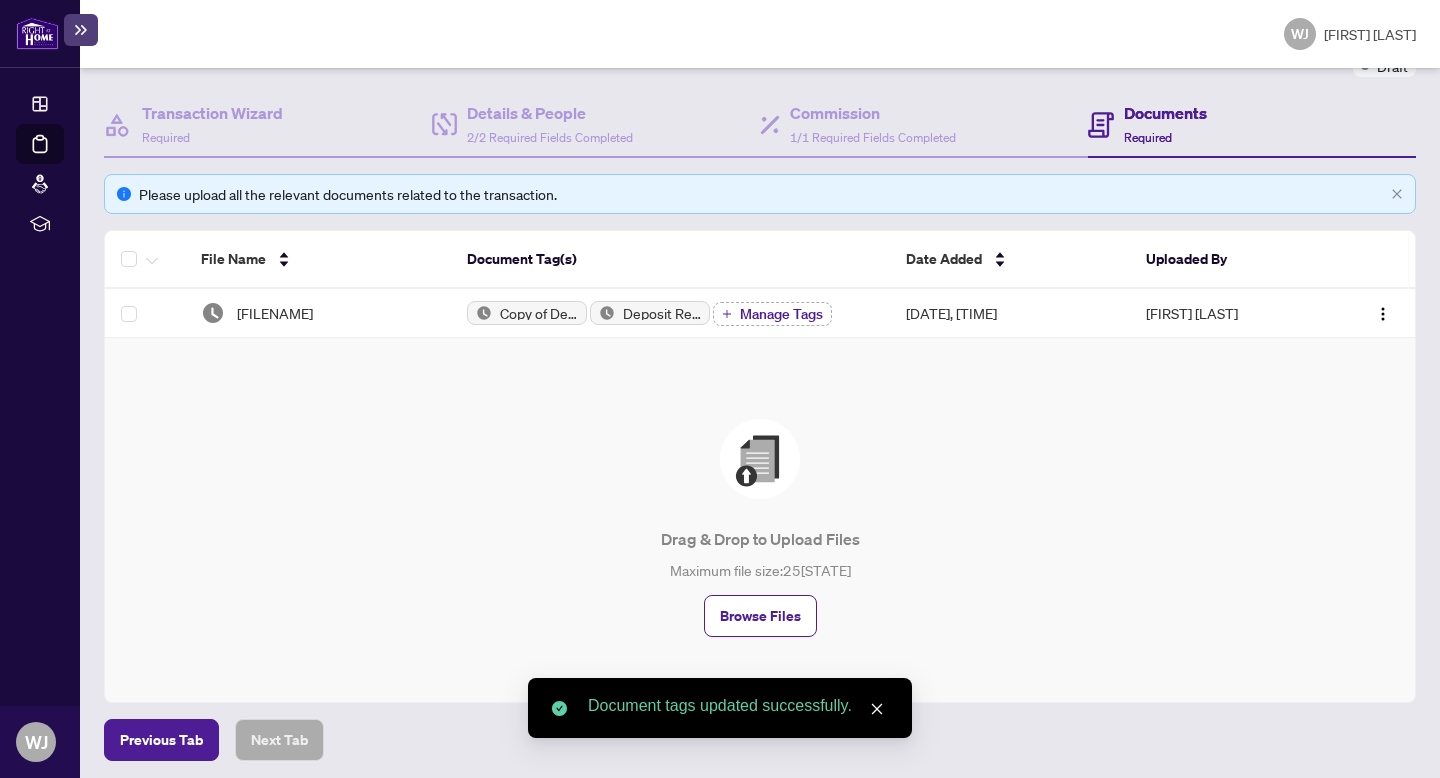 scroll, scrollTop: 201, scrollLeft: 0, axis: vertical 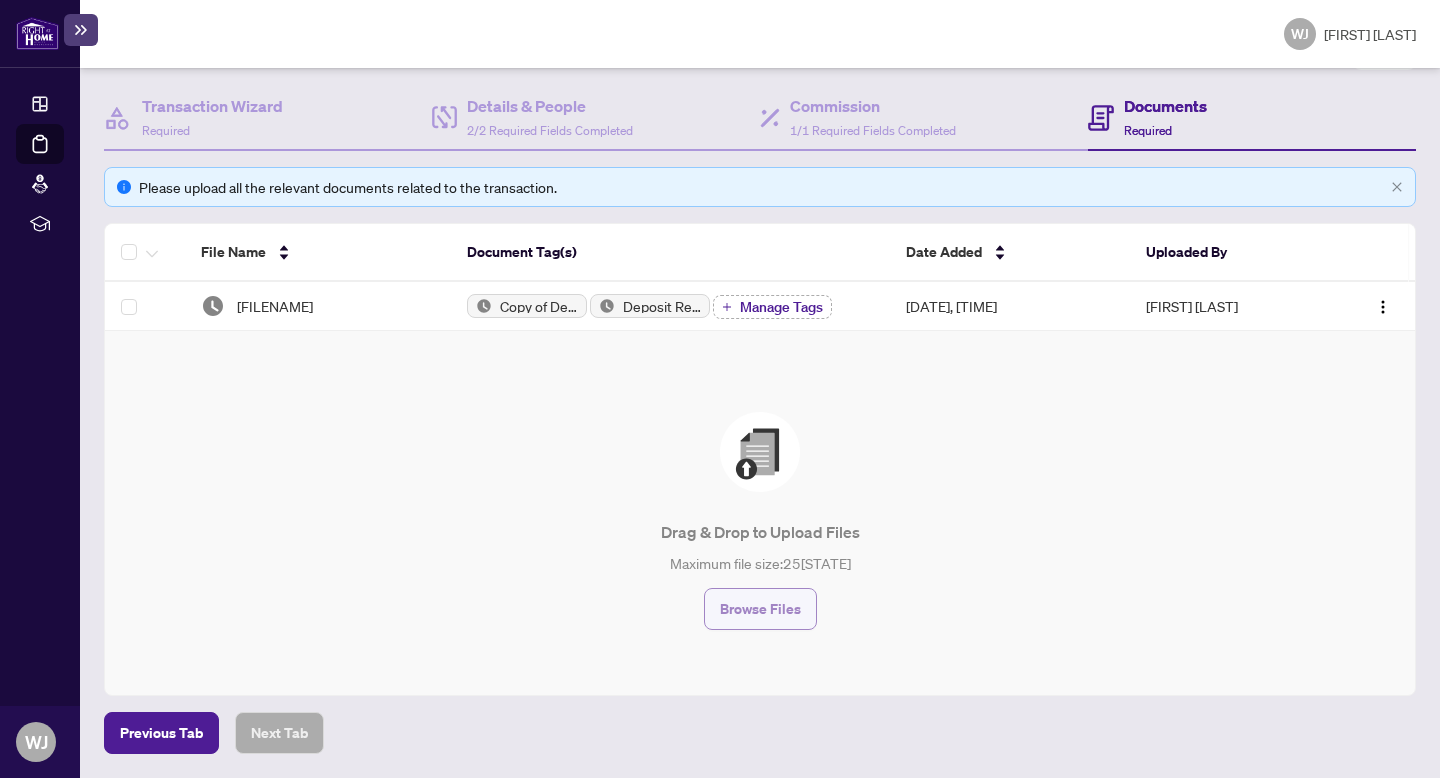 click on "Browse Files" at bounding box center [760, 609] 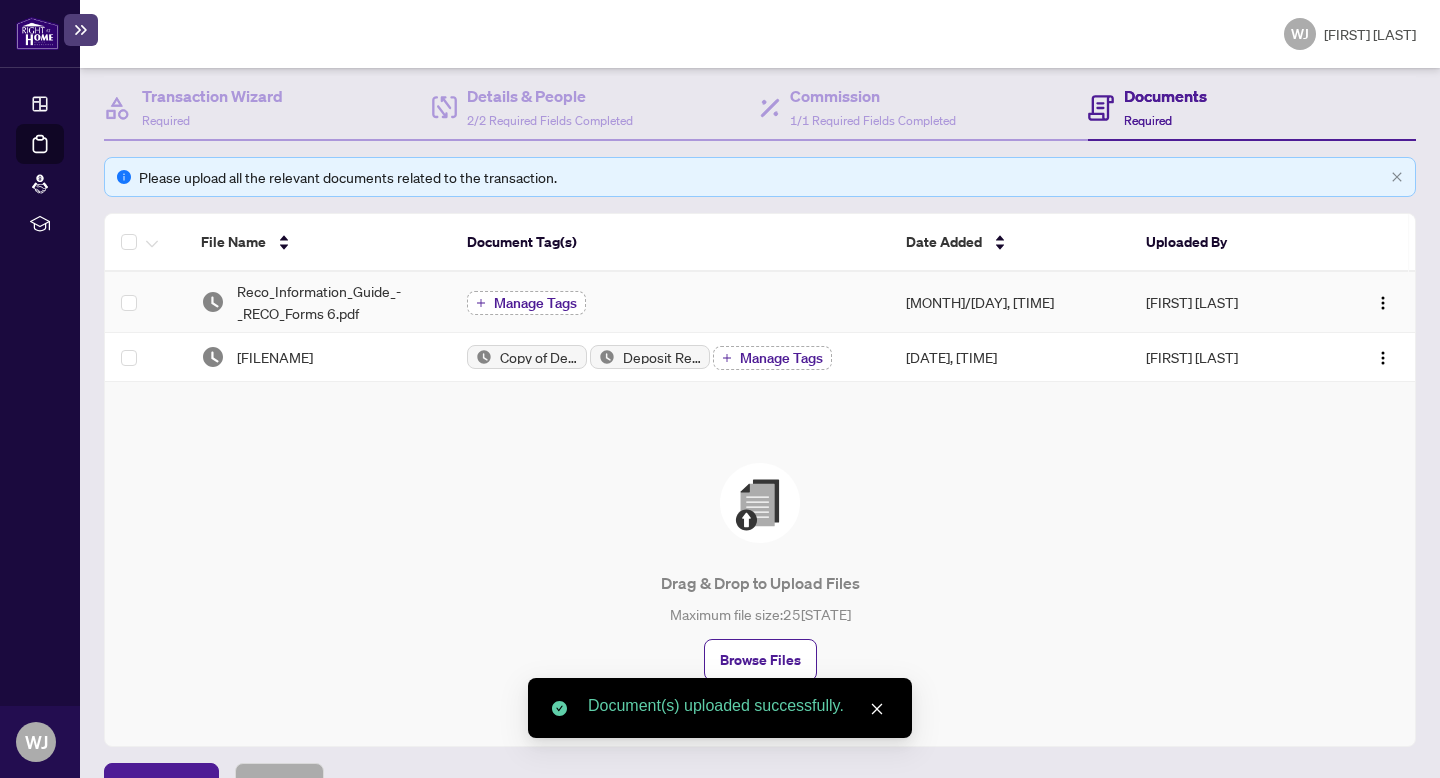 click on "Manage Tags" at bounding box center (535, 303) 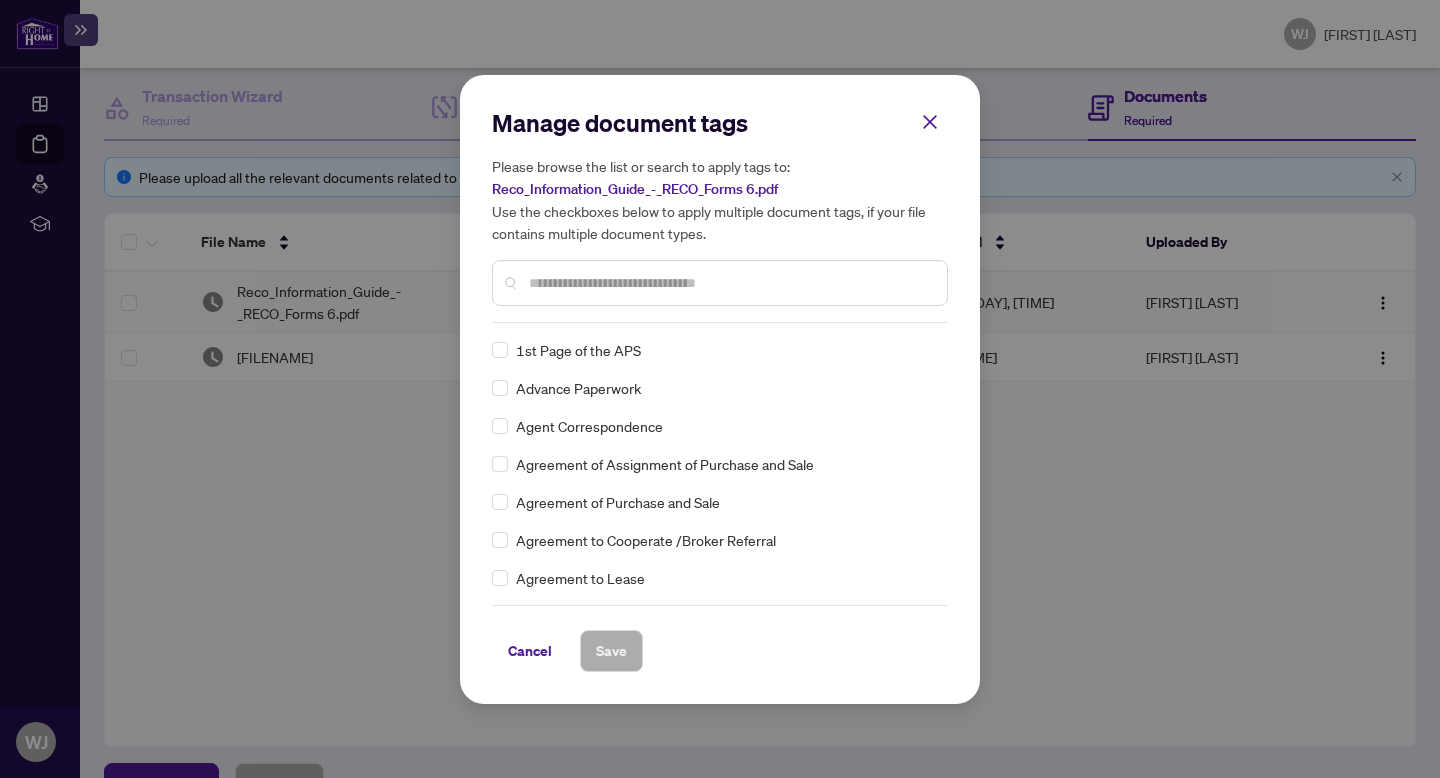 click at bounding box center [0, 0] 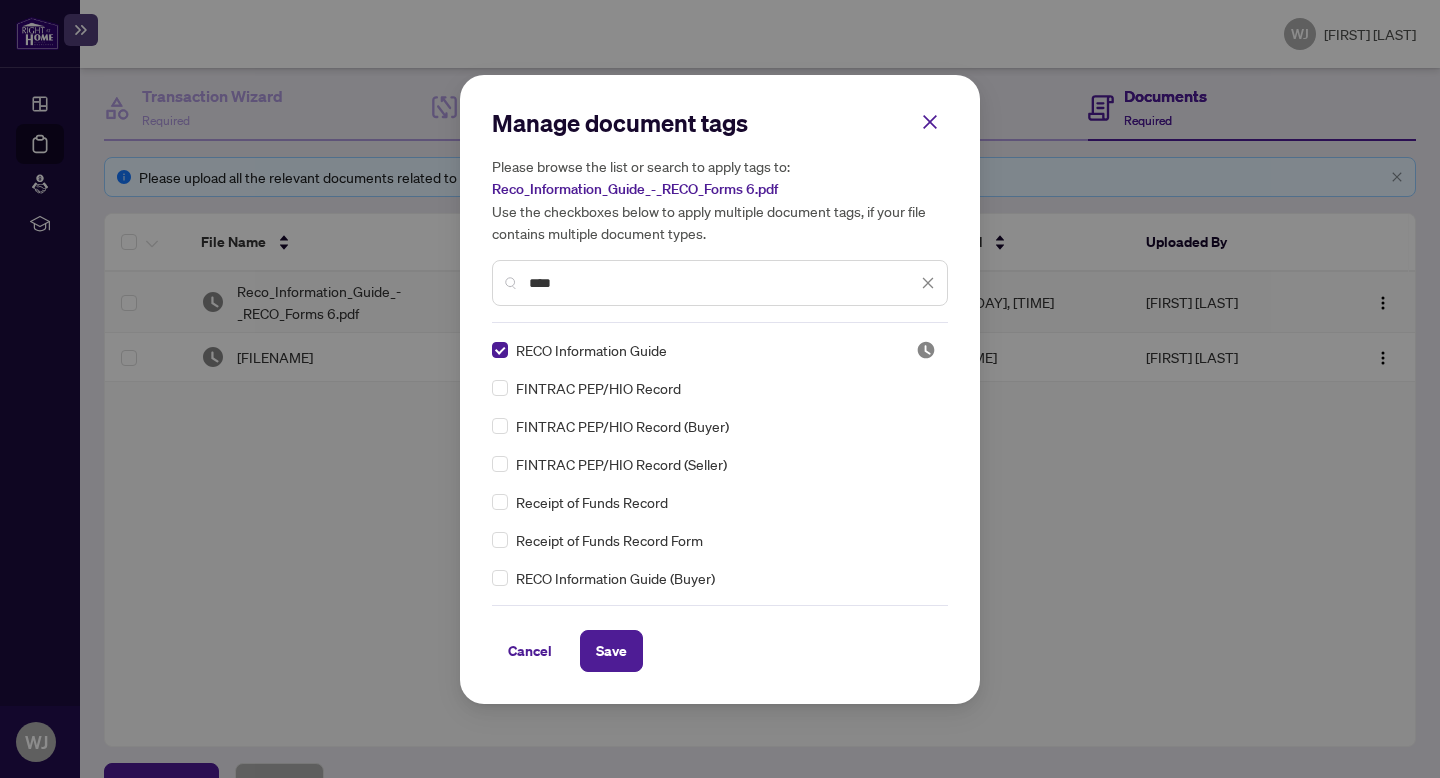 click on "****" at bounding box center (0, 0) 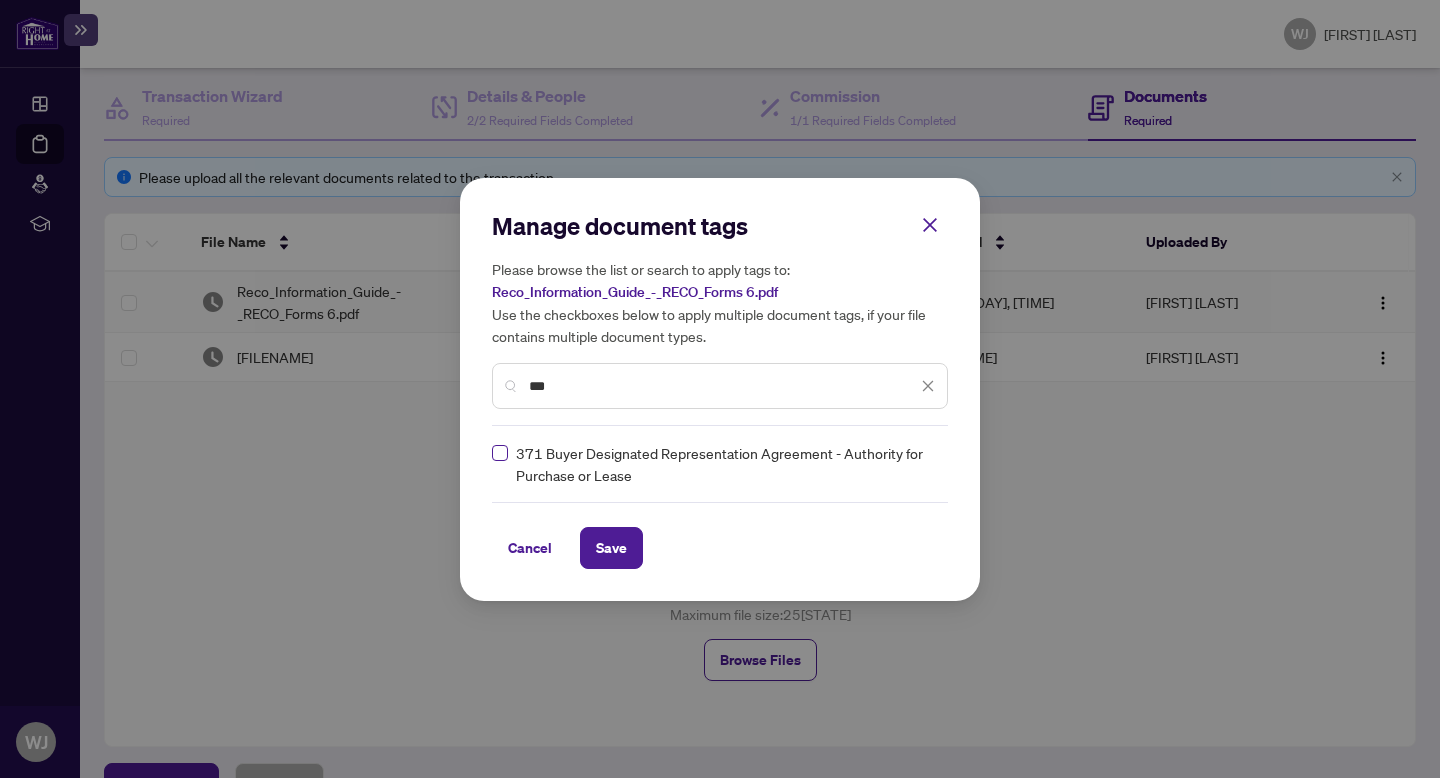 type on "***" 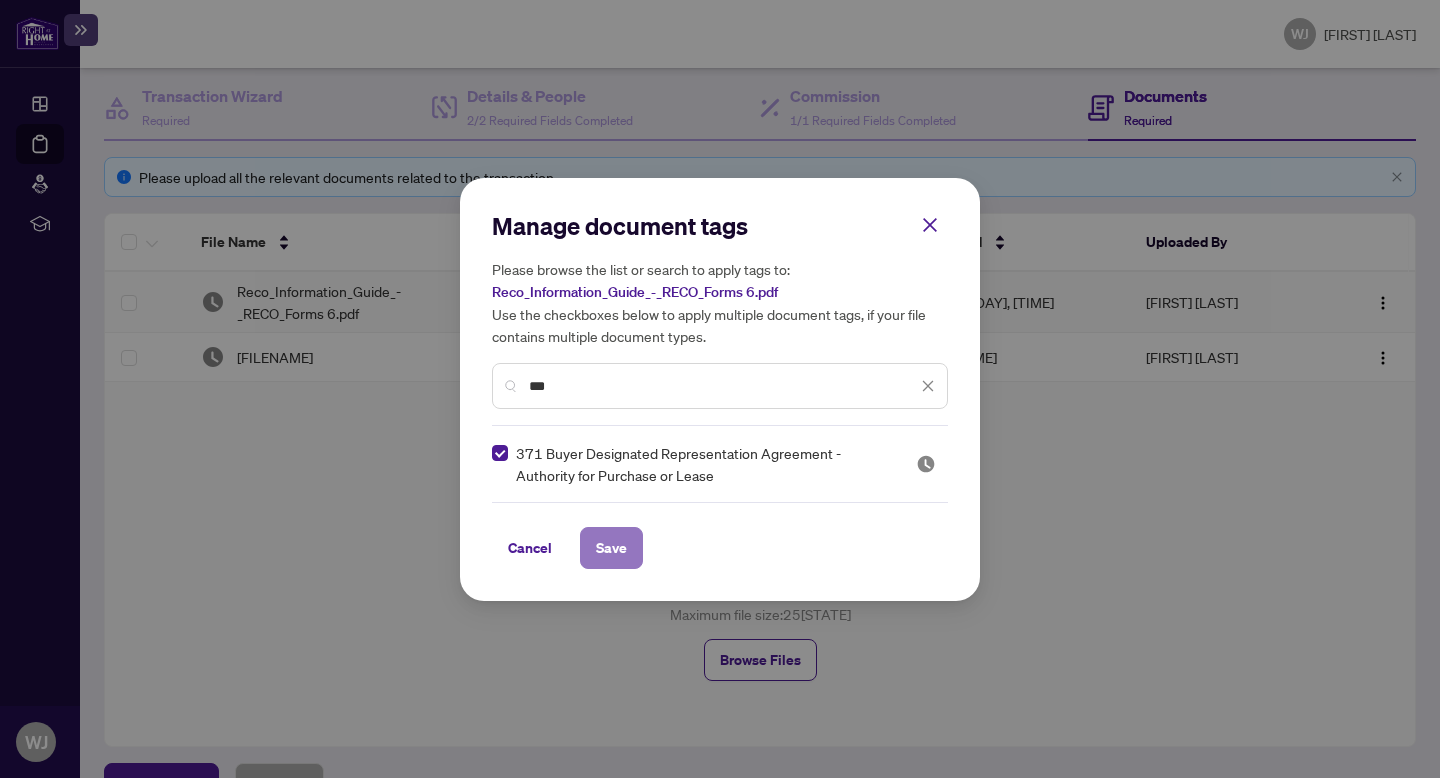 click on "Save" at bounding box center (0, 0) 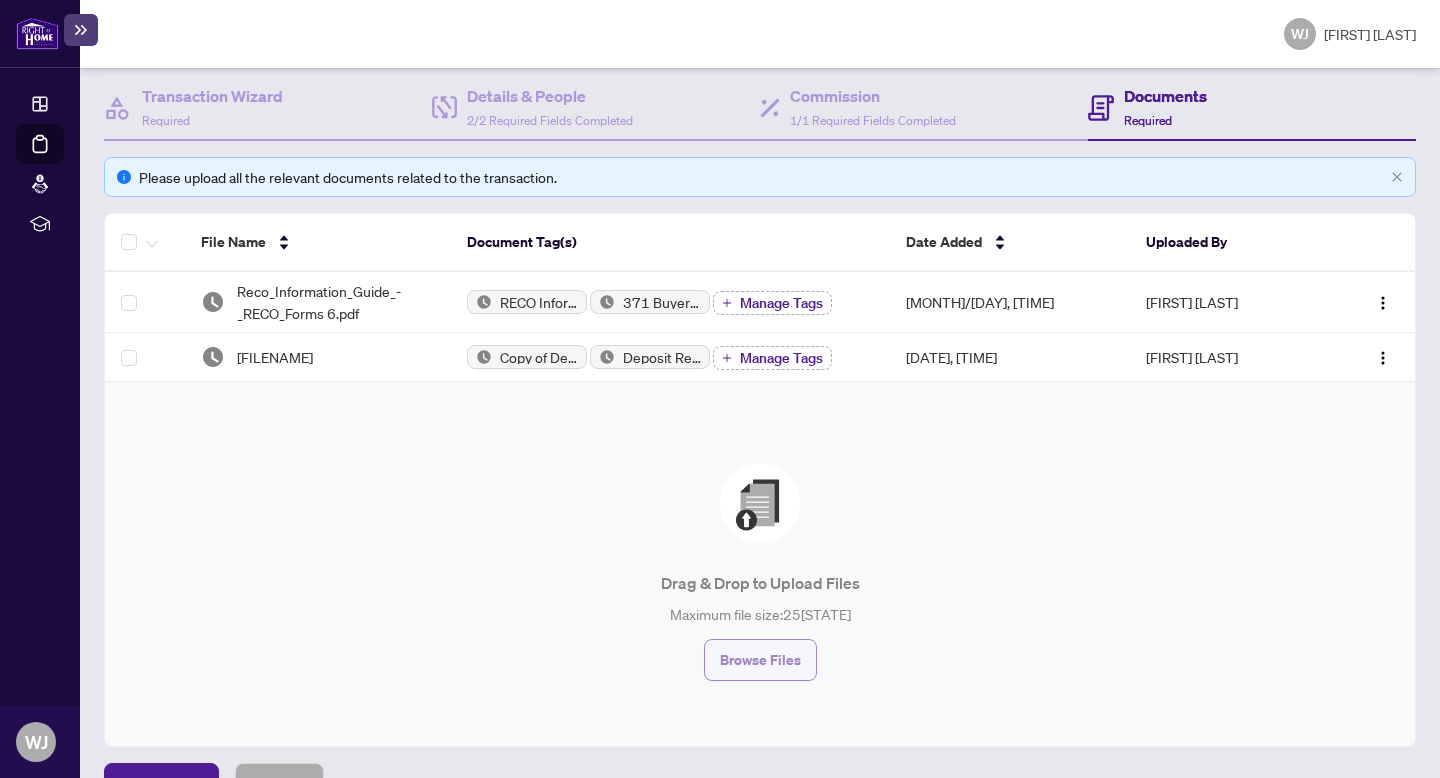 click on "Browse Files" at bounding box center (760, 660) 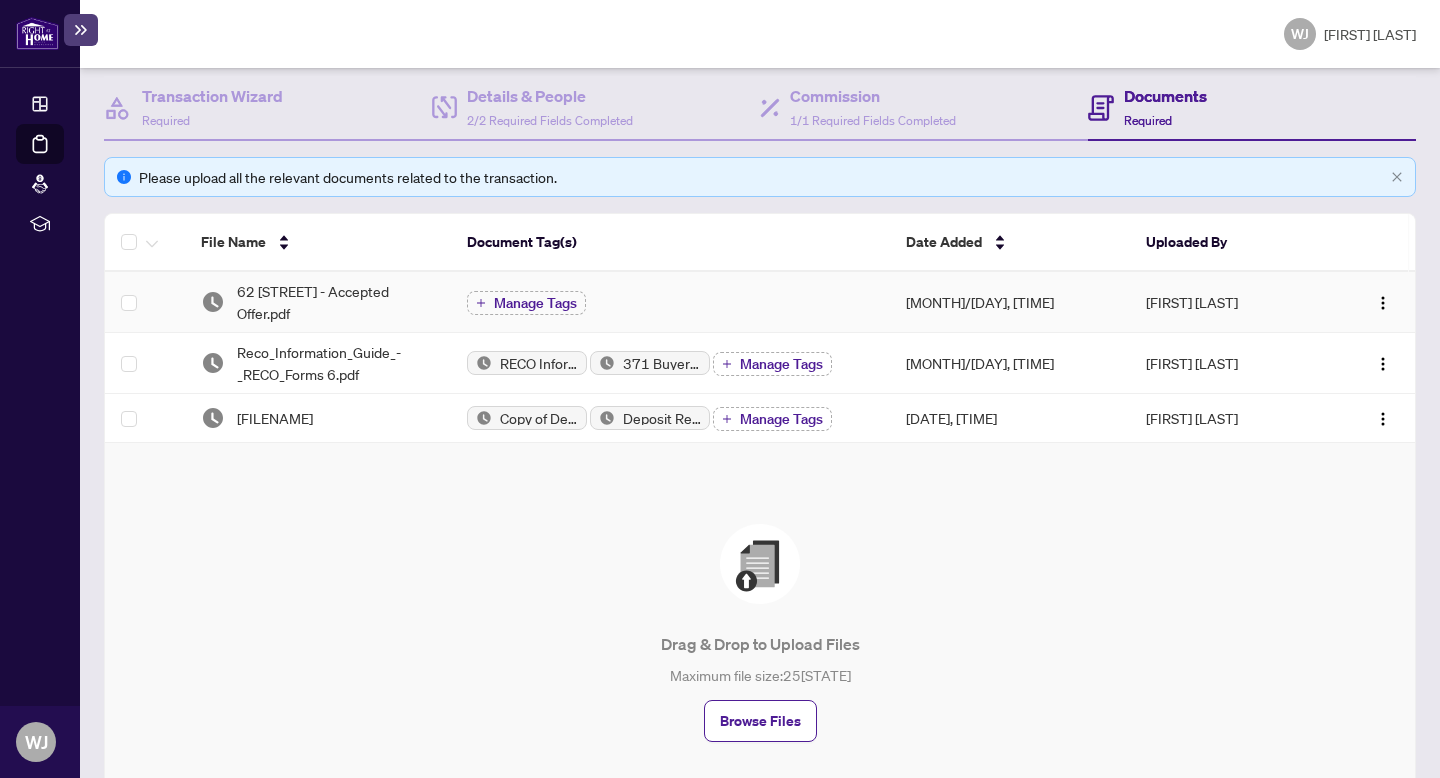 click on "Manage Tags" at bounding box center [670, 302] 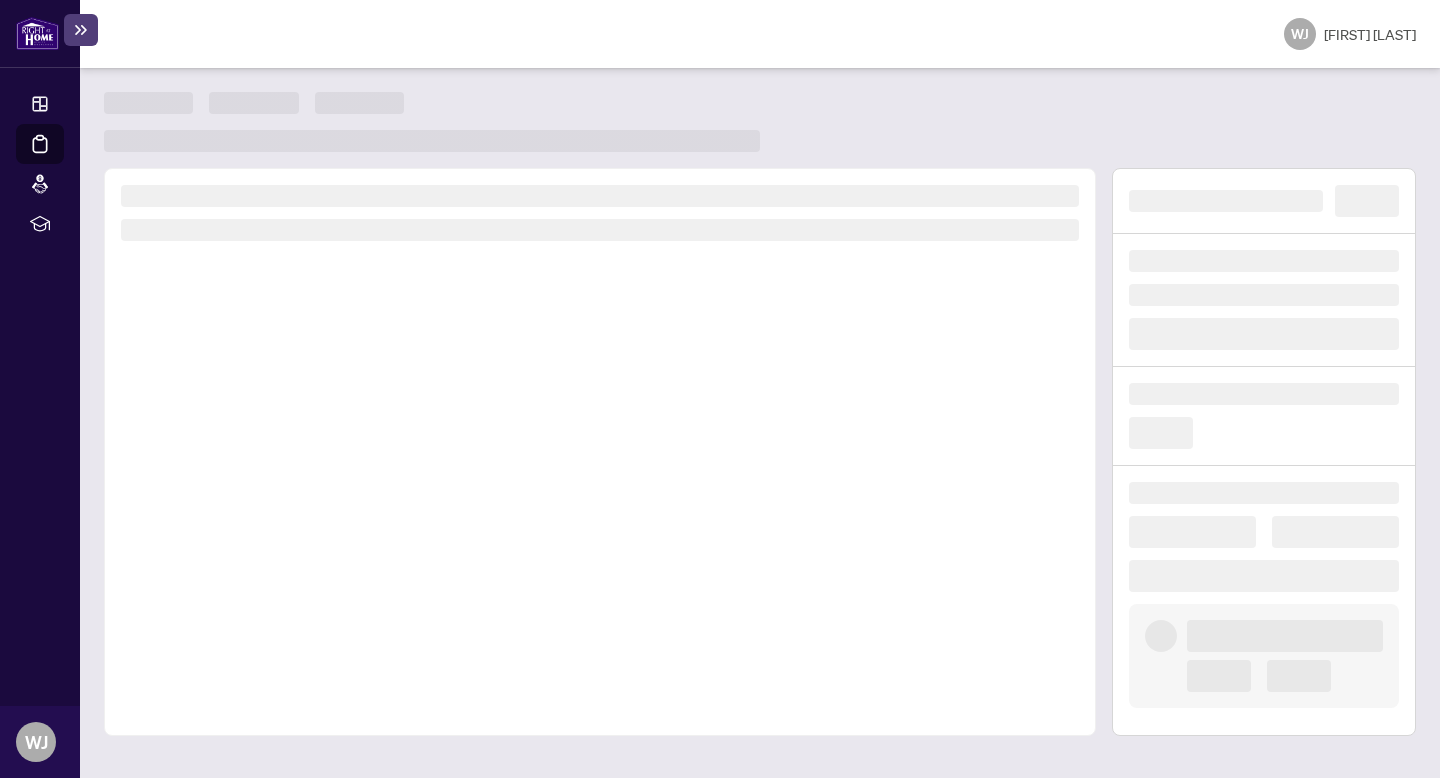scroll, scrollTop: 0, scrollLeft: 0, axis: both 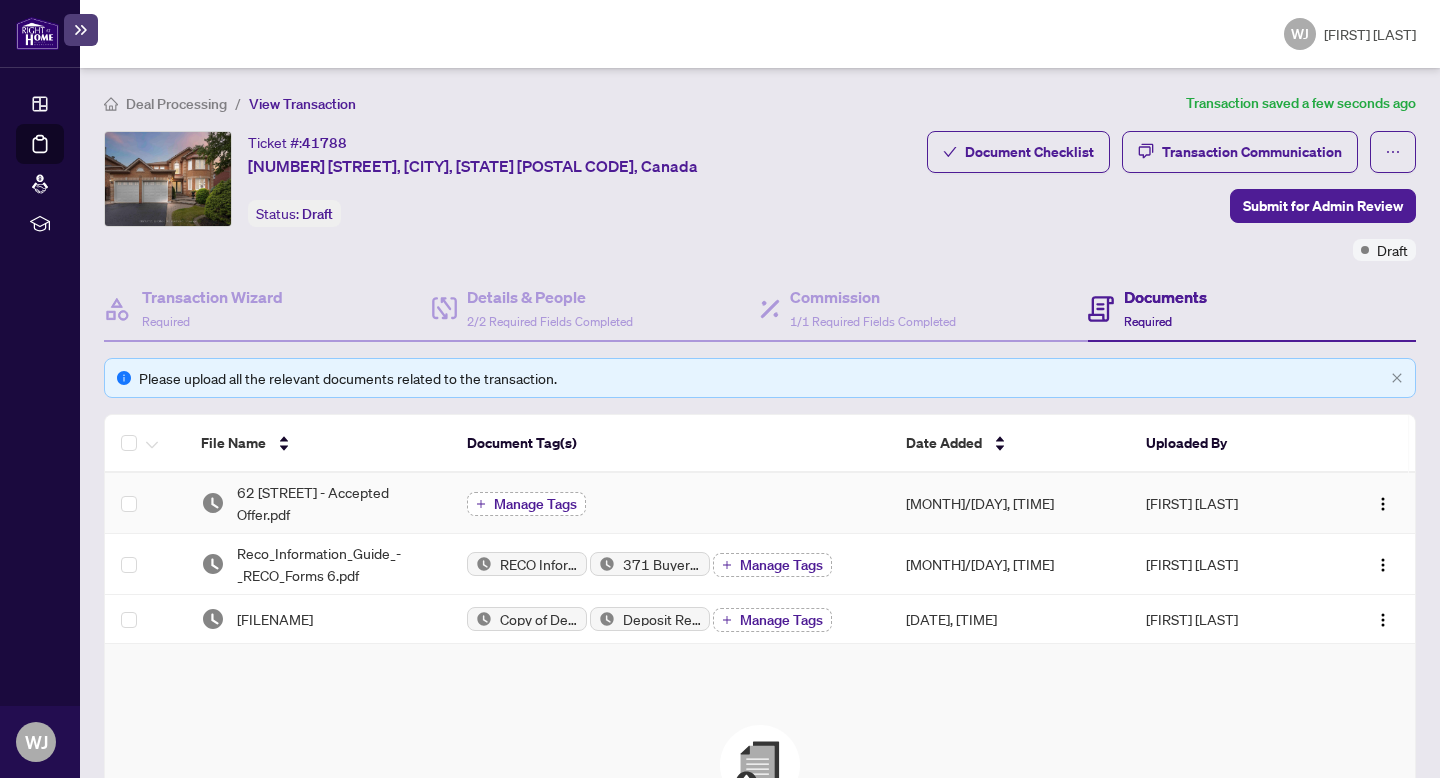 click on "Manage Tags" at bounding box center (535, 504) 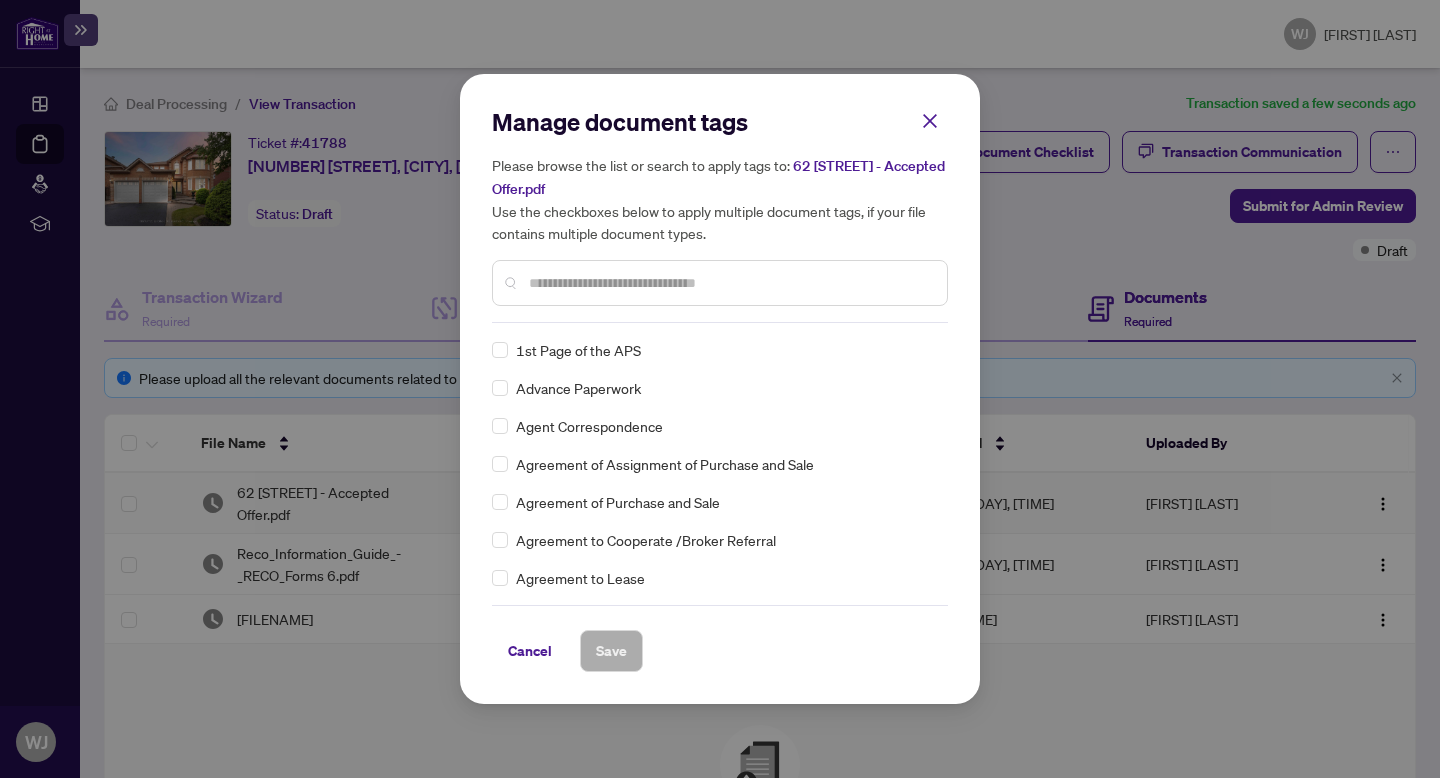 click at bounding box center [730, 283] 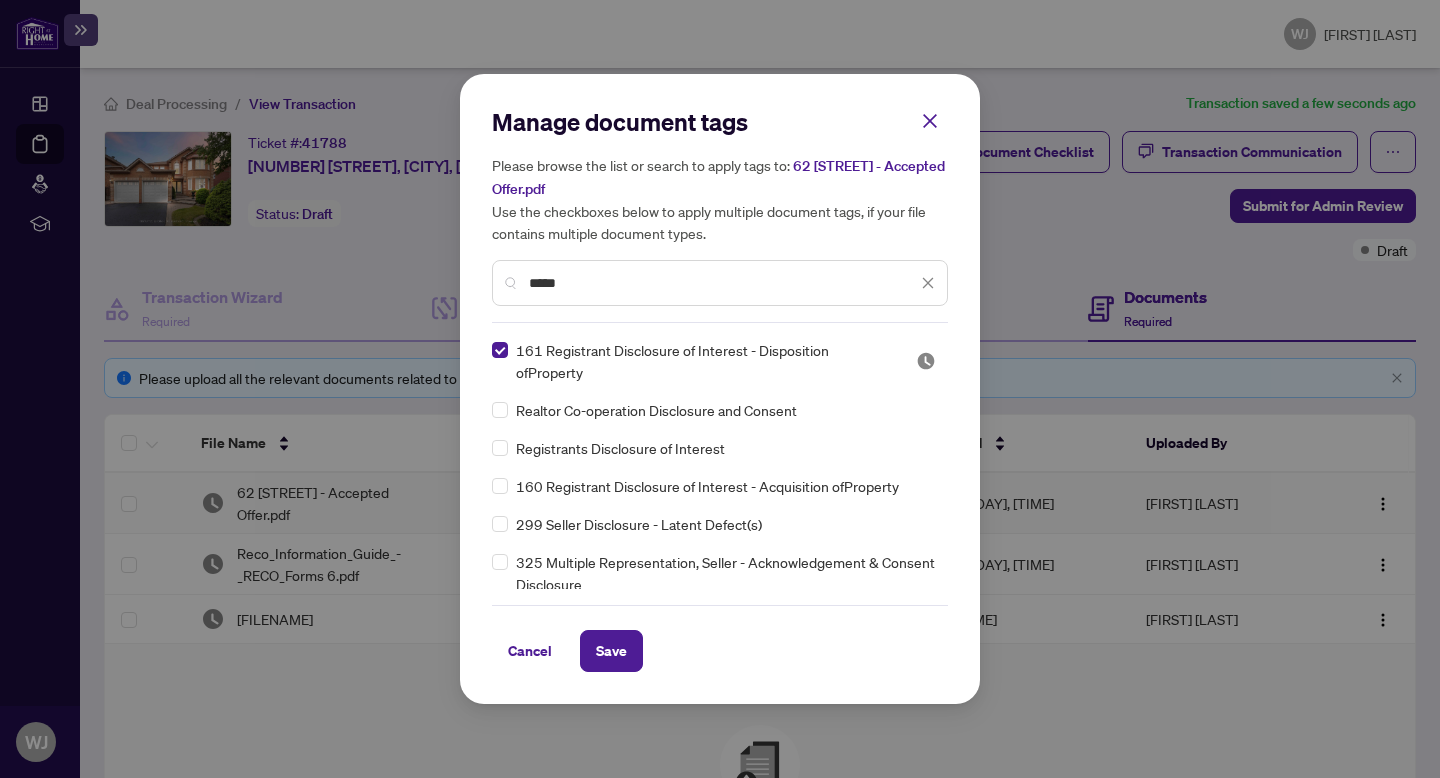 click on "*****" at bounding box center (723, 283) 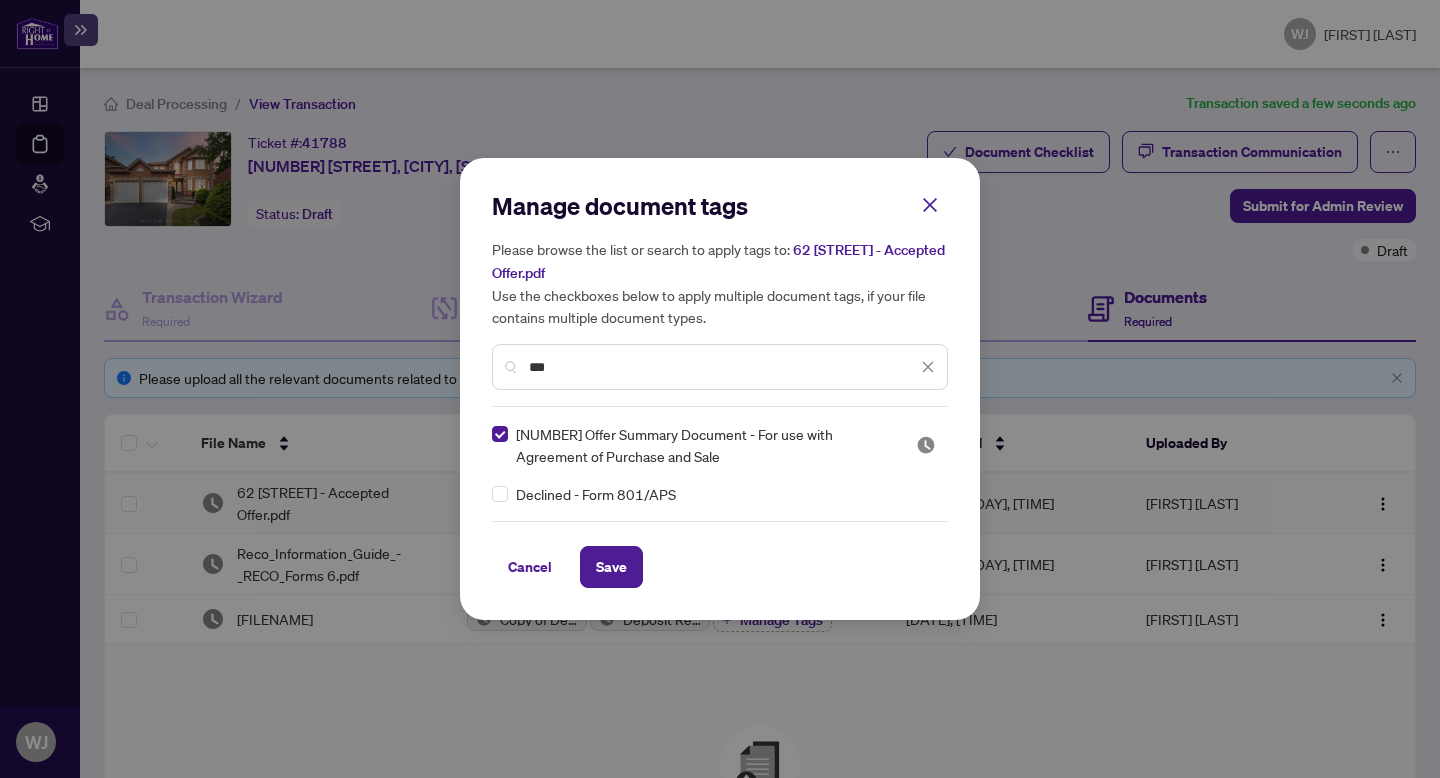 click on "***" at bounding box center (723, 367) 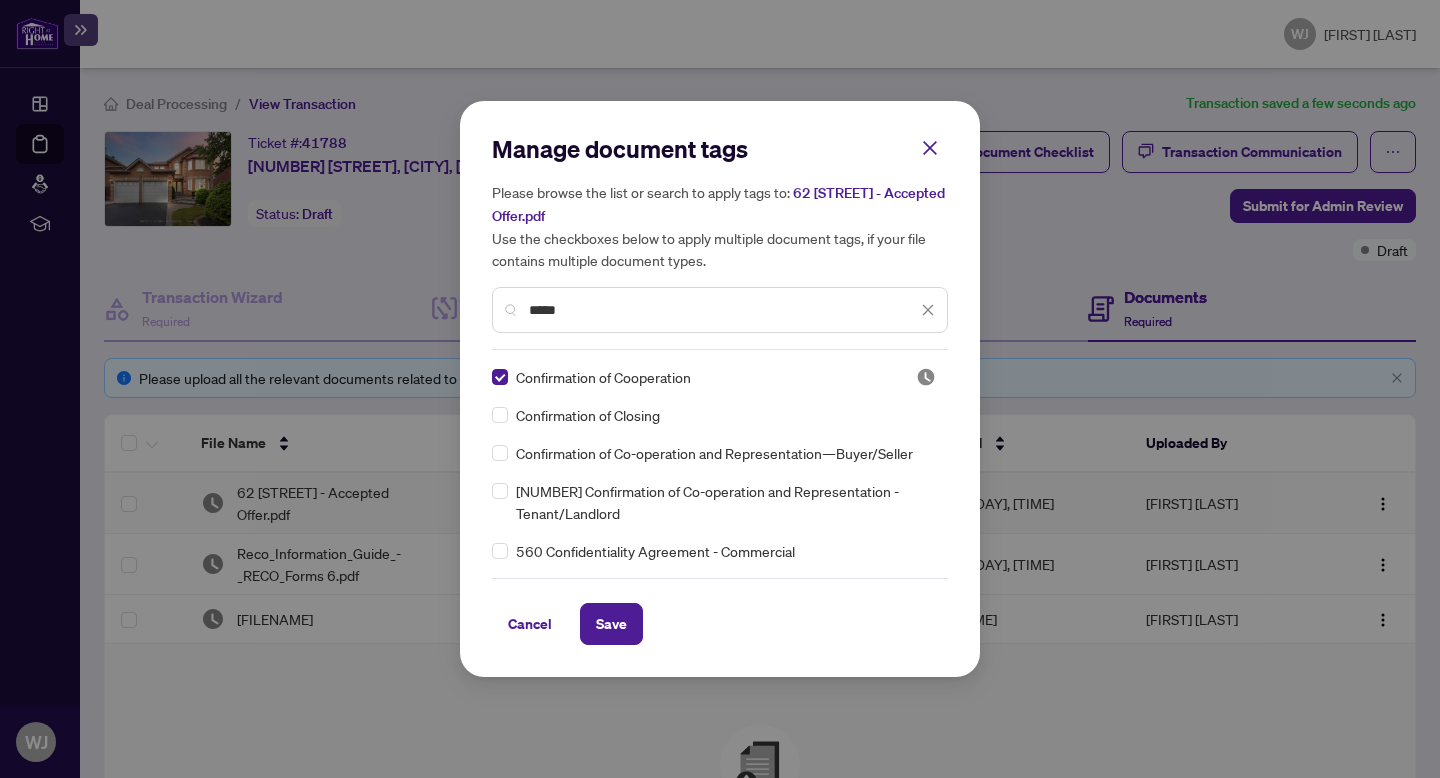 drag, startPoint x: 571, startPoint y: 307, endPoint x: 508, endPoint y: 307, distance: 63 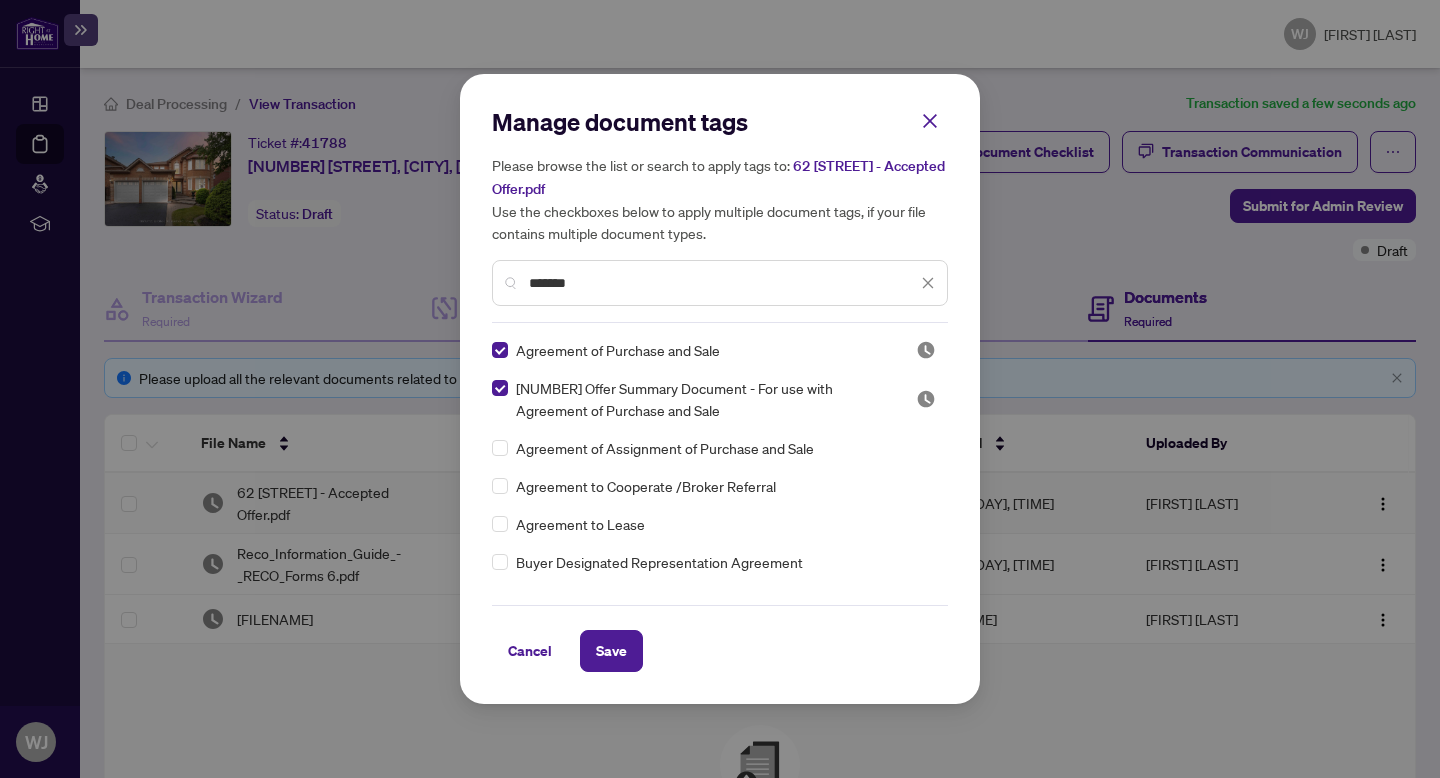 drag, startPoint x: 598, startPoint y: 286, endPoint x: 494, endPoint y: 274, distance: 104.69002 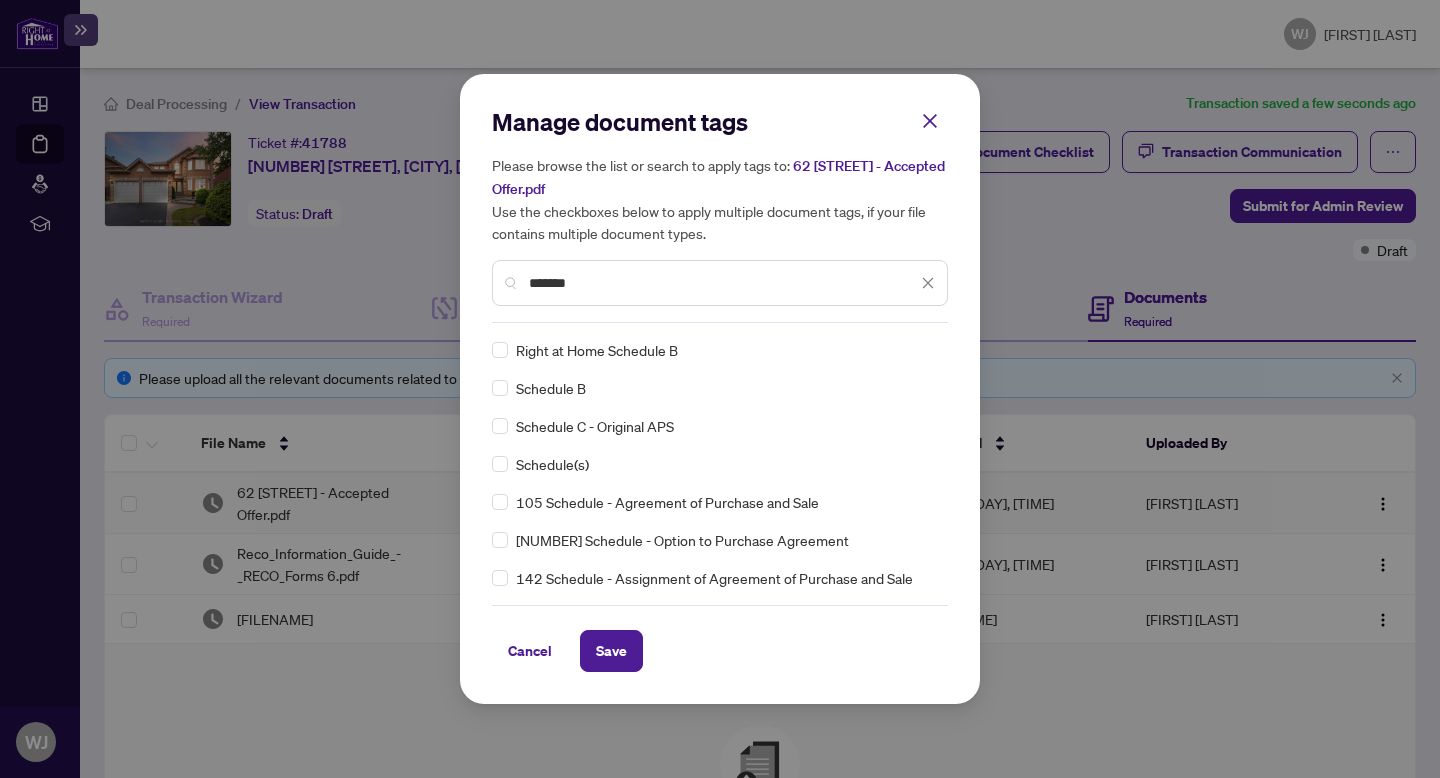 type on "*******" 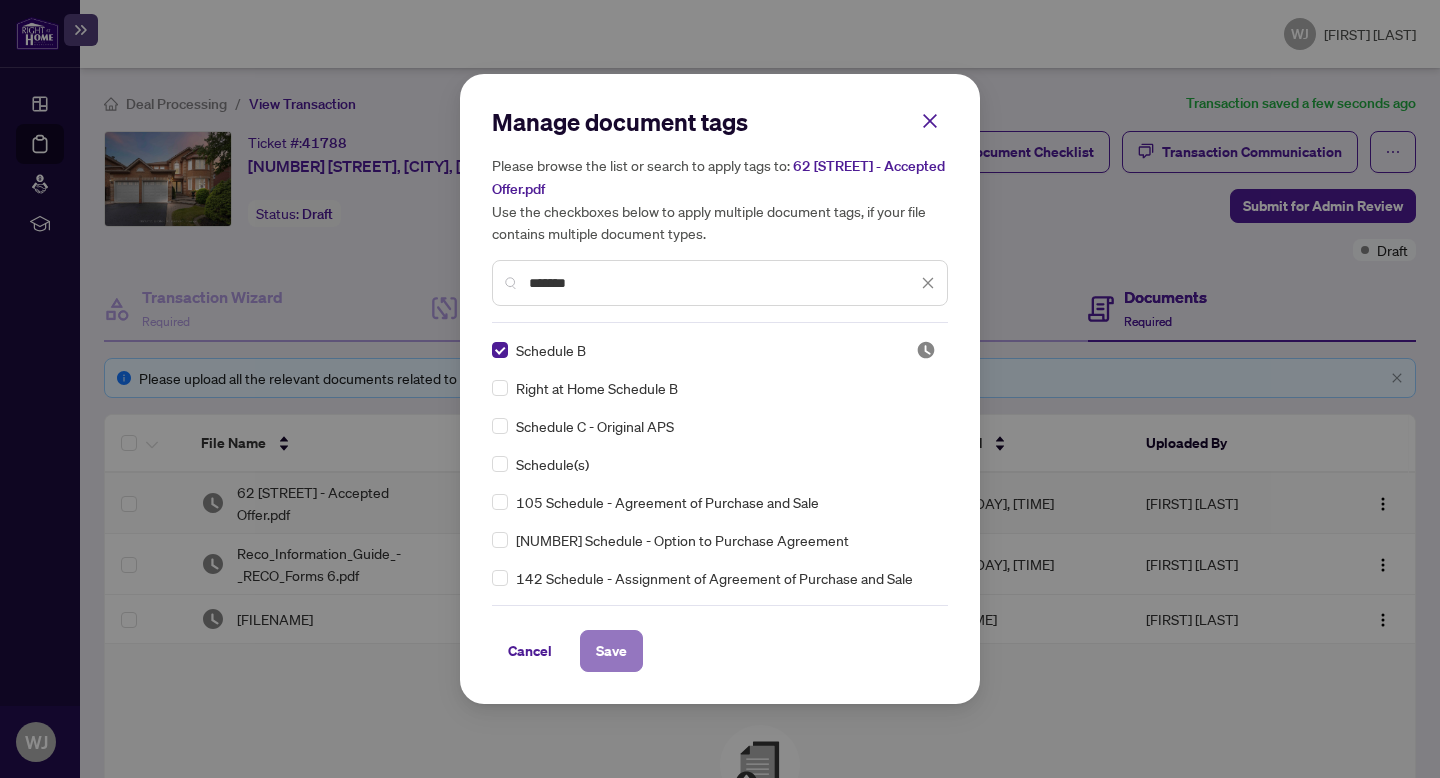click on "Save" at bounding box center [611, 651] 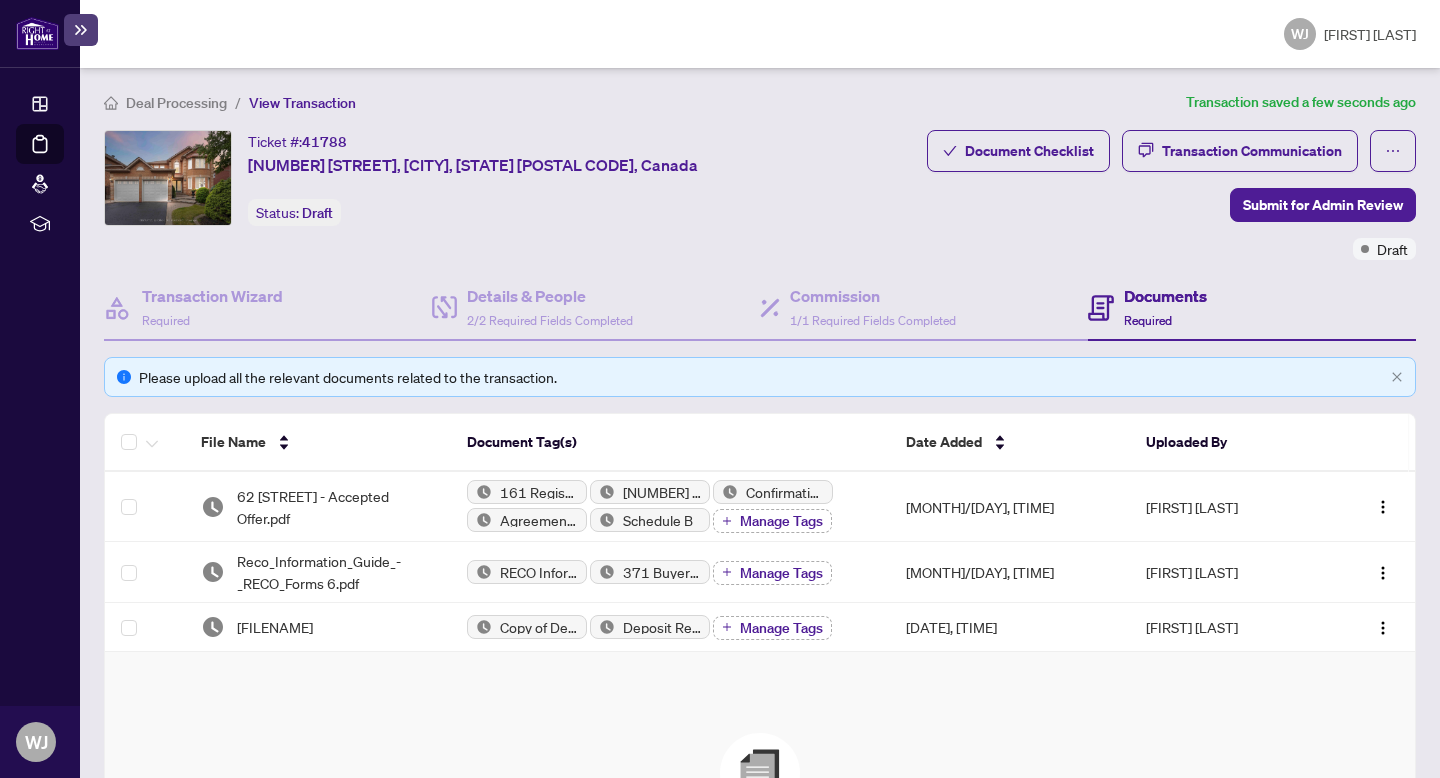 scroll, scrollTop: 0, scrollLeft: 0, axis: both 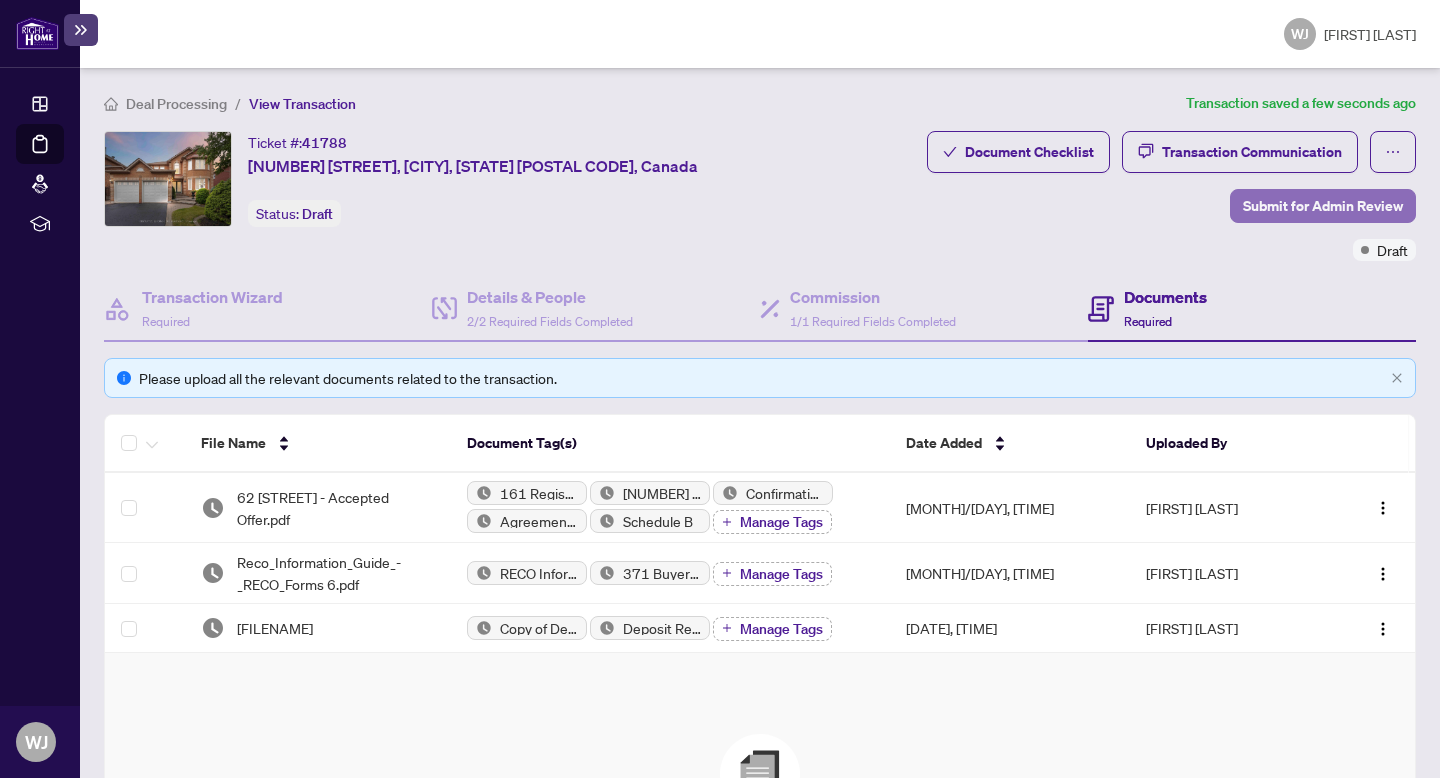 click on "Submit for Admin Review" at bounding box center (1323, 206) 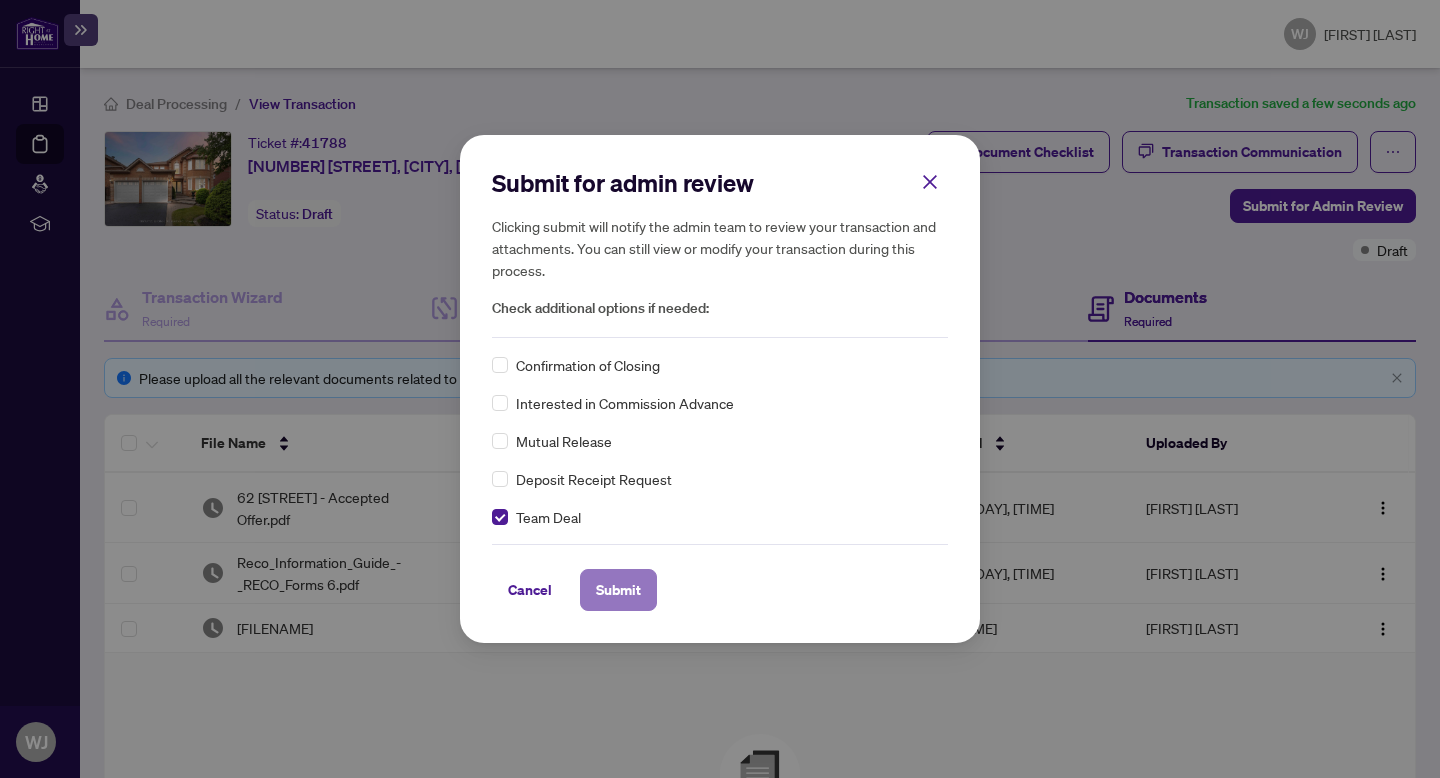 click on "Submit" at bounding box center [0, 0] 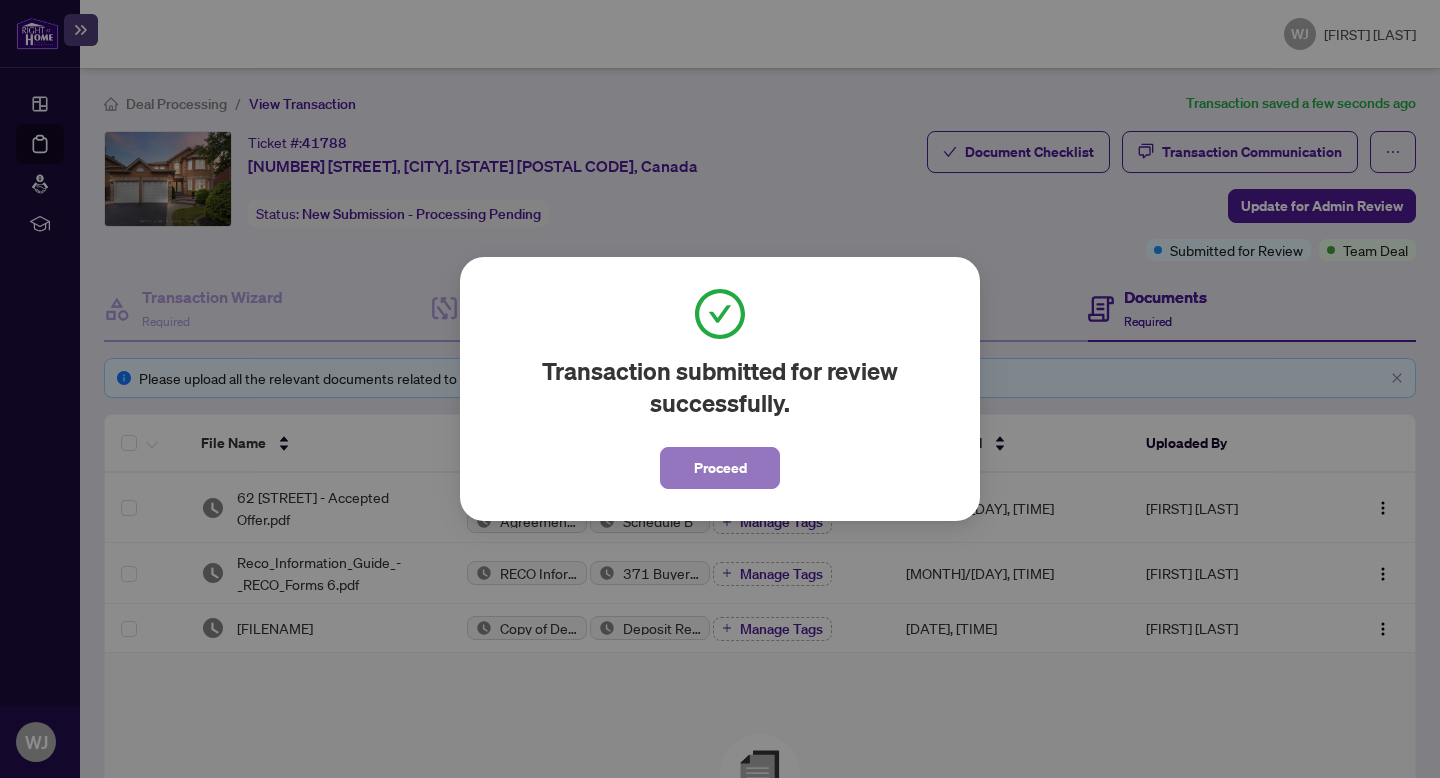 click on "Proceed" at bounding box center (720, 468) 